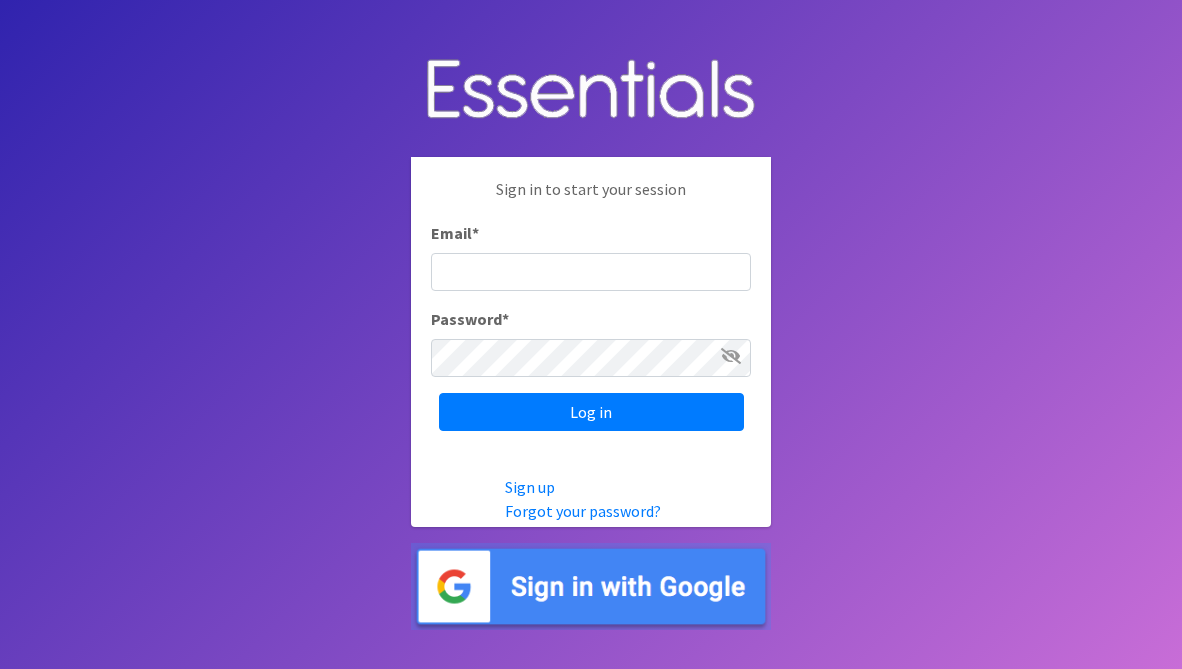 scroll, scrollTop: 0, scrollLeft: 0, axis: both 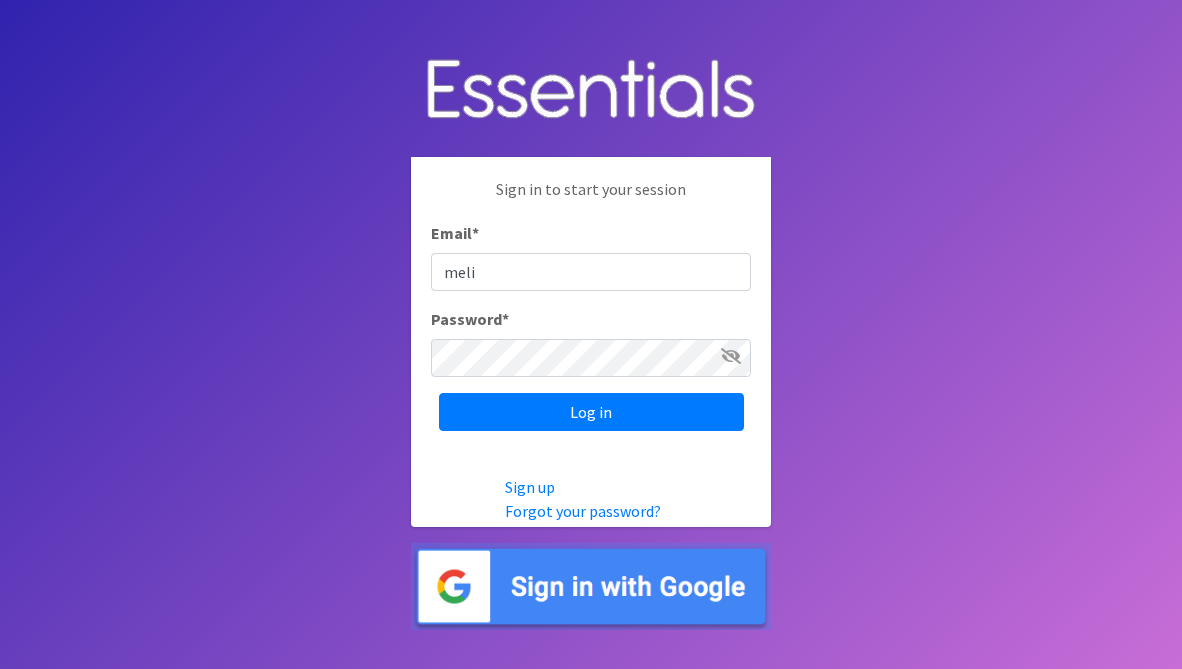 type on "[EMAIL_ADDRESS][DOMAIN_NAME]" 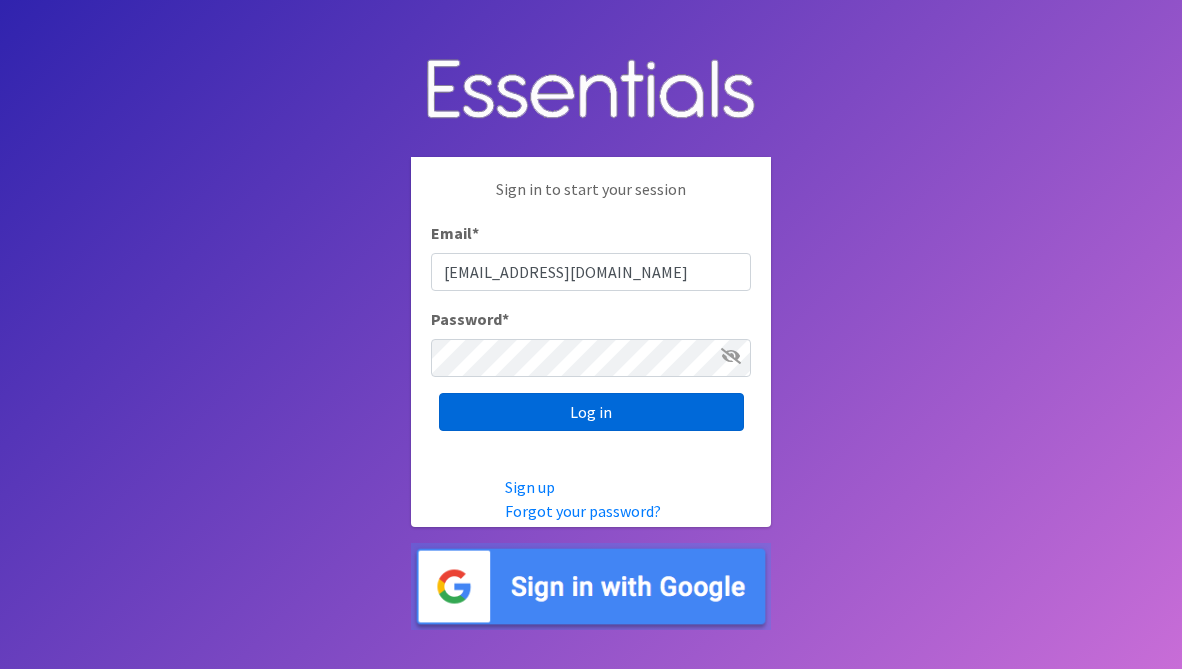 click on "Log in" at bounding box center [591, 412] 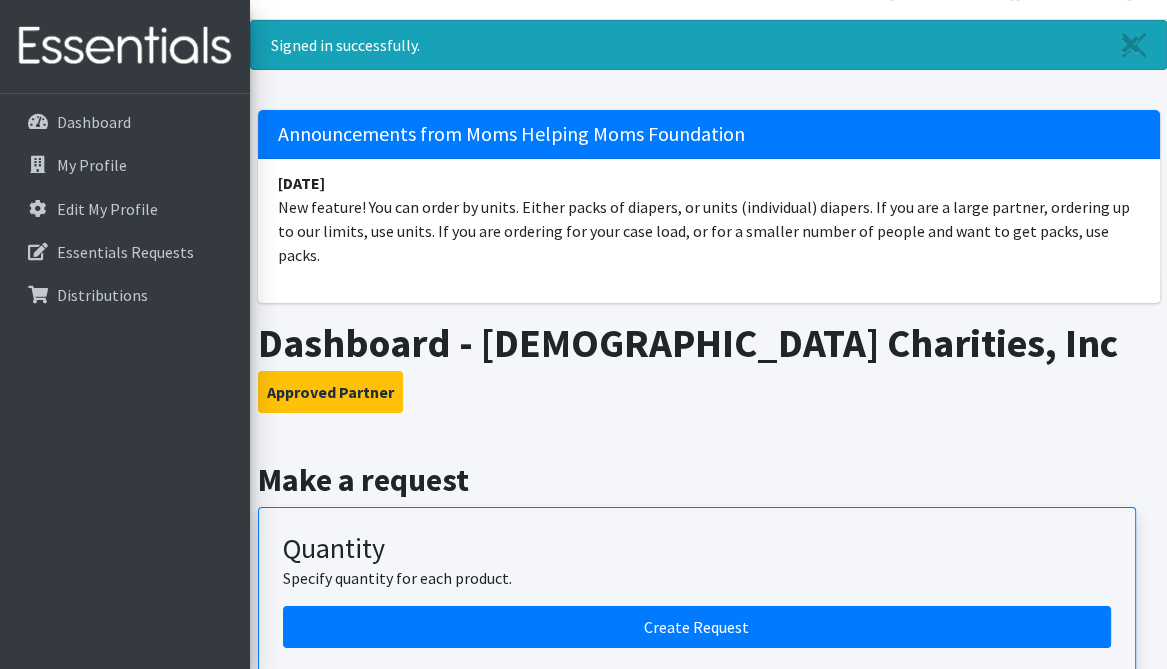 scroll, scrollTop: 40, scrollLeft: 0, axis: vertical 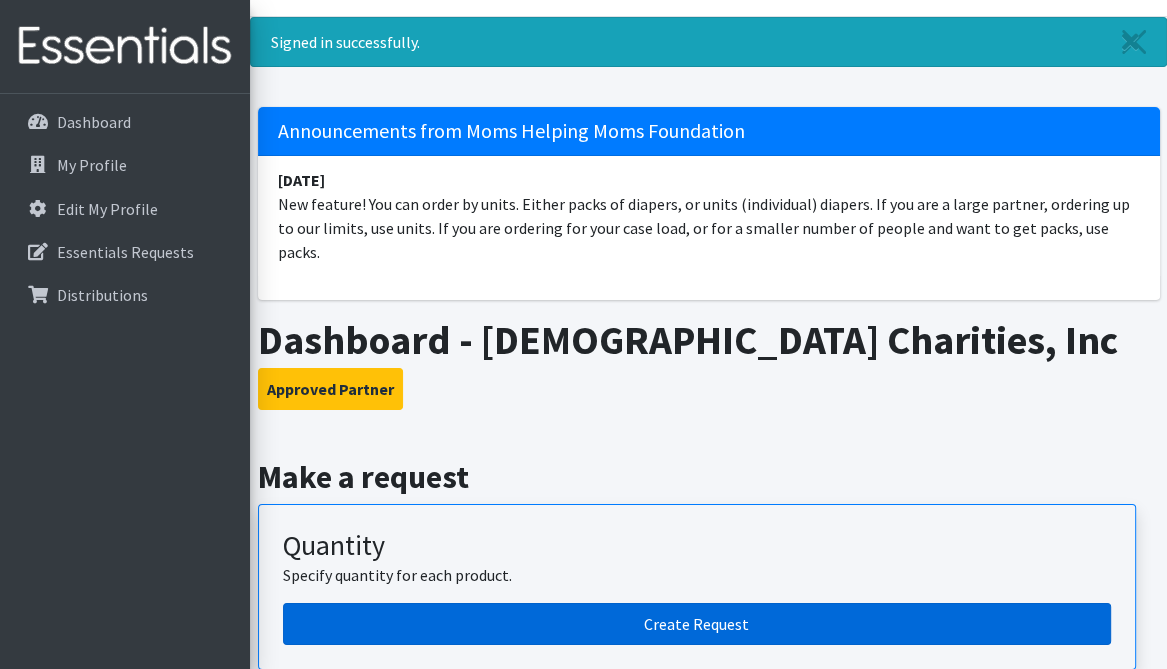 click on "Create Request" at bounding box center (697, 624) 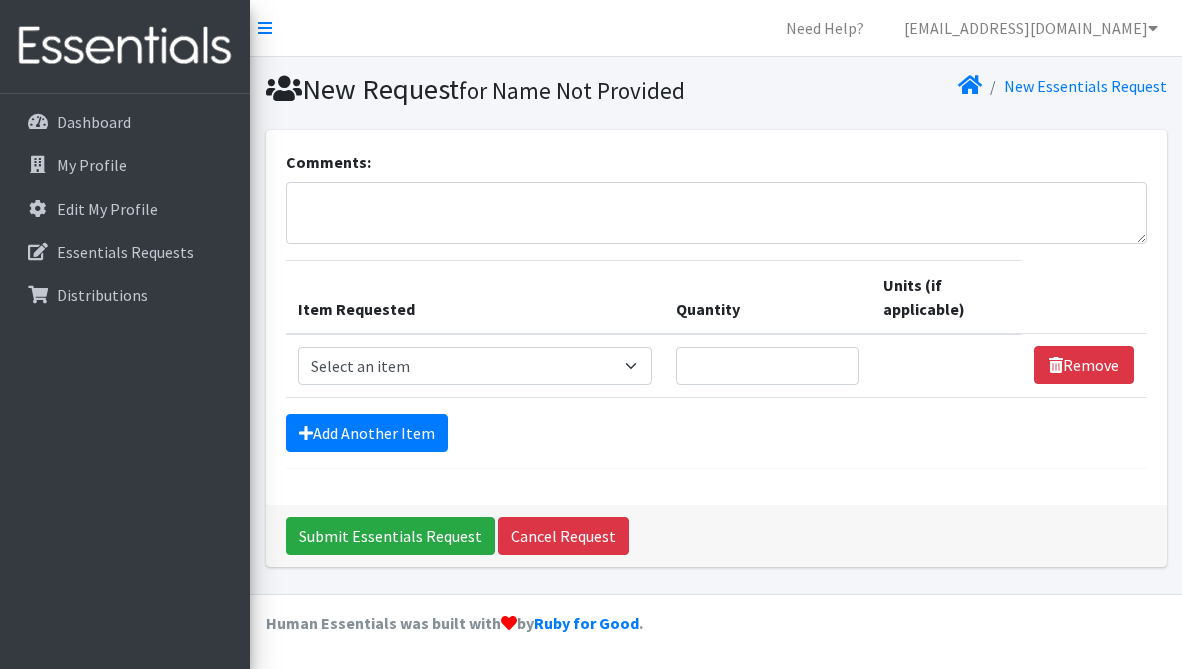 scroll, scrollTop: 0, scrollLeft: 0, axis: both 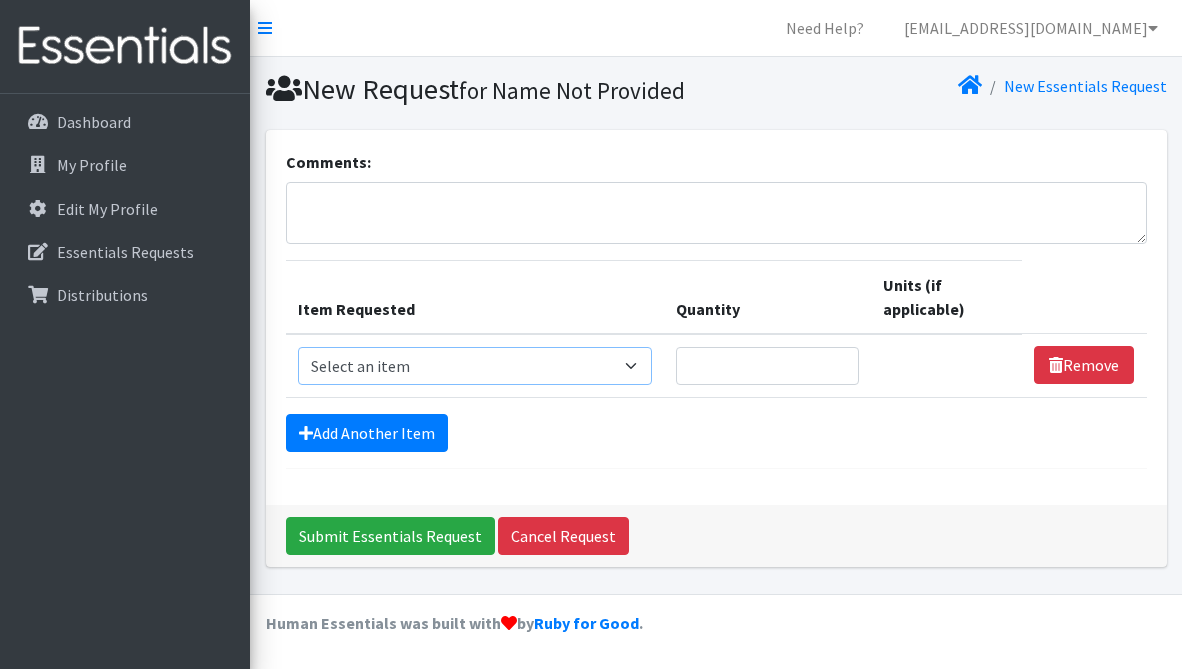 click on "Select an item
# of Children this order will serve
# of Individuals Living in Household
Activity Mat
Baby Carriers
Bath Tubs
Bed Pads
Bibs
Birthday Box - Boy
Birthday Box - Girl
Blankets/Swaddlers/Sleepsacks
Books
Bottles
Breast Pump
Bundle Me's
Car Seat - 3in1 up to 80 lbs.
Car Seat - Infant up to 22lbs. w/ handle
Clothing Boys Spring/Summer 0-6 Months
Clothing Boys Spring/Summer 12-18 Months
Clothing Boys Spring/Summer 18-24 Months
Clothing Boys Spring/Summer 2T
Clothing Boys Spring/Summer 3T
Clothing Boys Spring/Summer 4T
Clothing Boys Spring/Summer 5T
Clothing Boys Spring/Summer 6-12 Months
Clothing Boys Spring/Summer Premie/NB
Clothing Girls Fall/Winter 6-12 Months
Clothing Girls Spring/Summer 0-6 Months
Clothing Girls Spring/Summer 12-18 Months
Clothing Girls Spring/Summer 18-24 Months
Clothing Girls Spring/Summer 2T
Clothing Girls Spring/Summer 3T
Clothing Girls Spring/Summer 4T
Clothing Girls Spring/Summer 5T
Diaper Bags" at bounding box center [475, 366] 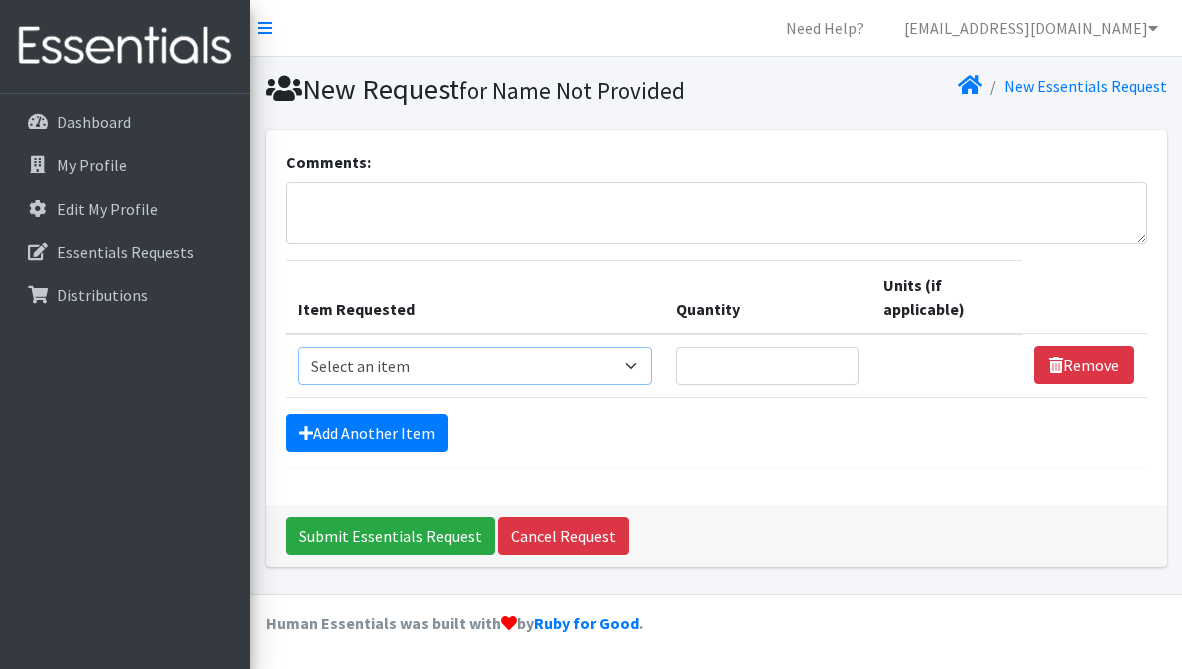 select on "13431" 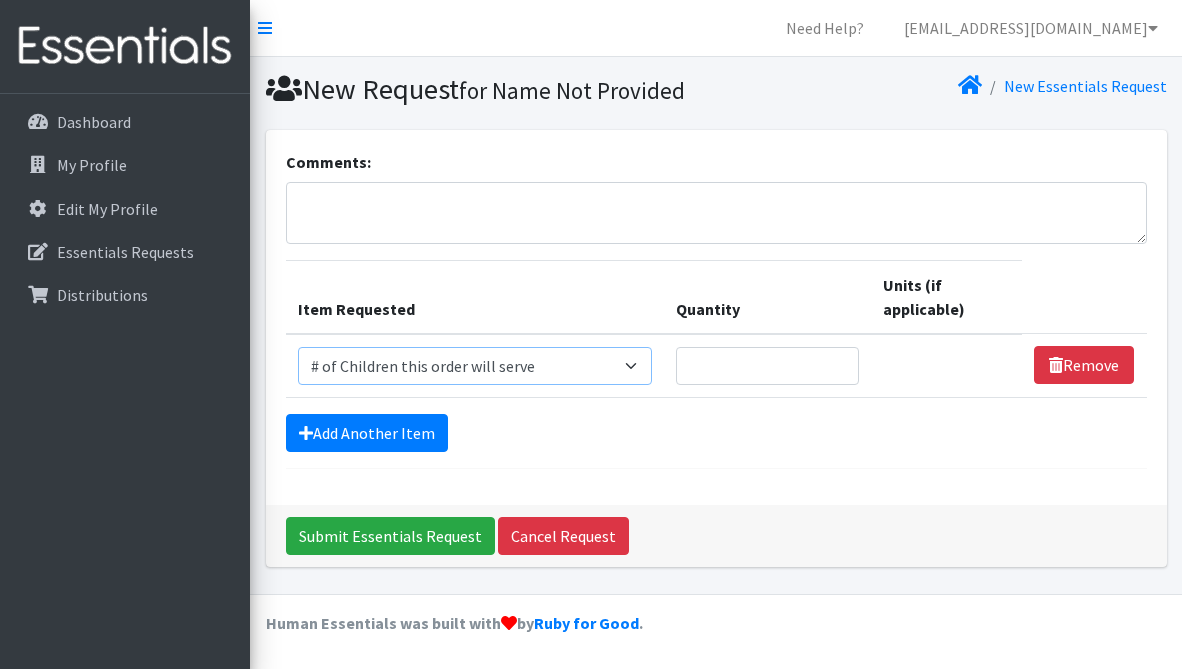 click on "Select an item
# of Children this order will serve
# of Individuals Living in Household
Activity Mat
Baby Carriers
Bath Tubs
Bed Pads
Bibs
Birthday Box - Boy
Birthday Box - Girl
Blankets/Swaddlers/Sleepsacks
Books
Bottles
Breast Pump
Bundle Me's
Car Seat - 3in1 up to 80 lbs.
Car Seat - Infant up to 22lbs. w/ handle
Clothing Boys Spring/Summer 0-6 Months
Clothing Boys Spring/Summer 12-18 Months
Clothing Boys Spring/Summer 18-24 Months
Clothing Boys Spring/Summer 2T
Clothing Boys Spring/Summer 3T
Clothing Boys Spring/Summer 4T
Clothing Boys Spring/Summer 5T
Clothing Boys Spring/Summer 6-12 Months
Clothing Boys Spring/Summer Premie/NB
Clothing Girls Fall/Winter 6-12 Months
Clothing Girls Spring/Summer 0-6 Months
Clothing Girls Spring/Summer 12-18 Months
Clothing Girls Spring/Summer 18-24 Months
Clothing Girls Spring/Summer 2T
Clothing Girls Spring/Summer 3T
Clothing Girls Spring/Summer 4T
Clothing Girls Spring/Summer 5T
Diaper Bags" at bounding box center [475, 366] 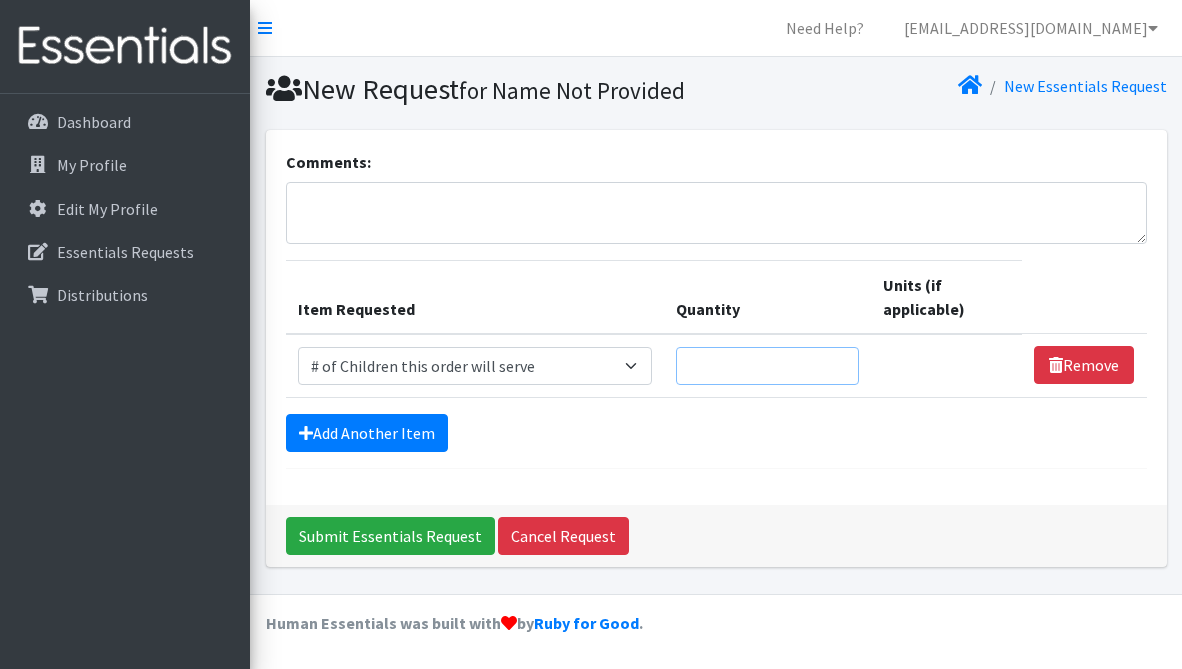 click on "Quantity" at bounding box center (767, 366) 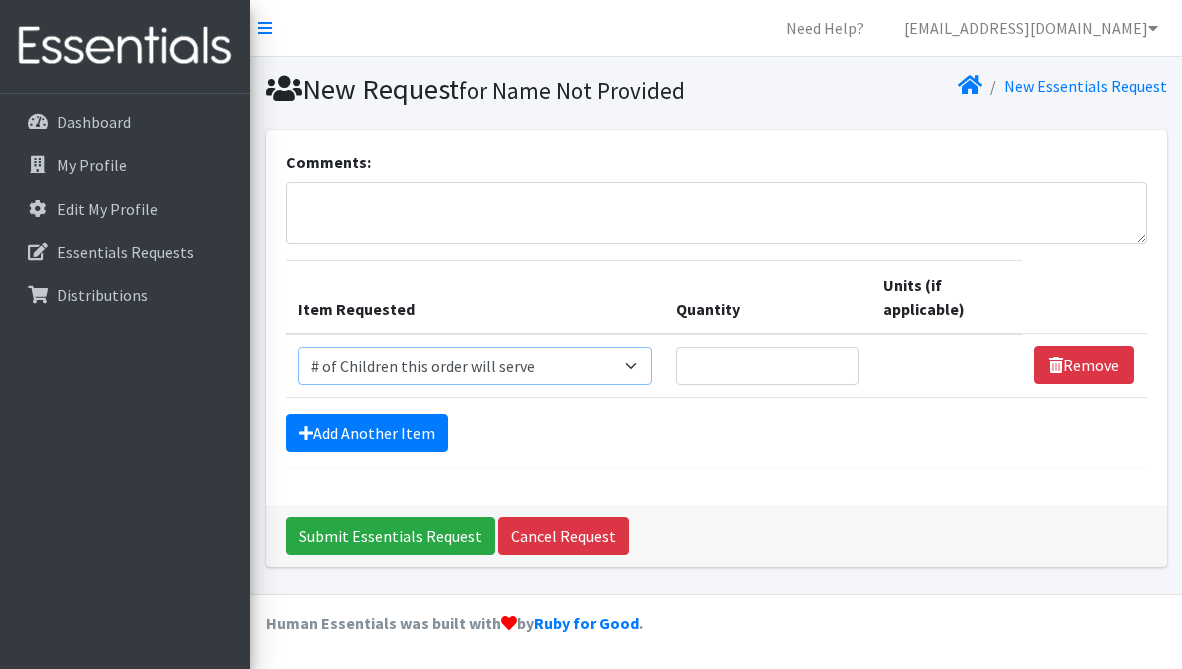 click on "Select an item
# of Children this order will serve
# of Individuals Living in Household
Activity Mat
Baby Carriers
Bath Tubs
Bed Pads
Bibs
Birthday Box - Boy
Birthday Box - Girl
Blankets/Swaddlers/Sleepsacks
Books
Bottles
Breast Pump
Bundle Me's
Car Seat - 3in1 up to 80 lbs.
Car Seat - Infant up to 22lbs. w/ handle
Clothing Boys Spring/Summer 0-6 Months
Clothing Boys Spring/Summer 12-18 Months
Clothing Boys Spring/Summer 18-24 Months
Clothing Boys Spring/Summer 2T
Clothing Boys Spring/Summer 3T
Clothing Boys Spring/Summer 4T
Clothing Boys Spring/Summer 5T
Clothing Boys Spring/Summer 6-12 Months
Clothing Boys Spring/Summer Premie/NB
Clothing Girls Fall/Winter 6-12 Months
Clothing Girls Spring/Summer 0-6 Months
Clothing Girls Spring/Summer 12-18 Months
Clothing Girls Spring/Summer 18-24 Months
Clothing Girls Spring/Summer 2T
Clothing Girls Spring/Summer 3T
Clothing Girls Spring/Summer 4T
Clothing Girls Spring/Summer 5T
Diaper Bags" at bounding box center [475, 366] 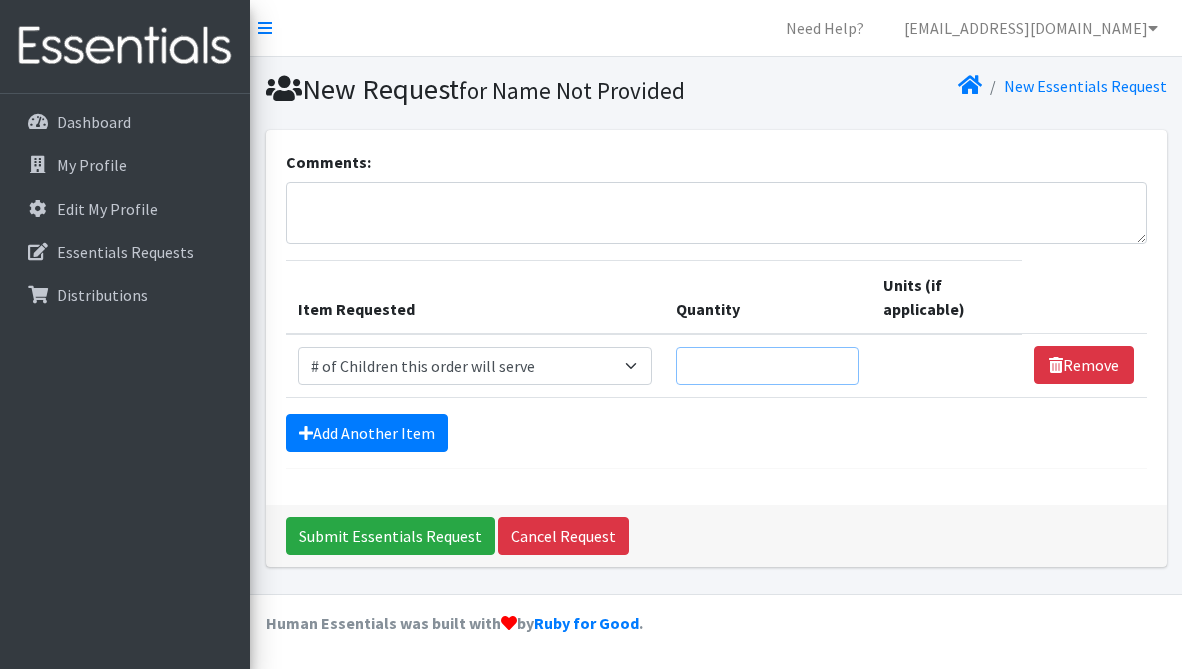 click on "Quantity" at bounding box center (767, 366) 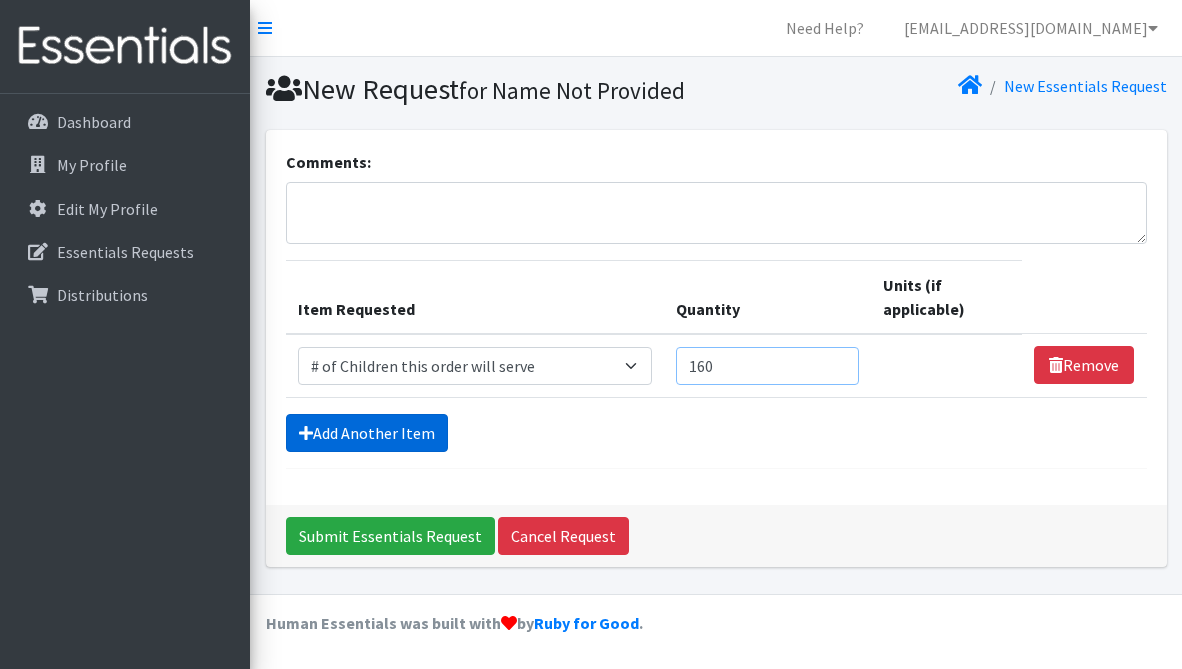 type on "160" 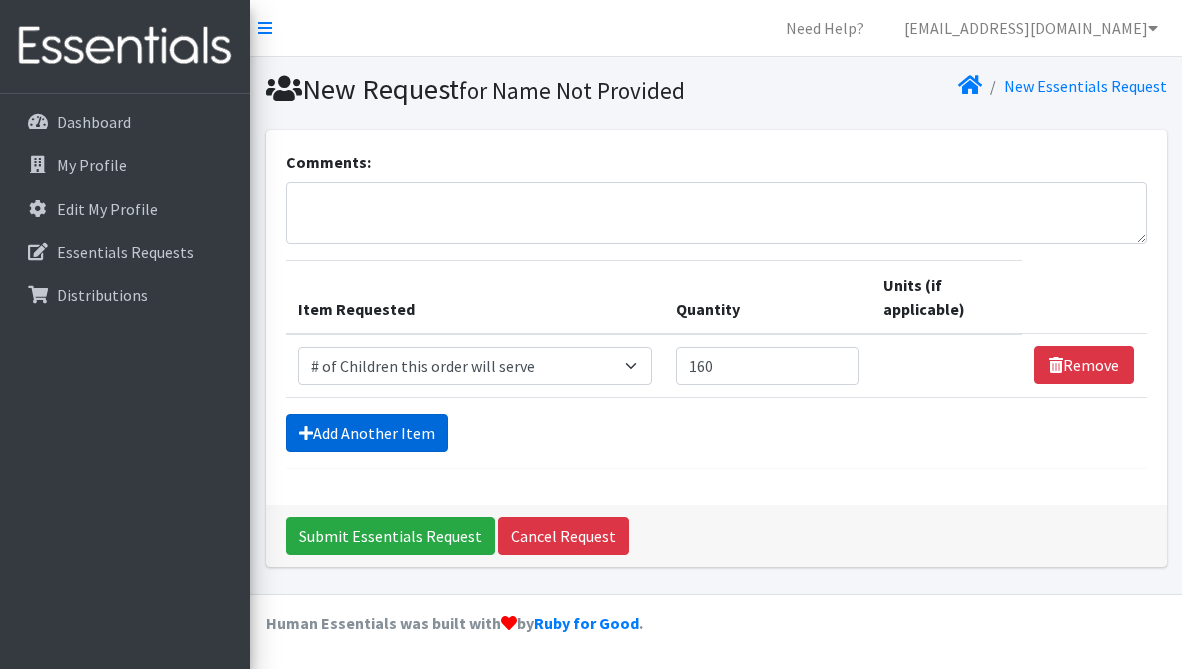 click on "Add Another Item" at bounding box center (367, 433) 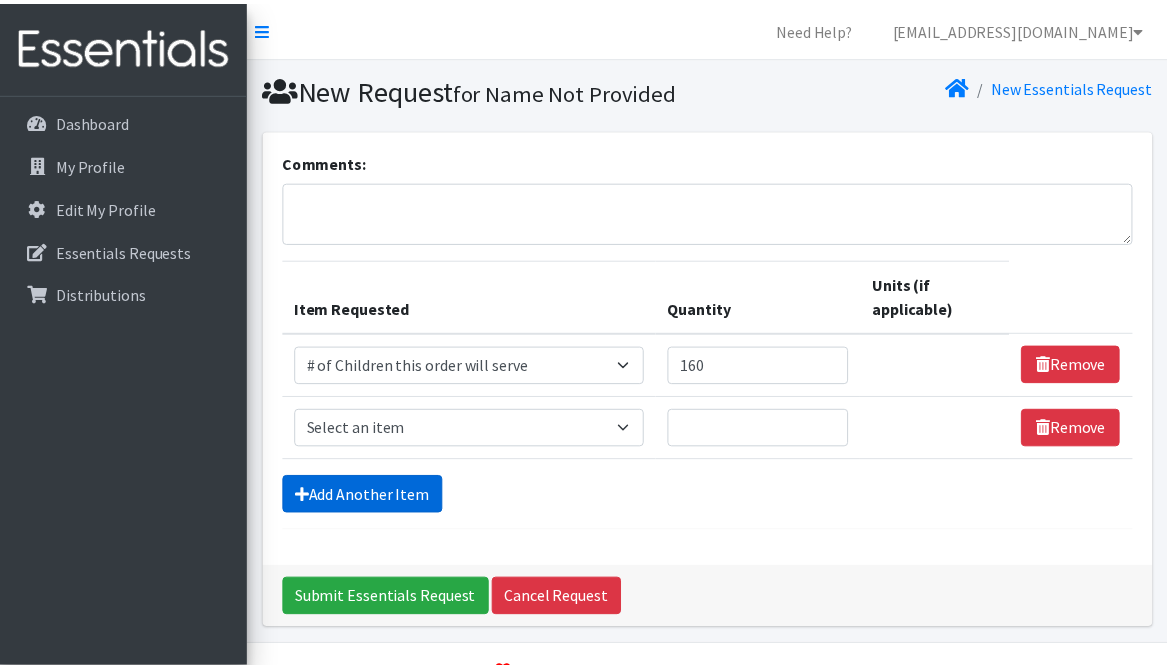 scroll, scrollTop: 49, scrollLeft: 0, axis: vertical 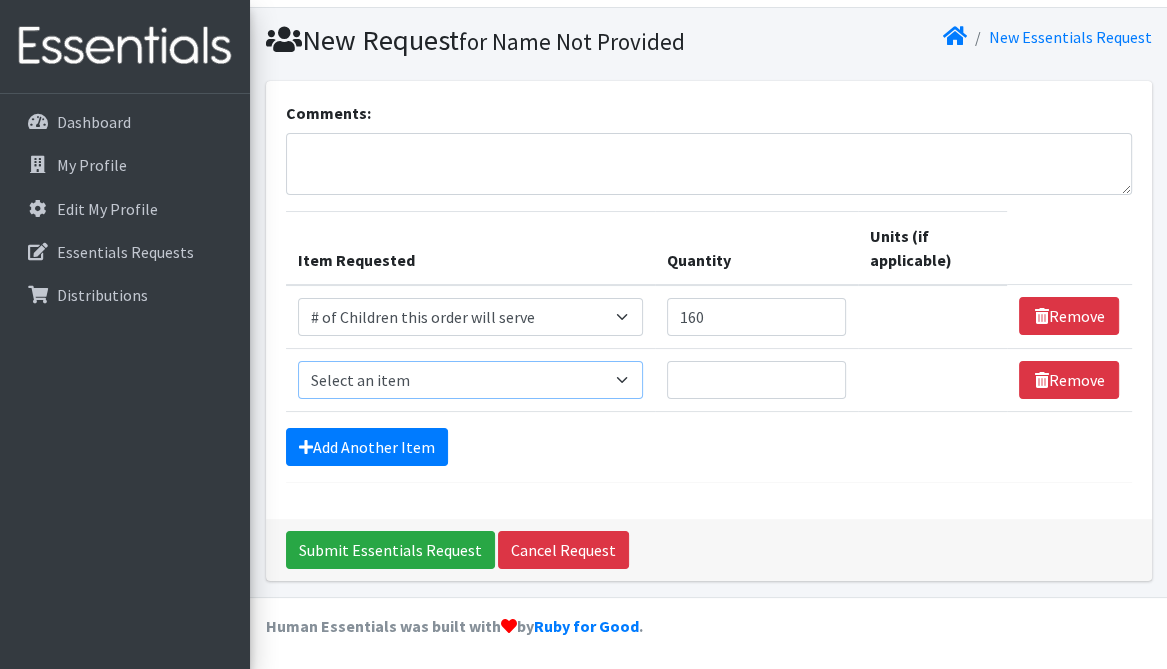 click on "Select an item
# of Children this order will serve
# of Individuals Living in Household
Activity Mat
Baby Carriers
Bath Tubs
Bed Pads
Bibs
Birthday Box - Boy
Birthday Box - Girl
Blankets/Swaddlers/Sleepsacks
Books
Bottles
Breast Pump
Bundle Me's
Car Seat - 3in1 up to 80 lbs.
Car Seat - Infant up to 22lbs. w/ handle
Clothing Boys Spring/Summer 0-6 Months
Clothing Boys Spring/Summer 12-18 Months
Clothing Boys Spring/Summer 18-24 Months
Clothing Boys Spring/Summer 2T
Clothing Boys Spring/Summer 3T
Clothing Boys Spring/Summer 4T
Clothing Boys Spring/Summer 5T
Clothing Boys Spring/Summer 6-12 Months
Clothing Boys Spring/Summer Premie/NB
Clothing Girls Fall/Winter 6-12 Months
Clothing Girls Spring/Summer 0-6 Months
Clothing Girls Spring/Summer 12-18 Months
Clothing Girls Spring/Summer 18-24 Months
Clothing Girls Spring/Summer 2T
Clothing Girls Spring/Summer 3T
Clothing Girls Spring/Summer 4T
Clothing Girls Spring/Summer 5T
Diaper Bags" at bounding box center (470, 380) 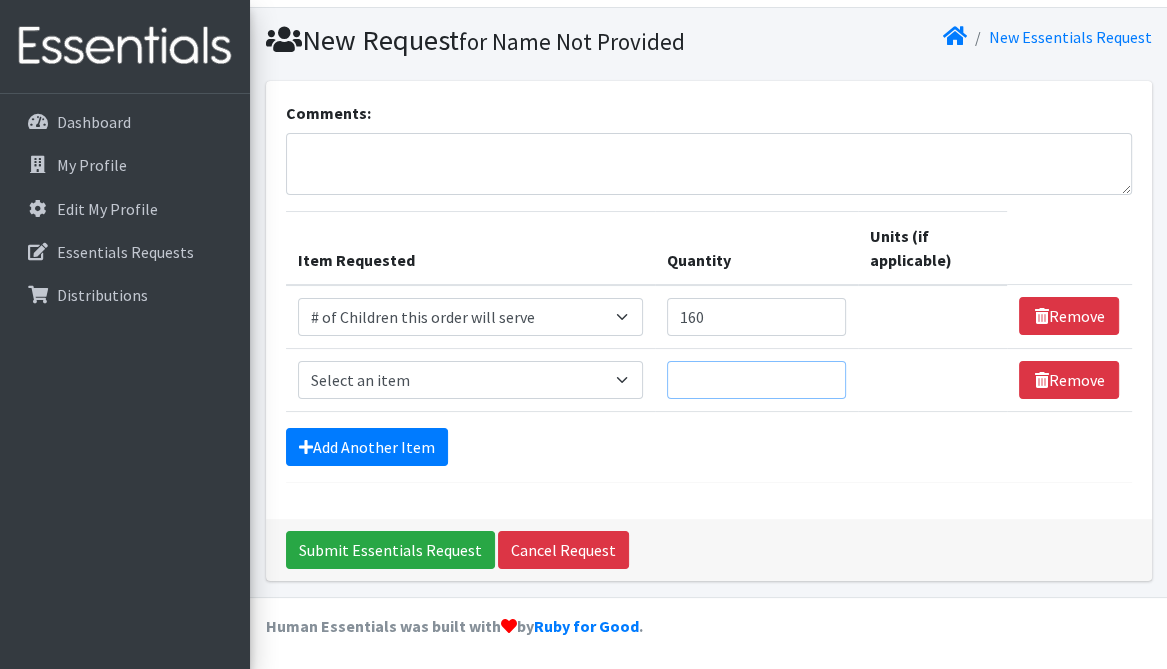 click on "Quantity" at bounding box center [756, 380] 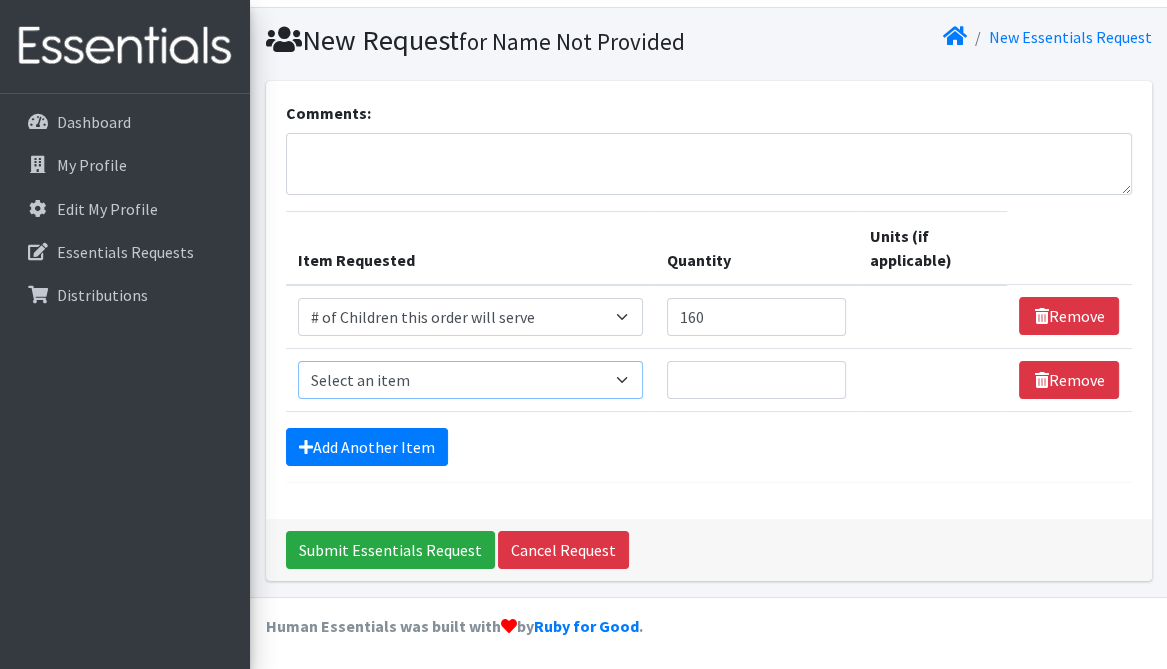 click on "Select an item
# of Children this order will serve
# of Individuals Living in Household
Activity Mat
Baby Carriers
Bath Tubs
Bed Pads
Bibs
Birthday Box - Boy
Birthday Box - Girl
Blankets/Swaddlers/Sleepsacks
Books
Bottles
Breast Pump
Bundle Me's
Car Seat - 3in1 up to 80 lbs.
Car Seat - Infant up to 22lbs. w/ handle
Clothing Boys Spring/Summer 0-6 Months
Clothing Boys Spring/Summer 12-18 Months
Clothing Boys Spring/Summer 18-24 Months
Clothing Boys Spring/Summer 2T
Clothing Boys Spring/Summer 3T
Clothing Boys Spring/Summer 4T
Clothing Boys Spring/Summer 5T
Clothing Boys Spring/Summer 6-12 Months
Clothing Boys Spring/Summer Premie/NB
Clothing Girls Fall/Winter 6-12 Months
Clothing Girls Spring/Summer 0-6 Months
Clothing Girls Spring/Summer 12-18 Months
Clothing Girls Spring/Summer 18-24 Months
Clothing Girls Spring/Summer 2T
Clothing Girls Spring/Summer 3T
Clothing Girls Spring/Summer 4T
Clothing Girls Spring/Summer 5T
Diaper Bags" at bounding box center (470, 380) 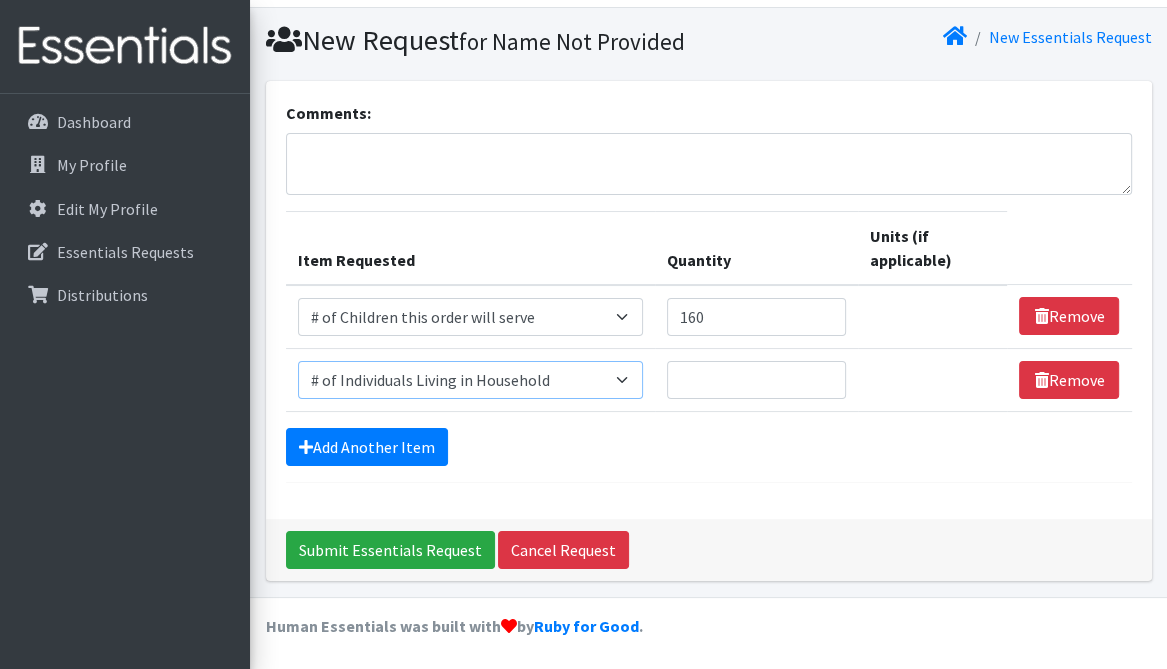 click on "Select an item
# of Children this order will serve
# of Individuals Living in Household
Activity Mat
Baby Carriers
Bath Tubs
Bed Pads
Bibs
Birthday Box - Boy
Birthday Box - Girl
Blankets/Swaddlers/Sleepsacks
Books
Bottles
Breast Pump
Bundle Me's
Car Seat - 3in1 up to 80 lbs.
Car Seat - Infant up to 22lbs. w/ handle
Clothing Boys Spring/Summer 0-6 Months
Clothing Boys Spring/Summer 12-18 Months
Clothing Boys Spring/Summer 18-24 Months
Clothing Boys Spring/Summer 2T
Clothing Boys Spring/Summer 3T
Clothing Boys Spring/Summer 4T
Clothing Boys Spring/Summer 5T
Clothing Boys Spring/Summer 6-12 Months
Clothing Boys Spring/Summer Premie/NB
Clothing Girls Fall/Winter 6-12 Months
Clothing Girls Spring/Summer 0-6 Months
Clothing Girls Spring/Summer 12-18 Months
Clothing Girls Spring/Summer 18-24 Months
Clothing Girls Spring/Summer 2T
Clothing Girls Spring/Summer 3T
Clothing Girls Spring/Summer 4T
Clothing Girls Spring/Summer 5T
Diaper Bags" at bounding box center [470, 380] 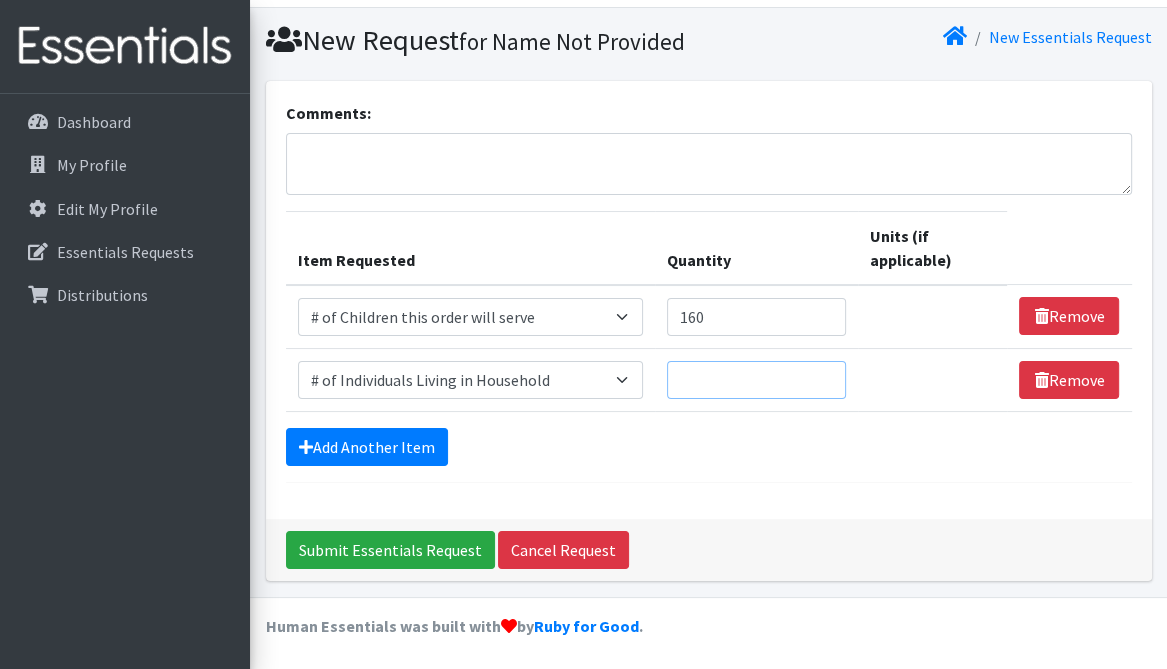 click on "Quantity" at bounding box center [756, 380] 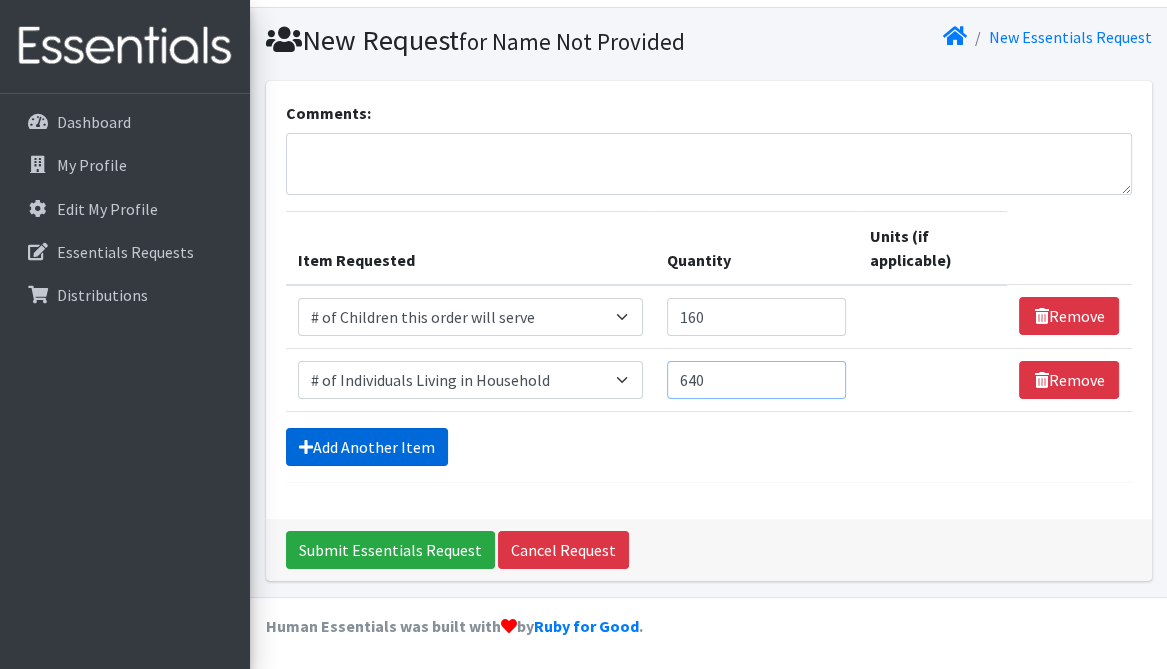 type on "640" 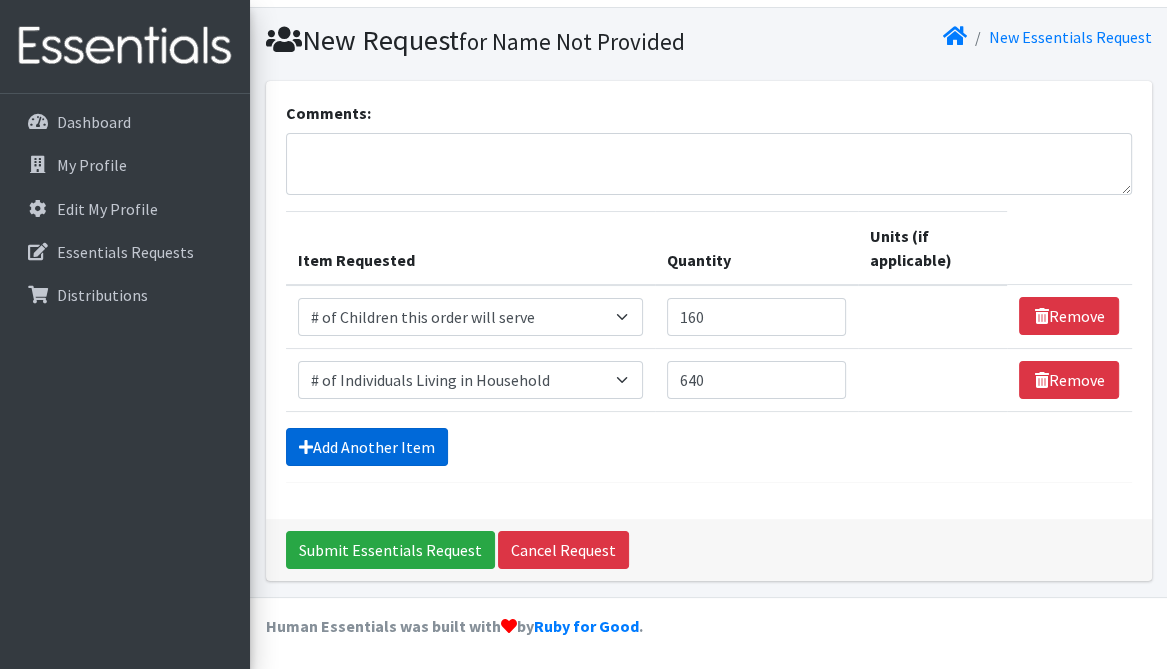 click on "Add Another Item" at bounding box center [367, 447] 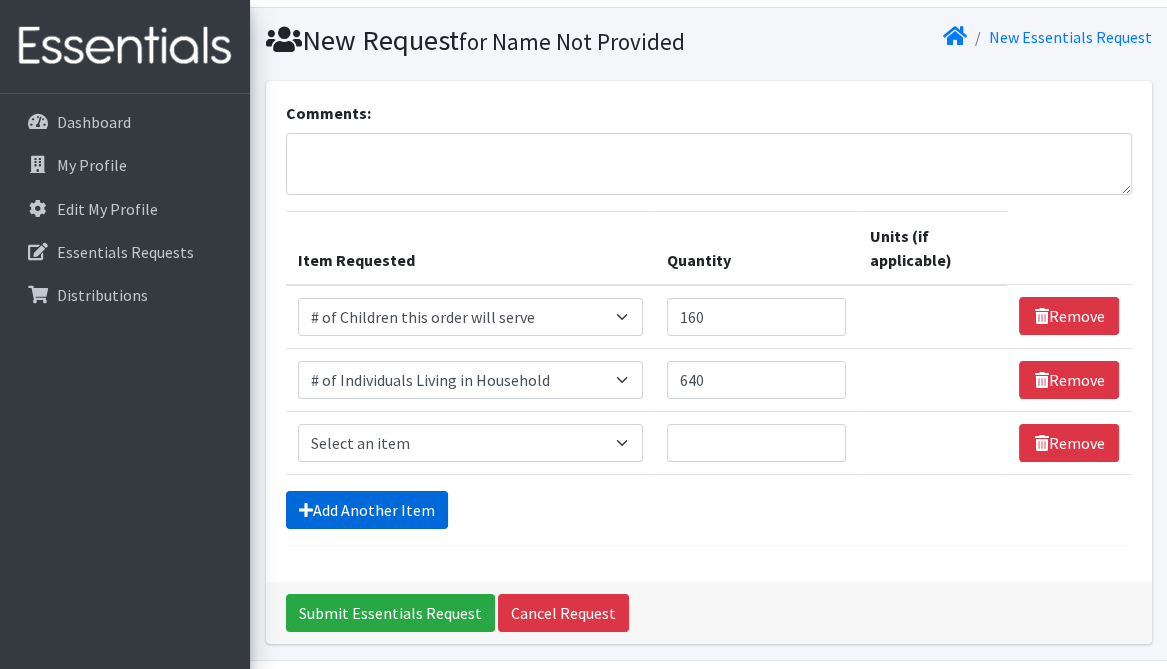 scroll, scrollTop: 112, scrollLeft: 0, axis: vertical 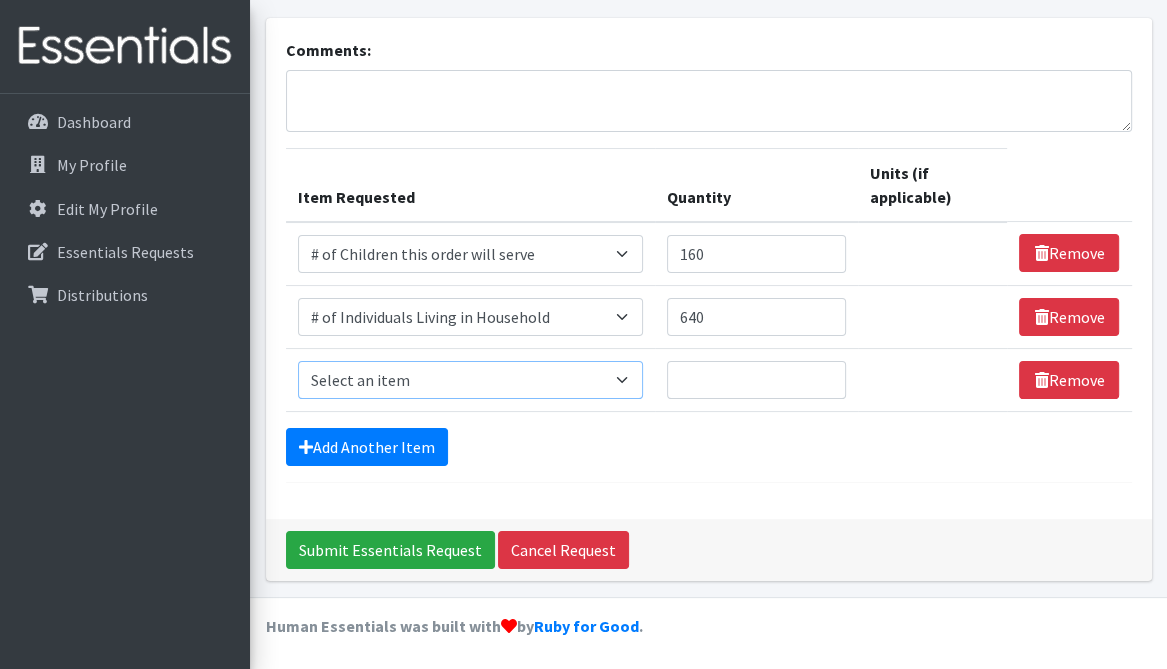 click on "Select an item
# of Children this order will serve
# of Individuals Living in Household
Activity Mat
Baby Carriers
Bath Tubs
Bed Pads
Bibs
Birthday Box - Boy
Birthday Box - Girl
Blankets/Swaddlers/Sleepsacks
Books
Bottles
Breast Pump
Bundle Me's
Car Seat - 3in1 up to 80 lbs.
Car Seat - Infant up to 22lbs. w/ handle
Clothing Boys Spring/Summer 0-6 Months
Clothing Boys Spring/Summer 12-18 Months
Clothing Boys Spring/Summer 18-24 Months
Clothing Boys Spring/Summer 2T
Clothing Boys Spring/Summer 3T
Clothing Boys Spring/Summer 4T
Clothing Boys Spring/Summer 5T
Clothing Boys Spring/Summer 6-12 Months
Clothing Boys Spring/Summer Premie/NB
Clothing Girls Fall/Winter 6-12 Months
Clothing Girls Spring/Summer 0-6 Months
Clothing Girls Spring/Summer 12-18 Months
Clothing Girls Spring/Summer 18-24 Months
Clothing Girls Spring/Summer 2T
Clothing Girls Spring/Summer 3T
Clothing Girls Spring/Summer 4T
Clothing Girls Spring/Summer 5T
Diaper Bags" at bounding box center (470, 380) 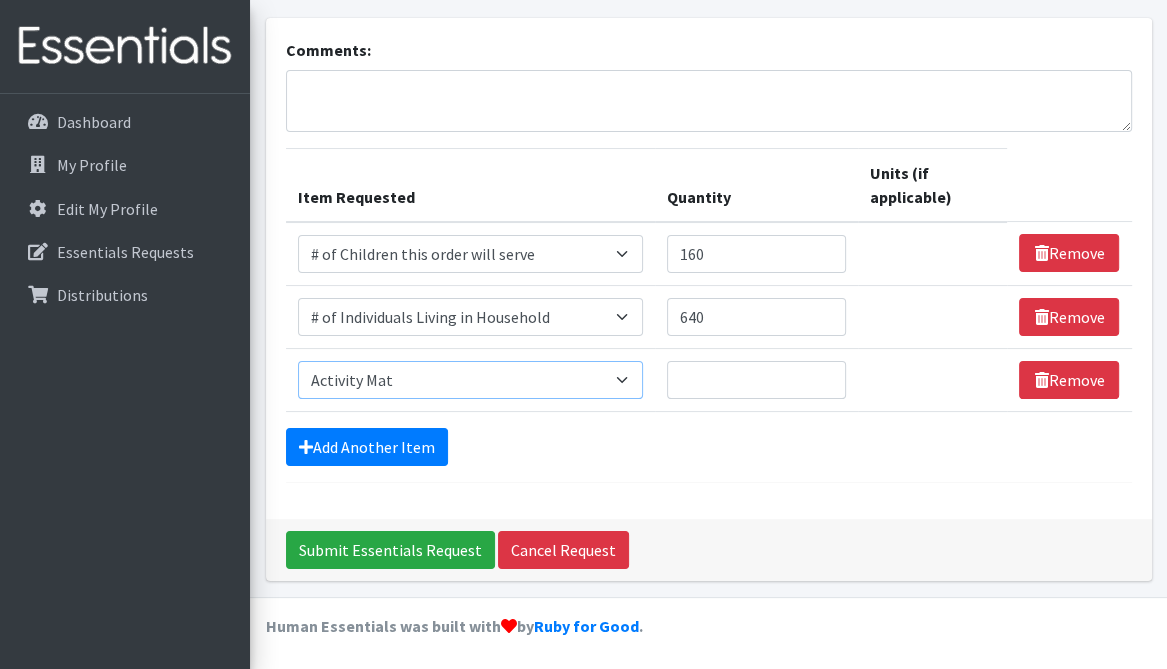 click on "Select an item
# of Children this order will serve
# of Individuals Living in Household
Activity Mat
Baby Carriers
Bath Tubs
Bed Pads
Bibs
Birthday Box - Boy
Birthday Box - Girl
Blankets/Swaddlers/Sleepsacks
Books
Bottles
Breast Pump
Bundle Me's
Car Seat - 3in1 up to 80 lbs.
Car Seat - Infant up to 22lbs. w/ handle
Clothing Boys Spring/Summer 0-6 Months
Clothing Boys Spring/Summer 12-18 Months
Clothing Boys Spring/Summer 18-24 Months
Clothing Boys Spring/Summer 2T
Clothing Boys Spring/Summer 3T
Clothing Boys Spring/Summer 4T
Clothing Boys Spring/Summer 5T
Clothing Boys Spring/Summer 6-12 Months
Clothing Boys Spring/Summer Premie/NB
Clothing Girls Fall/Winter 6-12 Months
Clothing Girls Spring/Summer 0-6 Months
Clothing Girls Spring/Summer 12-18 Months
Clothing Girls Spring/Summer 18-24 Months
Clothing Girls Spring/Summer 2T
Clothing Girls Spring/Summer 3T
Clothing Girls Spring/Summer 4T
Clothing Girls Spring/Summer 5T
Diaper Bags" at bounding box center [470, 380] 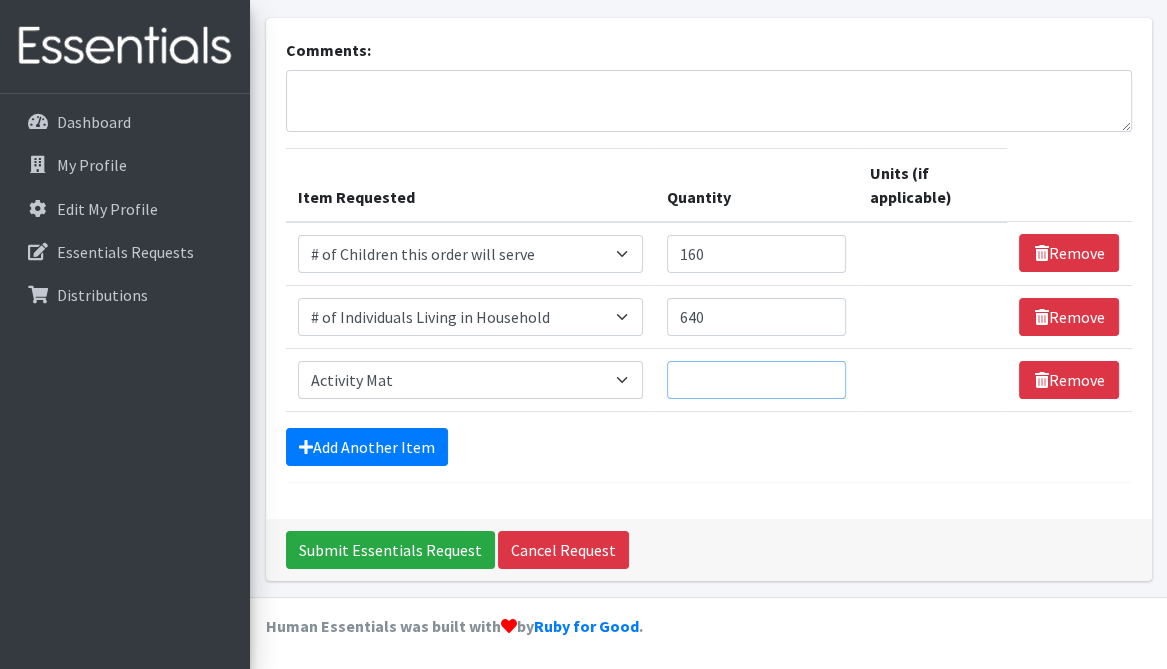 click on "Quantity" at bounding box center [756, 380] 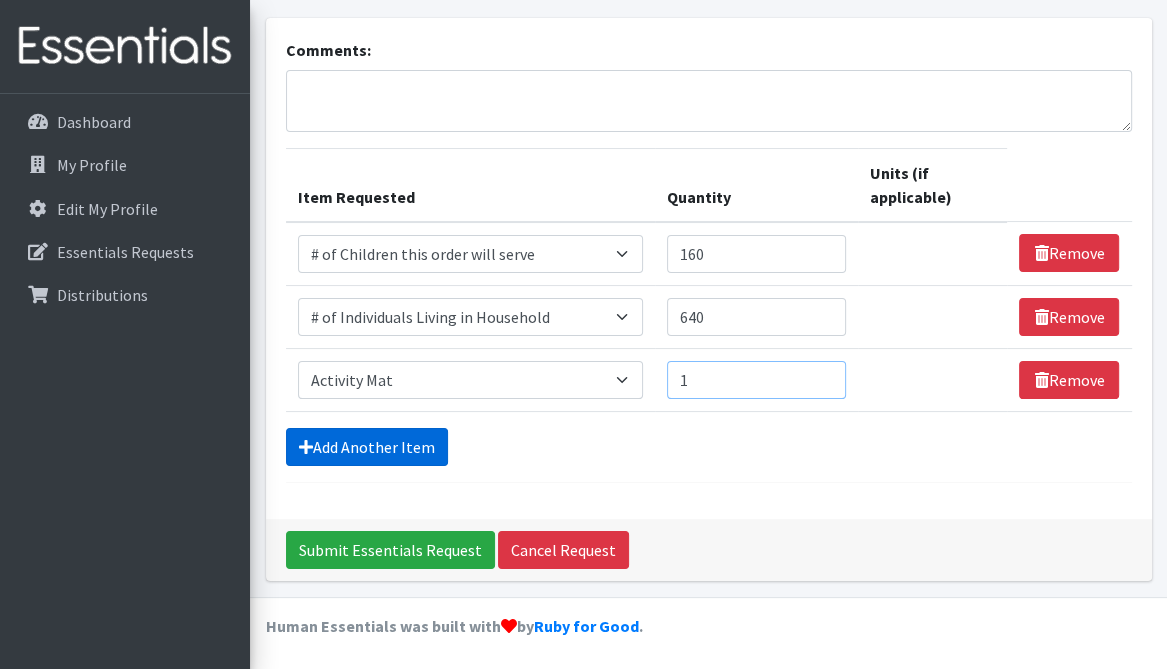 type on "1" 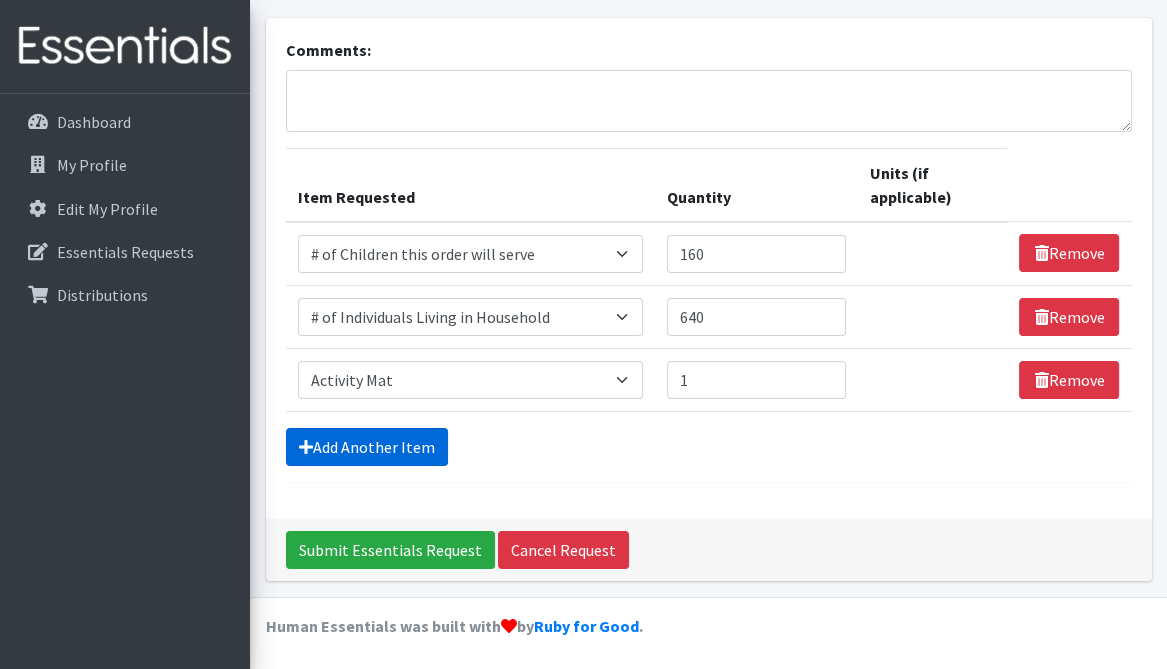 click on "Add Another Item" at bounding box center [367, 447] 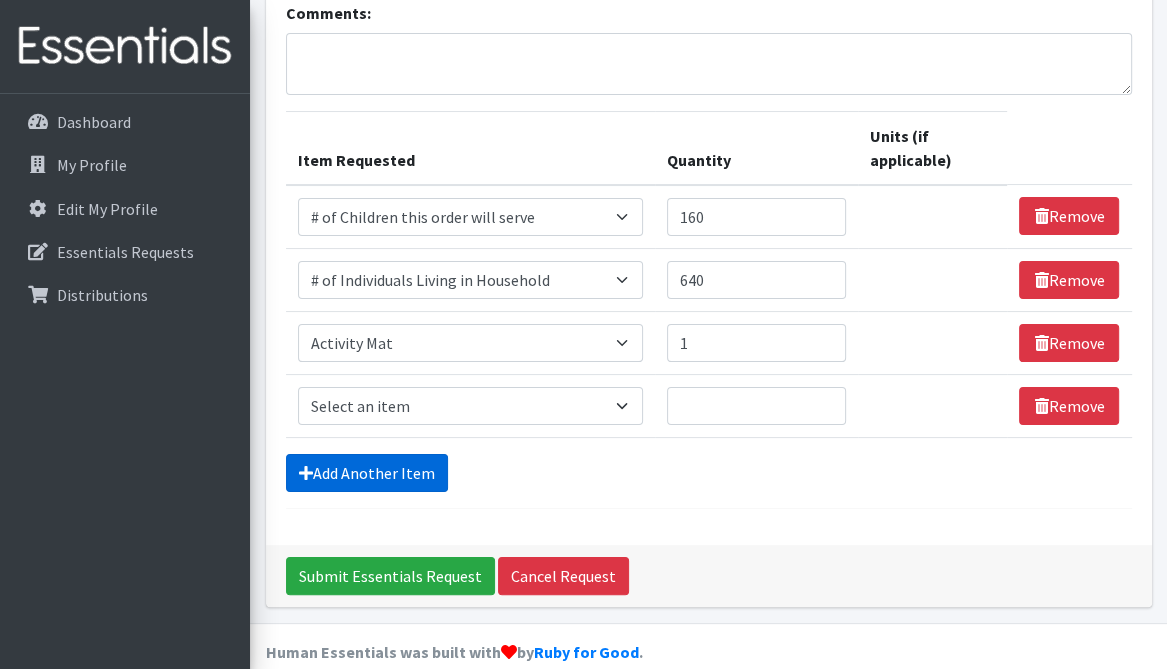 scroll, scrollTop: 174, scrollLeft: 0, axis: vertical 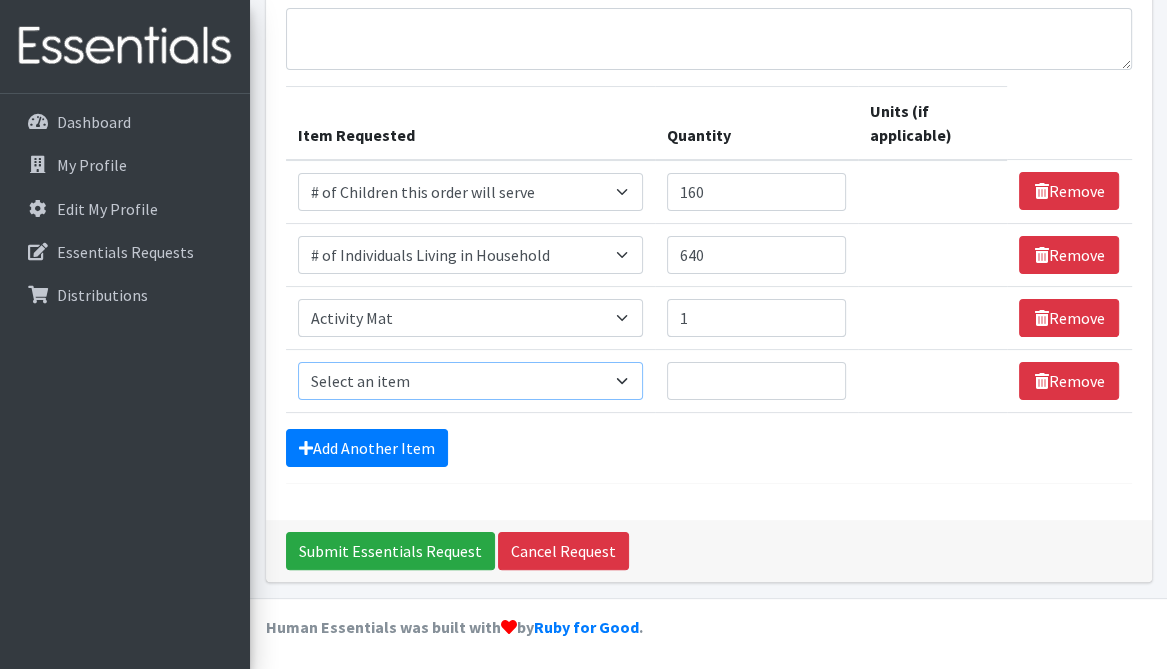 click on "Select an item
# of Children this order will serve
# of Individuals Living in Household
Activity Mat
Baby Carriers
Bath Tubs
Bed Pads
Bibs
Birthday Box - Boy
Birthday Box - Girl
Blankets/Swaddlers/Sleepsacks
Books
Bottles
Breast Pump
Bundle Me's
Car Seat - 3in1 up to 80 lbs.
Car Seat - Infant up to 22lbs. w/ handle
Clothing Boys Spring/Summer 0-6 Months
Clothing Boys Spring/Summer 12-18 Months
Clothing Boys Spring/Summer 18-24 Months
Clothing Boys Spring/Summer 2T
Clothing Boys Spring/Summer 3T
Clothing Boys Spring/Summer 4T
Clothing Boys Spring/Summer 5T
Clothing Boys Spring/Summer 6-12 Months
Clothing Boys Spring/Summer Premie/NB
Clothing Girls Fall/Winter 6-12 Months
Clothing Girls Spring/Summer 0-6 Months
Clothing Girls Spring/Summer 12-18 Months
Clothing Girls Spring/Summer 18-24 Months
Clothing Girls Spring/Summer 2T
Clothing Girls Spring/Summer 3T
Clothing Girls Spring/Summer 4T
Clothing Girls Spring/Summer 5T
Diaper Bags" at bounding box center [470, 381] 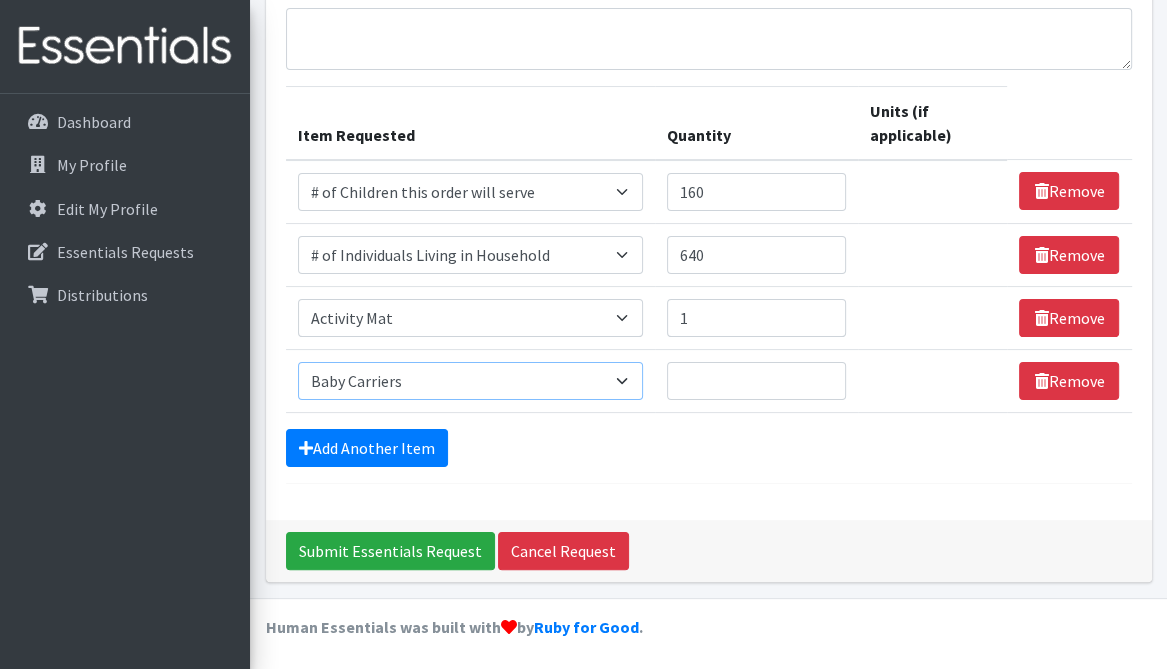 click on "Select an item
# of Children this order will serve
# of Individuals Living in Household
Activity Mat
Baby Carriers
Bath Tubs
Bed Pads
Bibs
Birthday Box - Boy
Birthday Box - Girl
Blankets/Swaddlers/Sleepsacks
Books
Bottles
Breast Pump
Bundle Me's
Car Seat - 3in1 up to 80 lbs.
Car Seat - Infant up to 22lbs. w/ handle
Clothing Boys Spring/Summer 0-6 Months
Clothing Boys Spring/Summer 12-18 Months
Clothing Boys Spring/Summer 18-24 Months
Clothing Boys Spring/Summer 2T
Clothing Boys Spring/Summer 3T
Clothing Boys Spring/Summer 4T
Clothing Boys Spring/Summer 5T
Clothing Boys Spring/Summer 6-12 Months
Clothing Boys Spring/Summer Premie/NB
Clothing Girls Fall/Winter 6-12 Months
Clothing Girls Spring/Summer 0-6 Months
Clothing Girls Spring/Summer 12-18 Months
Clothing Girls Spring/Summer 18-24 Months
Clothing Girls Spring/Summer 2T
Clothing Girls Spring/Summer 3T
Clothing Girls Spring/Summer 4T
Clothing Girls Spring/Summer 5T
Diaper Bags" at bounding box center [470, 381] 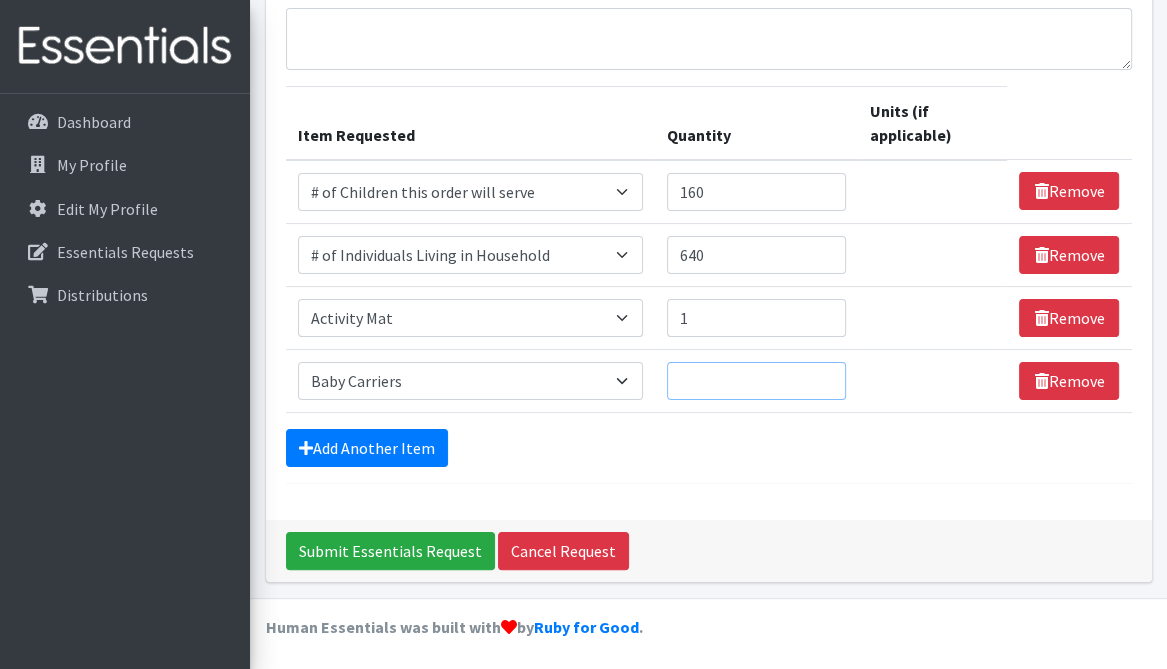 click on "Quantity" at bounding box center (756, 381) 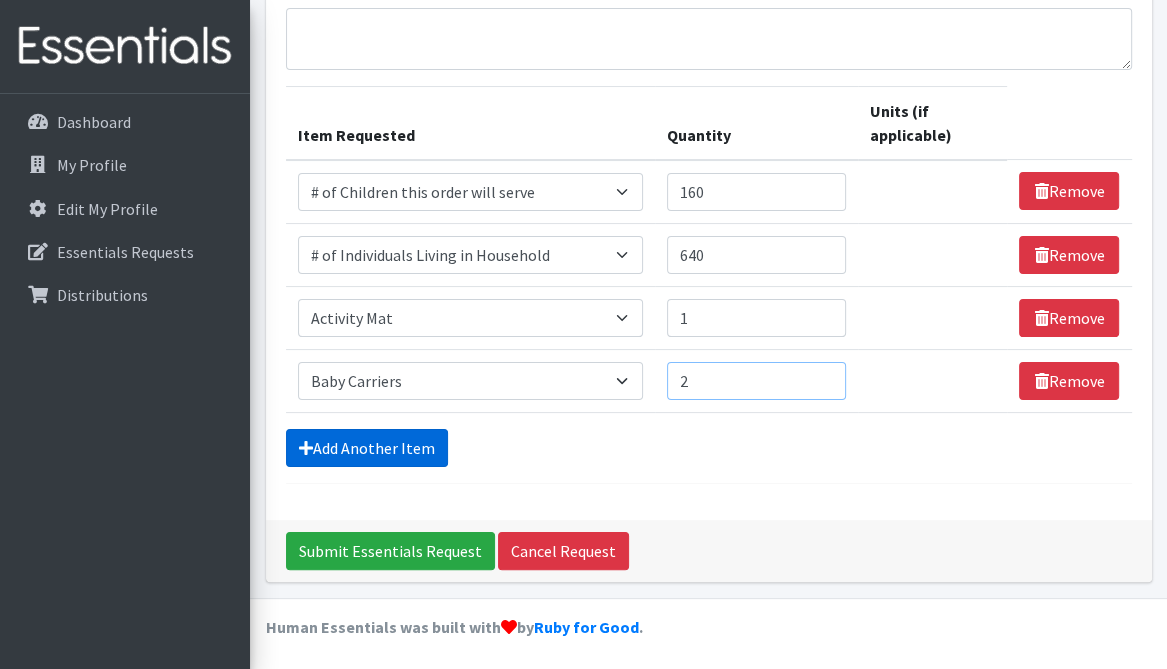 type on "2" 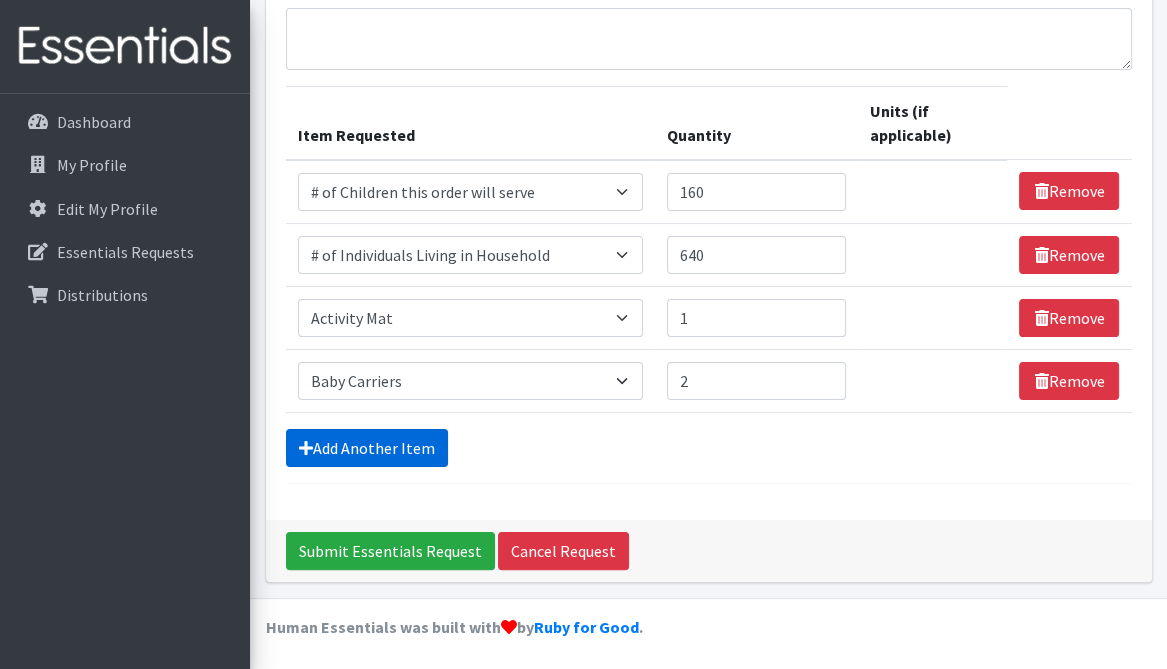 click on "Add Another Item" at bounding box center (367, 448) 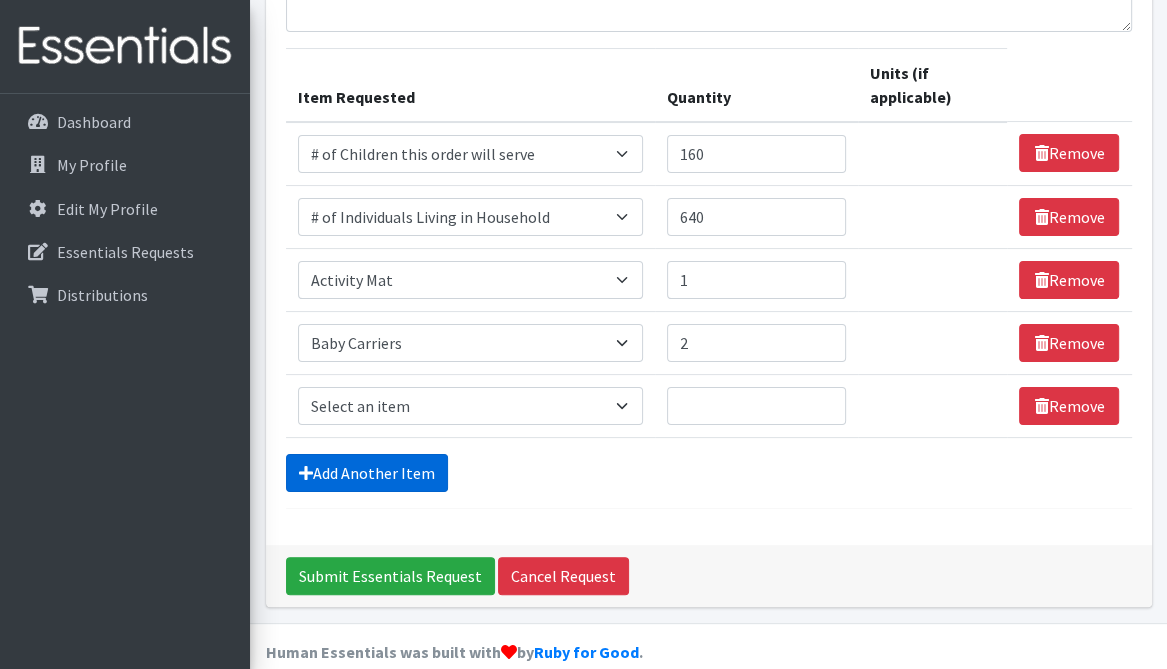 scroll, scrollTop: 237, scrollLeft: 0, axis: vertical 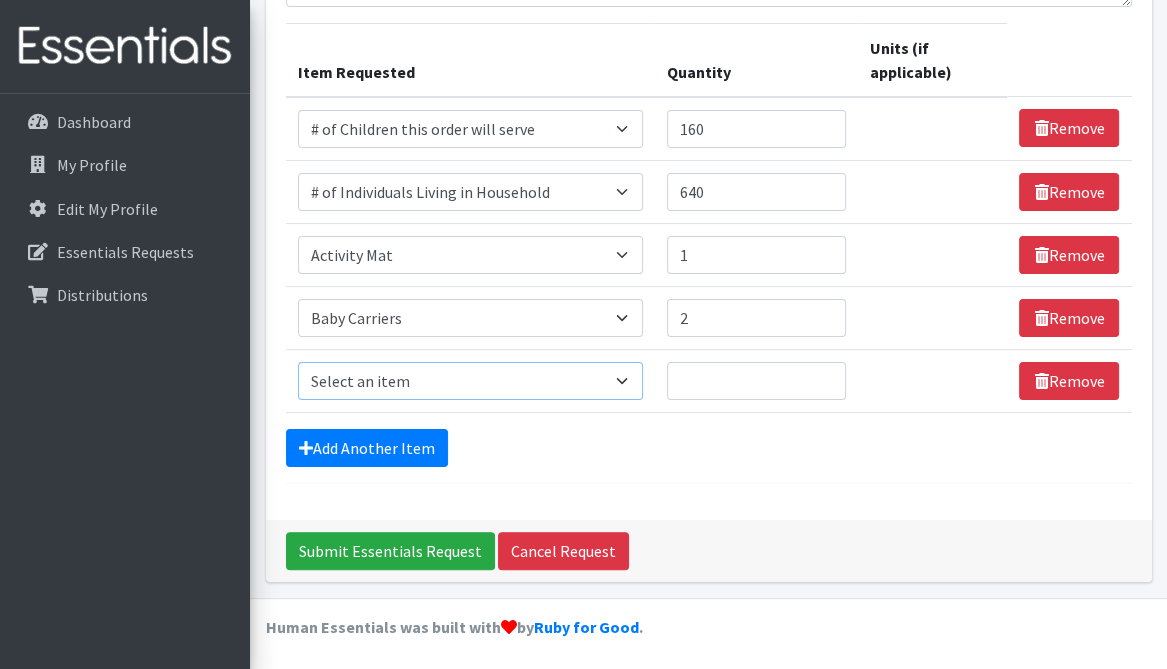 click on "Select an item
# of Children this order will serve
# of Individuals Living in Household
Activity Mat
Baby Carriers
Bath Tubs
Bed Pads
Bibs
Birthday Box - Boy
Birthday Box - Girl
Blankets/Swaddlers/Sleepsacks
Books
Bottles
Breast Pump
Bundle Me's
Car Seat - 3in1 up to 80 lbs.
Car Seat - Infant up to 22lbs. w/ handle
Clothing Boys Spring/Summer 0-6 Months
Clothing Boys Spring/Summer 12-18 Months
Clothing Boys Spring/Summer 18-24 Months
Clothing Boys Spring/Summer 2T
Clothing Boys Spring/Summer 3T
Clothing Boys Spring/Summer 4T
Clothing Boys Spring/Summer 5T
Clothing Boys Spring/Summer 6-12 Months
Clothing Boys Spring/Summer Premie/NB
Clothing Girls Fall/Winter 6-12 Months
Clothing Girls Spring/Summer 0-6 Months
Clothing Girls Spring/Summer 12-18 Months
Clothing Girls Spring/Summer 18-24 Months
Clothing Girls Spring/Summer 2T
Clothing Girls Spring/Summer 3T
Clothing Girls Spring/Summer 4T
Clothing Girls Spring/Summer 5T
Diaper Bags" at bounding box center (470, 381) 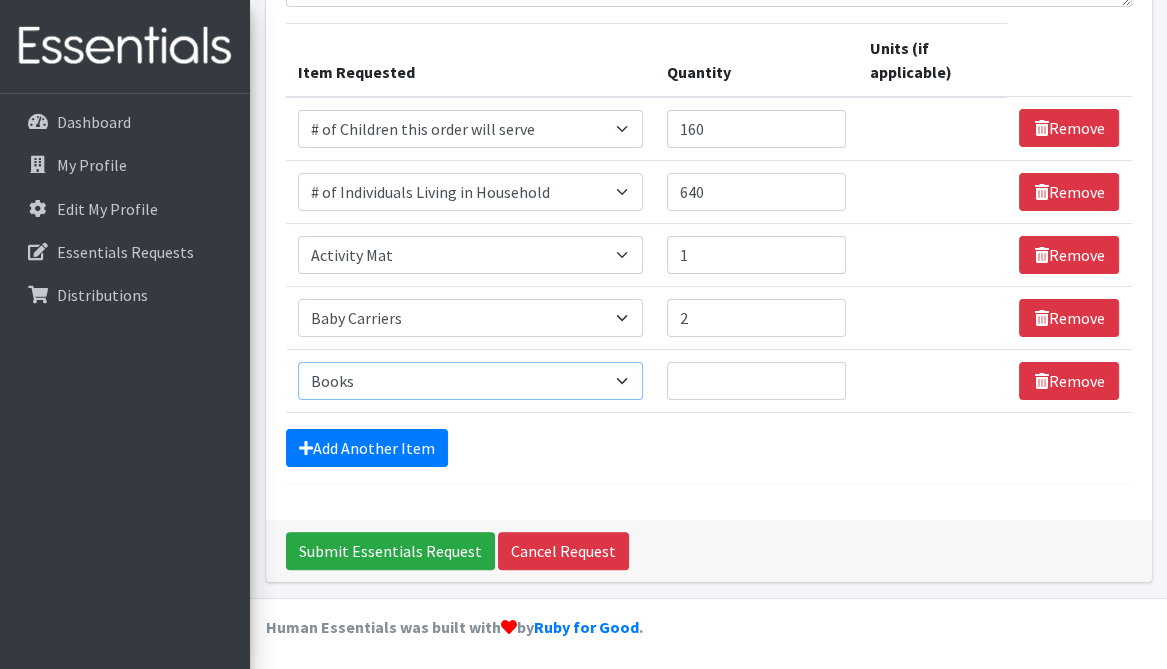 click on "Select an item
# of Children this order will serve
# of Individuals Living in Household
Activity Mat
Baby Carriers
Bath Tubs
Bed Pads
Bibs
Birthday Box - Boy
Birthday Box - Girl
Blankets/Swaddlers/Sleepsacks
Books
Bottles
Breast Pump
Bundle Me's
Car Seat - 3in1 up to 80 lbs.
Car Seat - Infant up to 22lbs. w/ handle
Clothing Boys Spring/Summer 0-6 Months
Clothing Boys Spring/Summer 12-18 Months
Clothing Boys Spring/Summer 18-24 Months
Clothing Boys Spring/Summer 2T
Clothing Boys Spring/Summer 3T
Clothing Boys Spring/Summer 4T
Clothing Boys Spring/Summer 5T
Clothing Boys Spring/Summer 6-12 Months
Clothing Boys Spring/Summer Premie/NB
Clothing Girls Fall/Winter 6-12 Months
Clothing Girls Spring/Summer 0-6 Months
Clothing Girls Spring/Summer 12-18 Months
Clothing Girls Spring/Summer 18-24 Months
Clothing Girls Spring/Summer 2T
Clothing Girls Spring/Summer 3T
Clothing Girls Spring/Summer 4T
Clothing Girls Spring/Summer 5T
Diaper Bags" at bounding box center [470, 381] 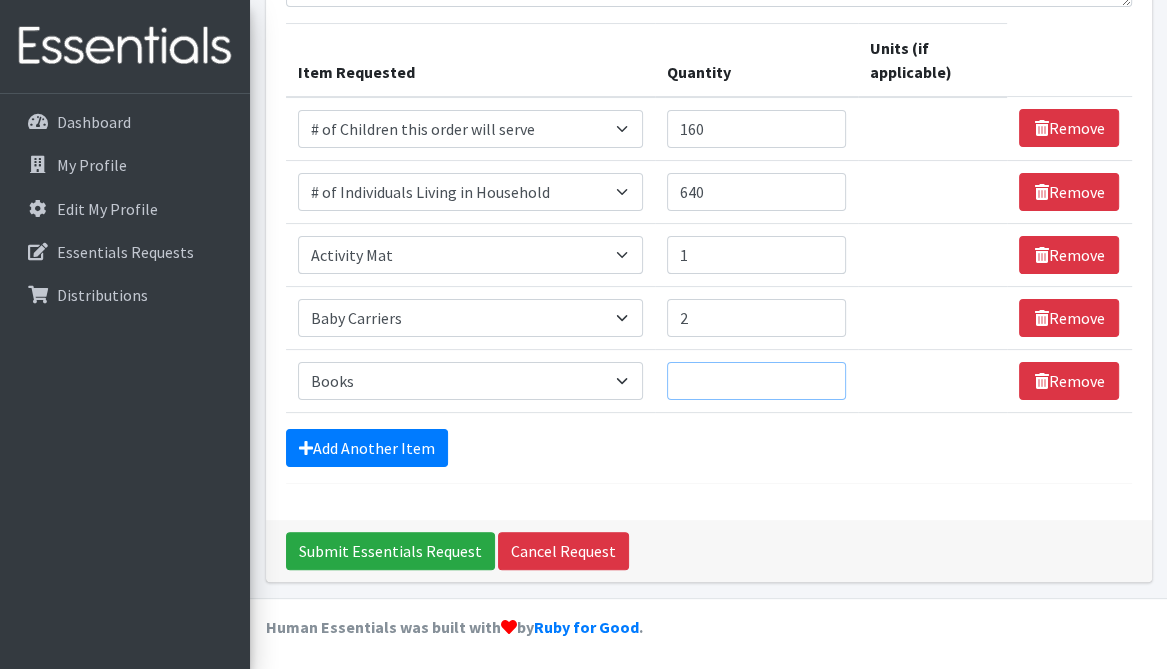 click on "Quantity" at bounding box center [756, 381] 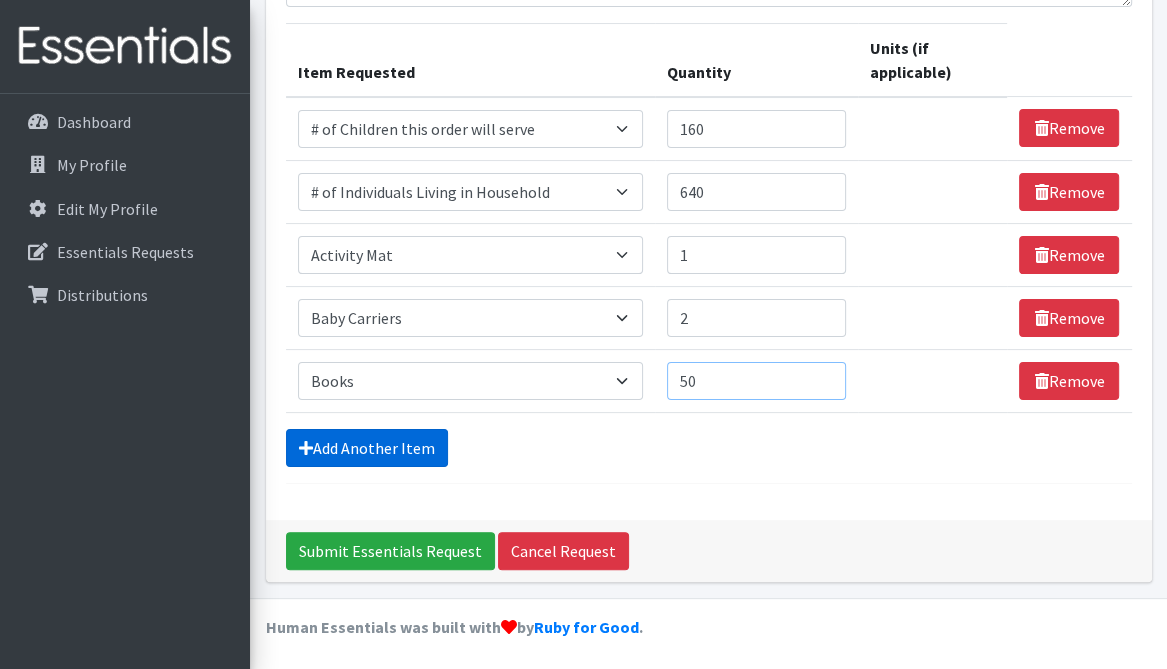 type on "50" 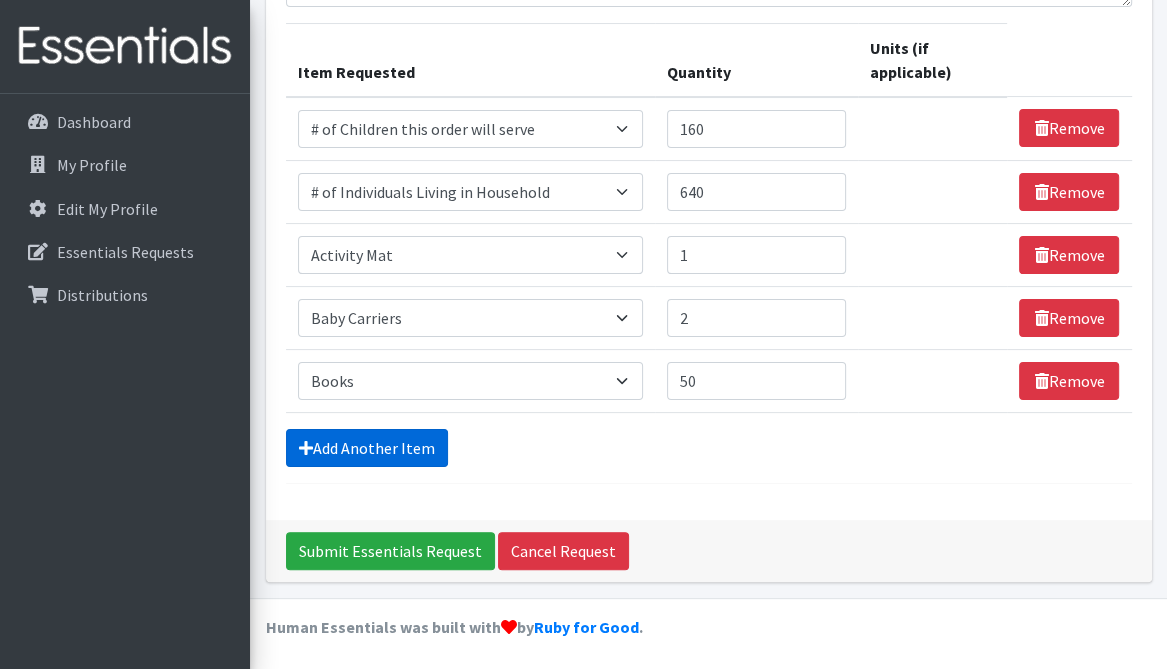 click on "Add Another Item" at bounding box center [367, 448] 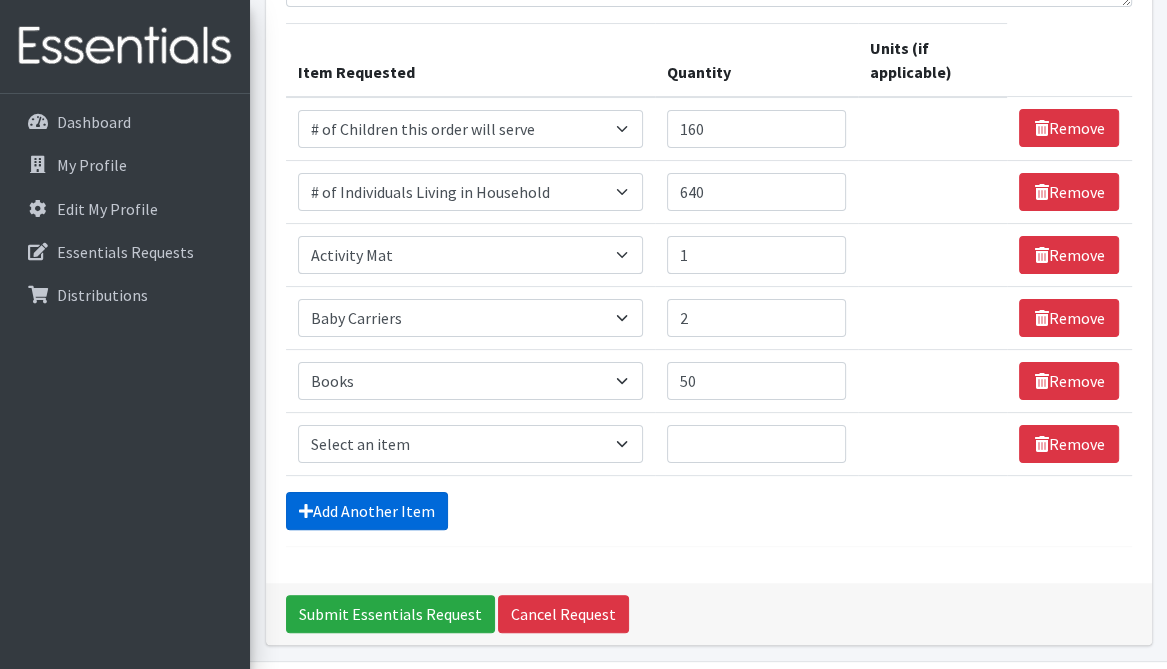 scroll, scrollTop: 300, scrollLeft: 0, axis: vertical 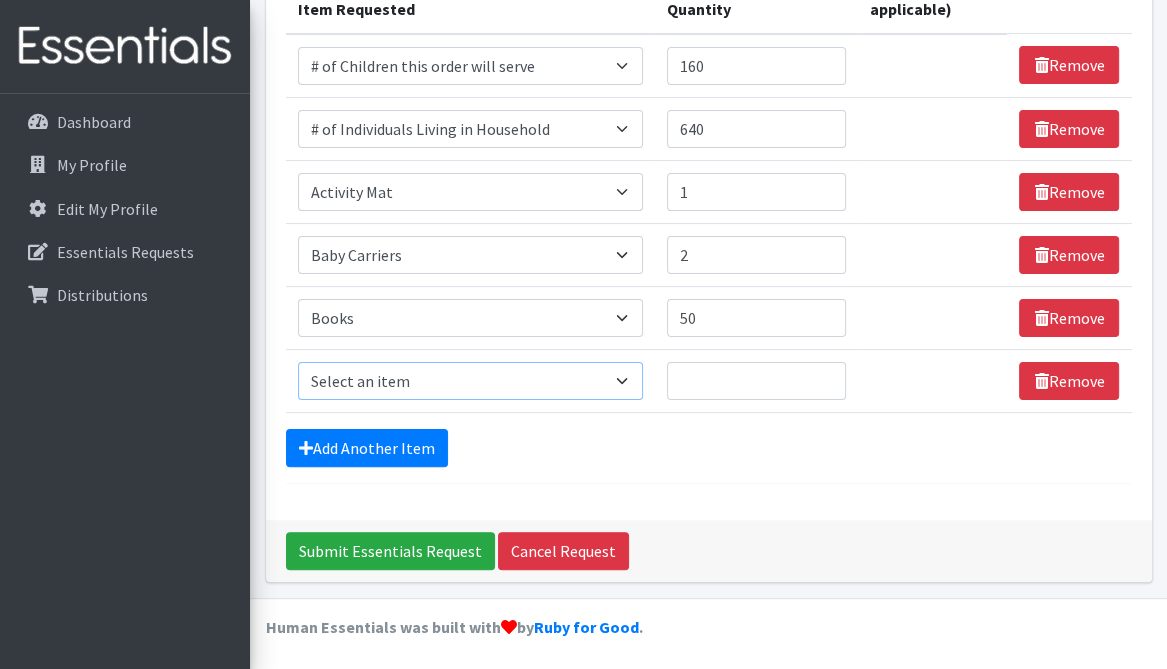 click on "Select an item
# of Children this order will serve
# of Individuals Living in Household
Activity Mat
Baby Carriers
Bath Tubs
Bed Pads
Bibs
Birthday Box - Boy
Birthday Box - Girl
Blankets/Swaddlers/Sleepsacks
Books
Bottles
Breast Pump
Bundle Me's
Car Seat - 3in1 up to 80 lbs.
Car Seat - Infant up to 22lbs. w/ handle
Clothing Boys Spring/Summer 0-6 Months
Clothing Boys Spring/Summer 12-18 Months
Clothing Boys Spring/Summer 18-24 Months
Clothing Boys Spring/Summer 2T
Clothing Boys Spring/Summer 3T
Clothing Boys Spring/Summer 4T
Clothing Boys Spring/Summer 5T
Clothing Boys Spring/Summer 6-12 Months
Clothing Boys Spring/Summer Premie/NB
Clothing Girls Fall/Winter 6-12 Months
Clothing Girls Spring/Summer 0-6 Months
Clothing Girls Spring/Summer 12-18 Months
Clothing Girls Spring/Summer 18-24 Months
Clothing Girls Spring/Summer 2T
Clothing Girls Spring/Summer 3T
Clothing Girls Spring/Summer 4T
Clothing Girls Spring/Summer 5T
Diaper Bags" at bounding box center [470, 381] 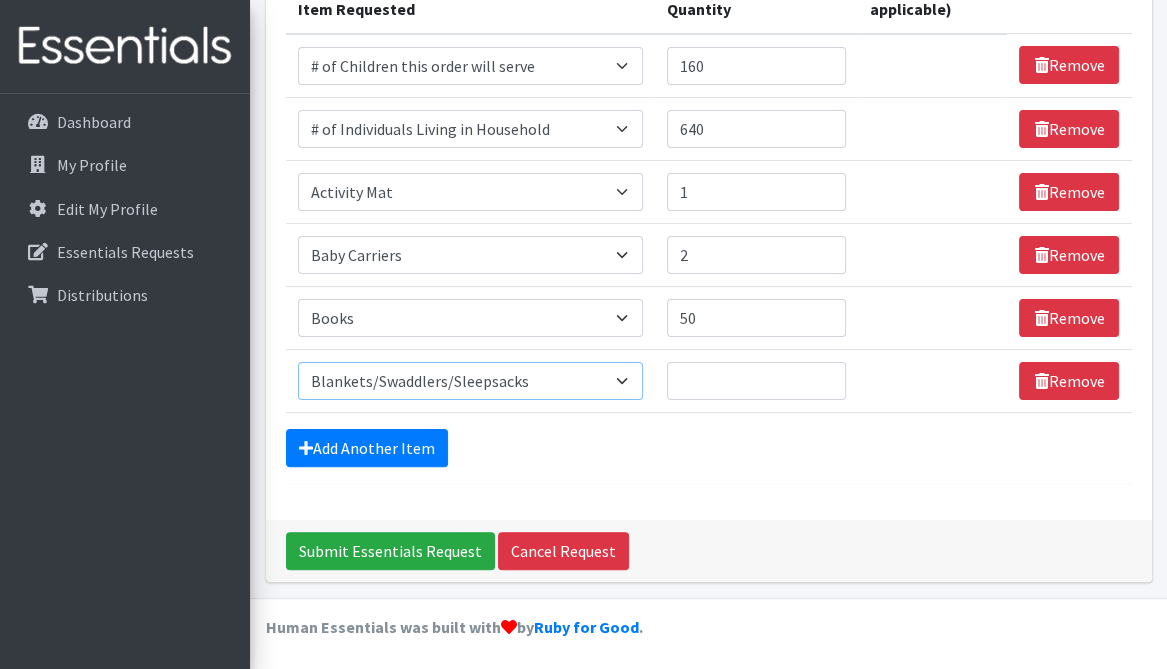 click on "Select an item
# of Children this order will serve
# of Individuals Living in Household
Activity Mat
Baby Carriers
Bath Tubs
Bed Pads
Bibs
Birthday Box - Boy
Birthday Box - Girl
Blankets/Swaddlers/Sleepsacks
Books
Bottles
Breast Pump
Bundle Me's
Car Seat - 3in1 up to 80 lbs.
Car Seat - Infant up to 22lbs. w/ handle
Clothing Boys Spring/Summer 0-6 Months
Clothing Boys Spring/Summer 12-18 Months
Clothing Boys Spring/Summer 18-24 Months
Clothing Boys Spring/Summer 2T
Clothing Boys Spring/Summer 3T
Clothing Boys Spring/Summer 4T
Clothing Boys Spring/Summer 5T
Clothing Boys Spring/Summer 6-12 Months
Clothing Boys Spring/Summer Premie/NB
Clothing Girls Fall/Winter 6-12 Months
Clothing Girls Spring/Summer 0-6 Months
Clothing Girls Spring/Summer 12-18 Months
Clothing Girls Spring/Summer 18-24 Months
Clothing Girls Spring/Summer 2T
Clothing Girls Spring/Summer 3T
Clothing Girls Spring/Summer 4T
Clothing Girls Spring/Summer 5T
Diaper Bags" at bounding box center [470, 381] 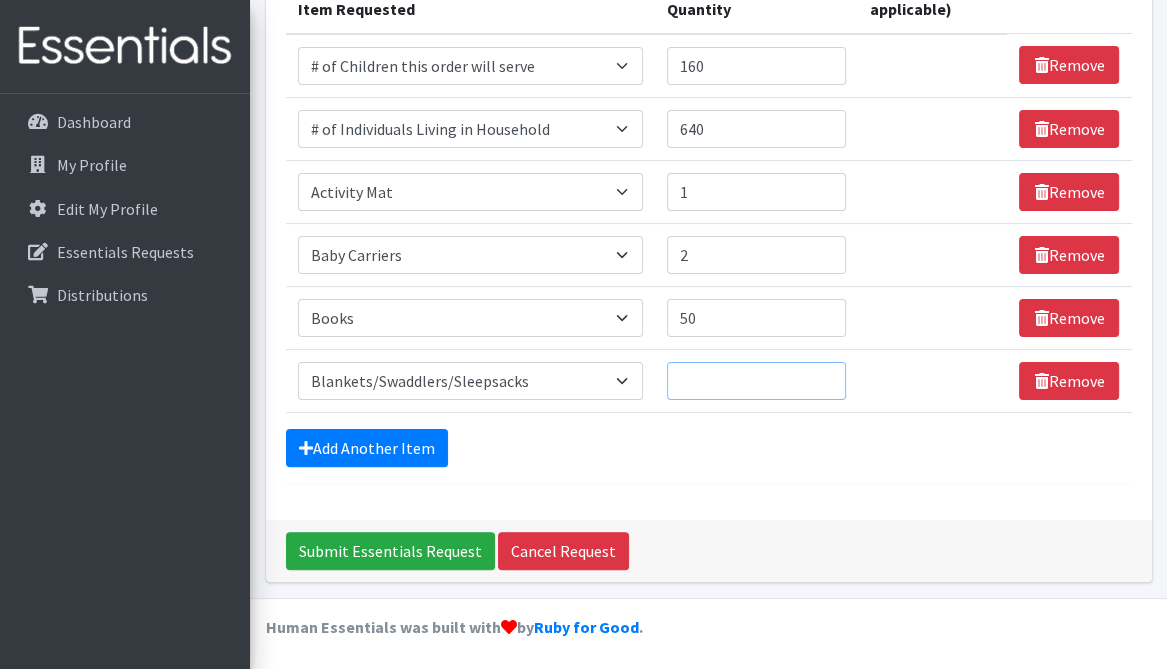 click on "Quantity" at bounding box center [756, 381] 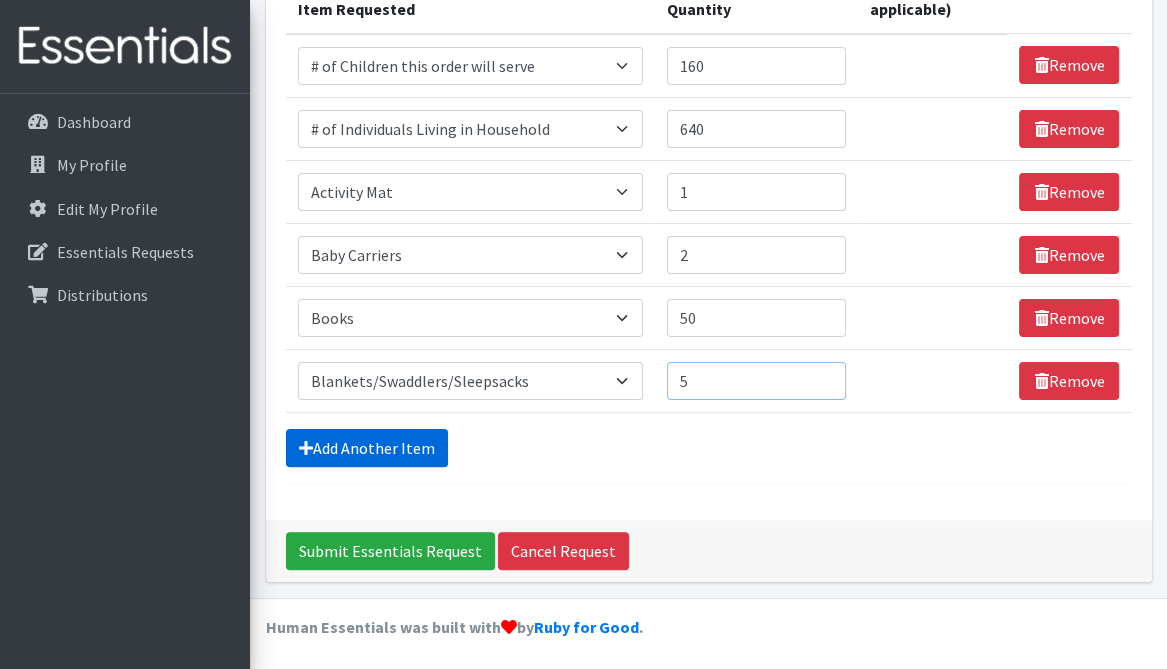 type on "5" 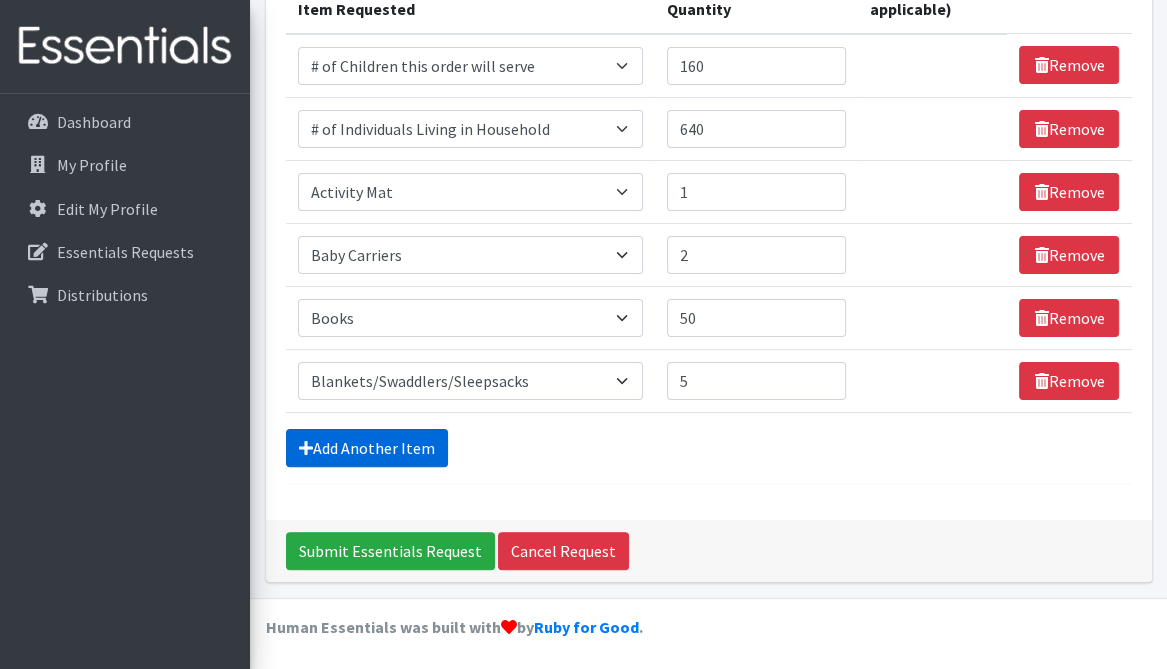 click on "Add Another Item" at bounding box center (367, 448) 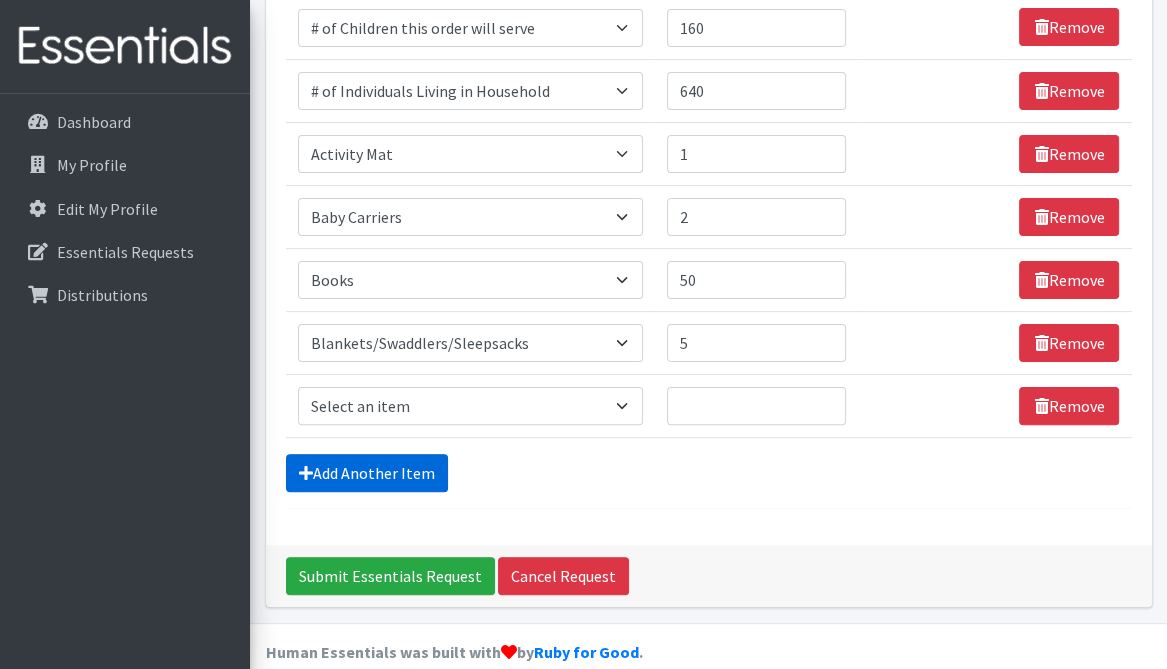 scroll, scrollTop: 363, scrollLeft: 0, axis: vertical 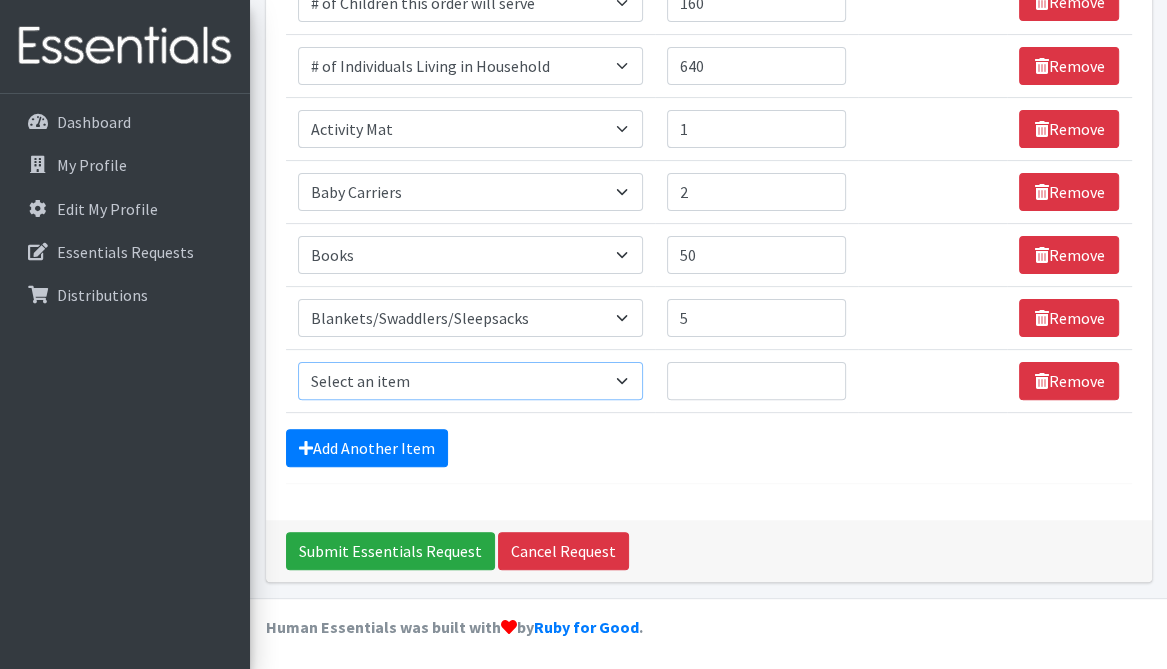 click on "Select an item
# of Children this order will serve
# of Individuals Living in Household
Activity Mat
Baby Carriers
Bath Tubs
Bed Pads
Bibs
Birthday Box - Boy
Birthday Box - Girl
Blankets/Swaddlers/Sleepsacks
Books
Bottles
Breast Pump
Bundle Me's
Car Seat - 3in1 up to 80 lbs.
Car Seat - Infant up to 22lbs. w/ handle
Clothing Boys Spring/Summer 0-6 Months
Clothing Boys Spring/Summer 12-18 Months
Clothing Boys Spring/Summer 18-24 Months
Clothing Boys Spring/Summer 2T
Clothing Boys Spring/Summer 3T
Clothing Boys Spring/Summer 4T
Clothing Boys Spring/Summer 5T
Clothing Boys Spring/Summer 6-12 Months
Clothing Boys Spring/Summer Premie/NB
Clothing Girls Fall/Winter 6-12 Months
Clothing Girls Spring/Summer 0-6 Months
Clothing Girls Spring/Summer 12-18 Months
Clothing Girls Spring/Summer 18-24 Months
Clothing Girls Spring/Summer 2T
Clothing Girls Spring/Summer 3T
Clothing Girls Spring/Summer 4T
Clothing Girls Spring/Summer 5T
Diaper Bags" at bounding box center (470, 381) 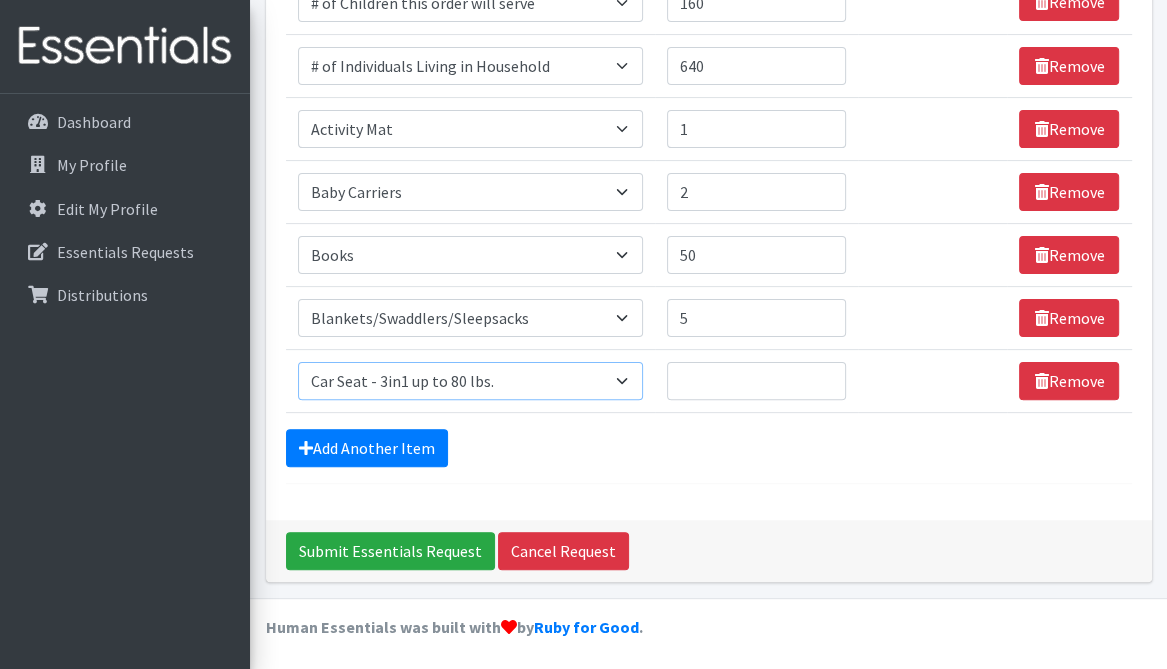 click on "Select an item
# of Children this order will serve
# of Individuals Living in Household
Activity Mat
Baby Carriers
Bath Tubs
Bed Pads
Bibs
Birthday Box - Boy
Birthday Box - Girl
Blankets/Swaddlers/Sleepsacks
Books
Bottles
Breast Pump
Bundle Me's
Car Seat - 3in1 up to 80 lbs.
Car Seat - Infant up to 22lbs. w/ handle
Clothing Boys Spring/Summer 0-6 Months
Clothing Boys Spring/Summer 12-18 Months
Clothing Boys Spring/Summer 18-24 Months
Clothing Boys Spring/Summer 2T
Clothing Boys Spring/Summer 3T
Clothing Boys Spring/Summer 4T
Clothing Boys Spring/Summer 5T
Clothing Boys Spring/Summer 6-12 Months
Clothing Boys Spring/Summer Premie/NB
Clothing Girls Fall/Winter 6-12 Months
Clothing Girls Spring/Summer 0-6 Months
Clothing Girls Spring/Summer 12-18 Months
Clothing Girls Spring/Summer 18-24 Months
Clothing Girls Spring/Summer 2T
Clothing Girls Spring/Summer 3T
Clothing Girls Spring/Summer 4T
Clothing Girls Spring/Summer 5T
Diaper Bags" at bounding box center (470, 381) 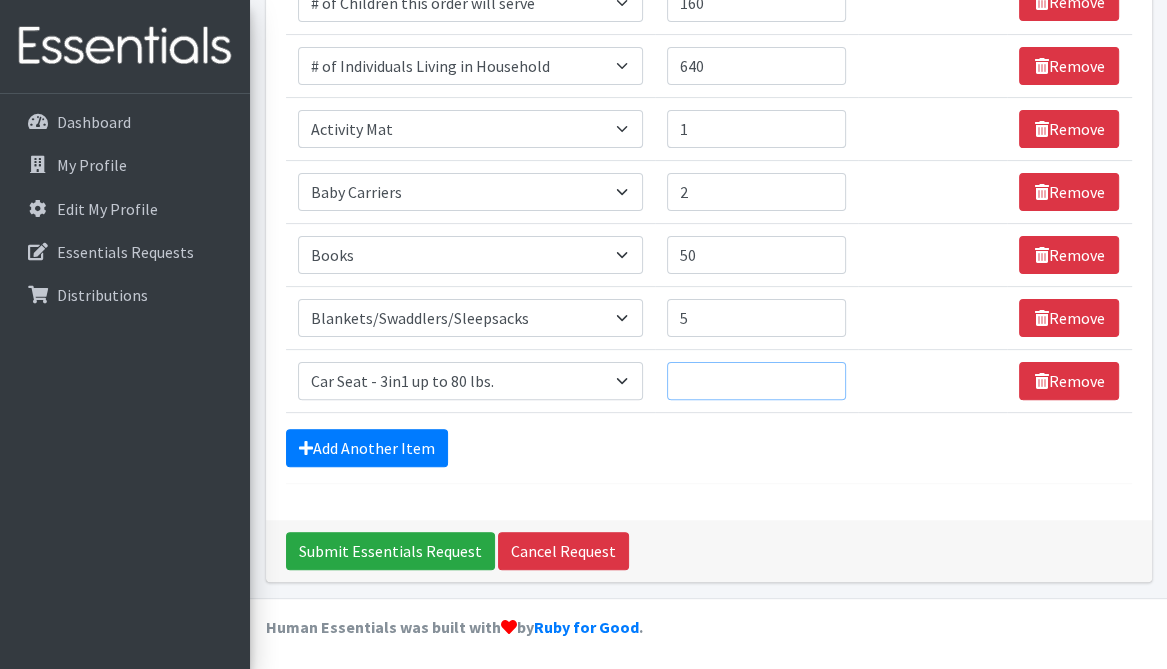 click on "Quantity" at bounding box center (756, 381) 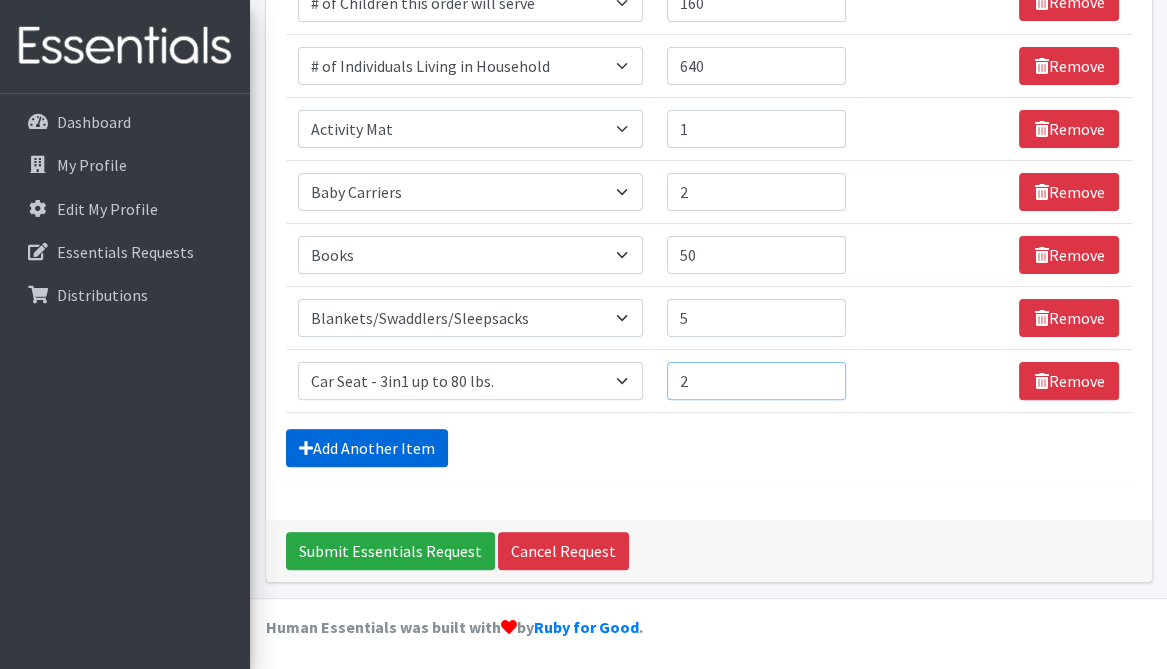 type on "2" 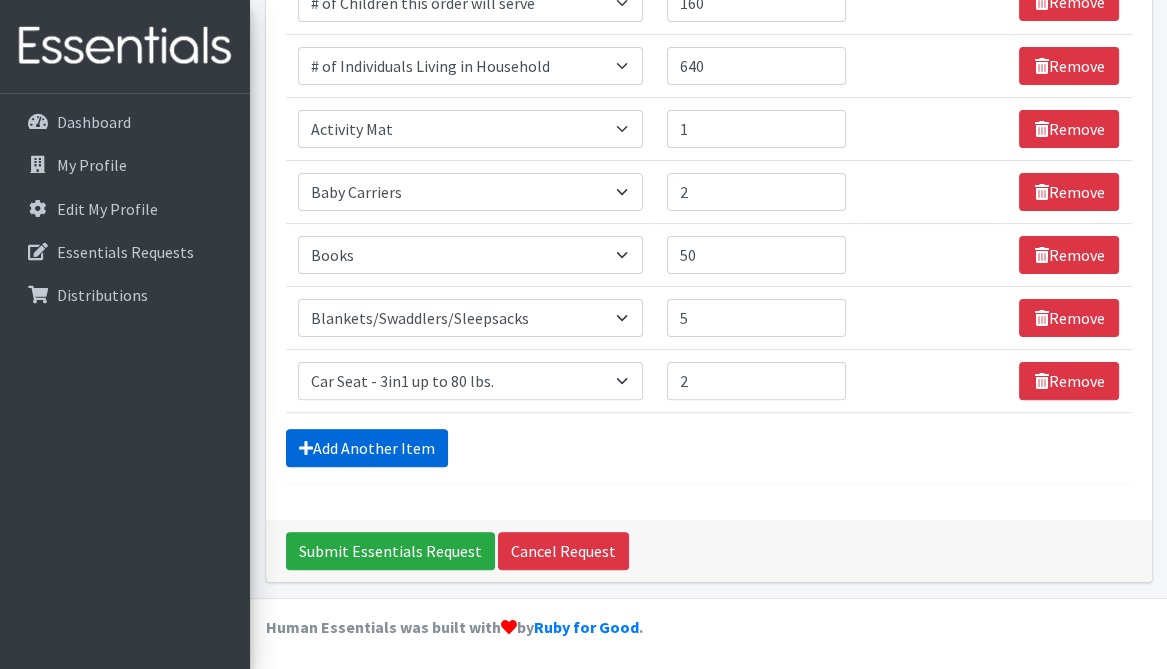 click on "Add Another Item" at bounding box center [367, 448] 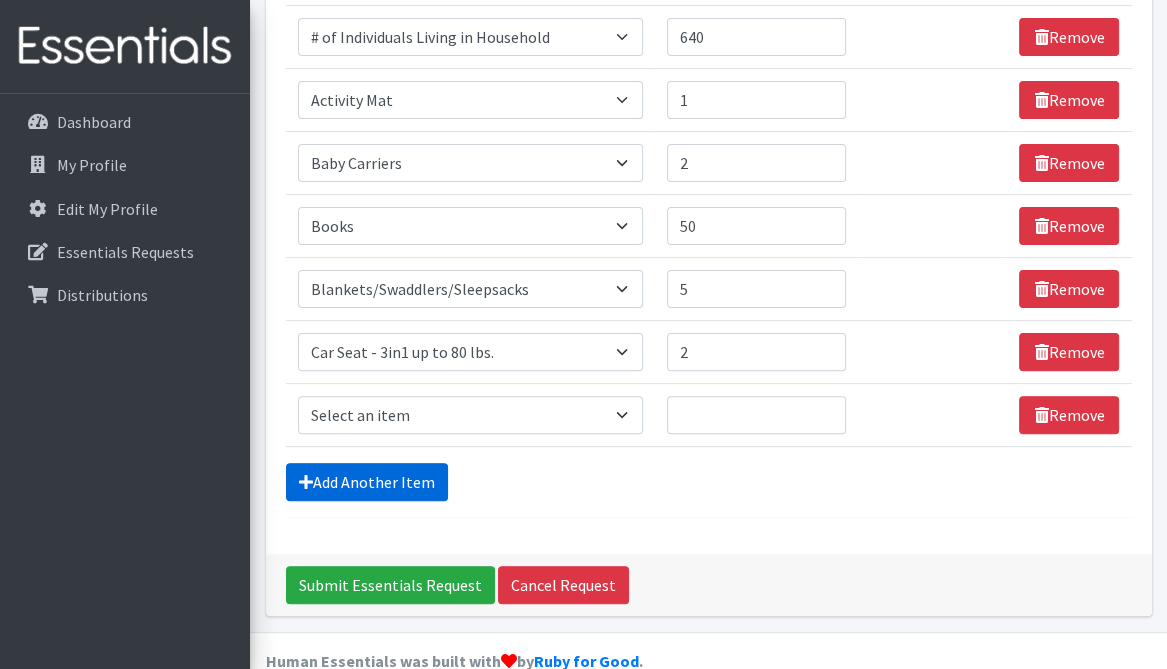 scroll, scrollTop: 426, scrollLeft: 0, axis: vertical 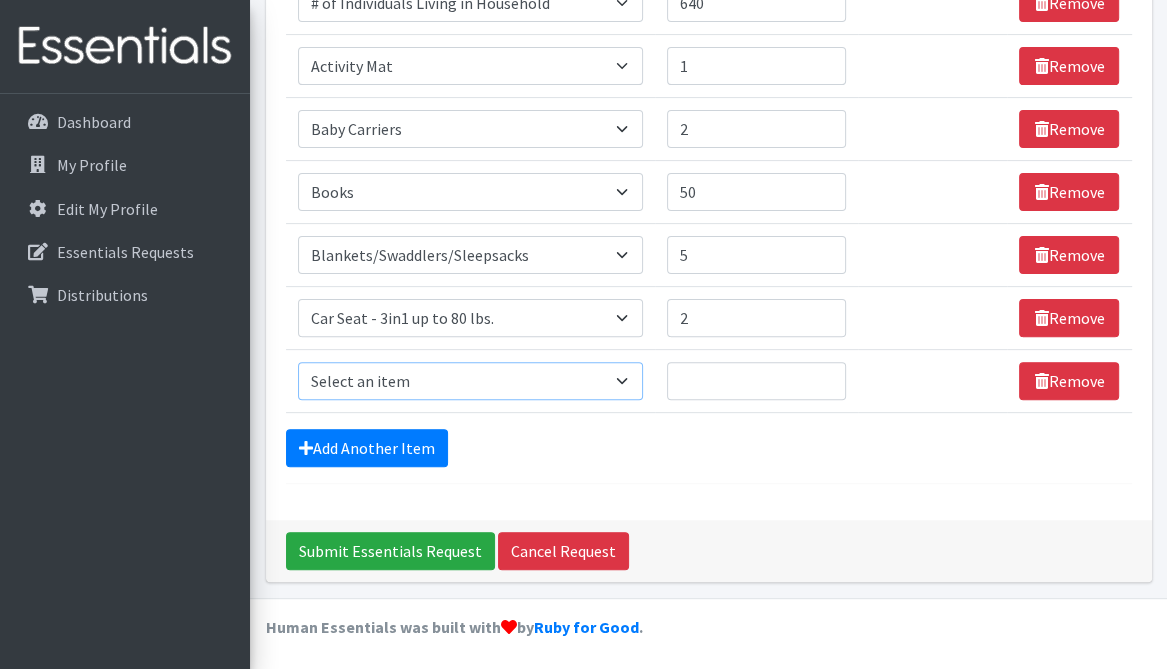 click on "Select an item
# of Children this order will serve
# of Individuals Living in Household
Activity Mat
Baby Carriers
Bath Tubs
Bed Pads
Bibs
Birthday Box - Boy
Birthday Box - Girl
Blankets/Swaddlers/Sleepsacks
Books
Bottles
Breast Pump
Bundle Me's
Car Seat - 3in1 up to 80 lbs.
Car Seat - Infant up to 22lbs. w/ handle
Clothing Boys Spring/Summer 0-6 Months
Clothing Boys Spring/Summer 12-18 Months
Clothing Boys Spring/Summer 18-24 Months
Clothing Boys Spring/Summer 2T
Clothing Boys Spring/Summer 3T
Clothing Boys Spring/Summer 4T
Clothing Boys Spring/Summer 5T
Clothing Boys Spring/Summer 6-12 Months
Clothing Boys Spring/Summer Premie/NB
Clothing Girls Fall/Winter 6-12 Months
Clothing Girls Spring/Summer 0-6 Months
Clothing Girls Spring/Summer 12-18 Months
Clothing Girls Spring/Summer 18-24 Months
Clothing Girls Spring/Summer 2T
Clothing Girls Spring/Summer 3T
Clothing Girls Spring/Summer 4T
Clothing Girls Spring/Summer 5T
Diaper Bags" at bounding box center [470, 381] 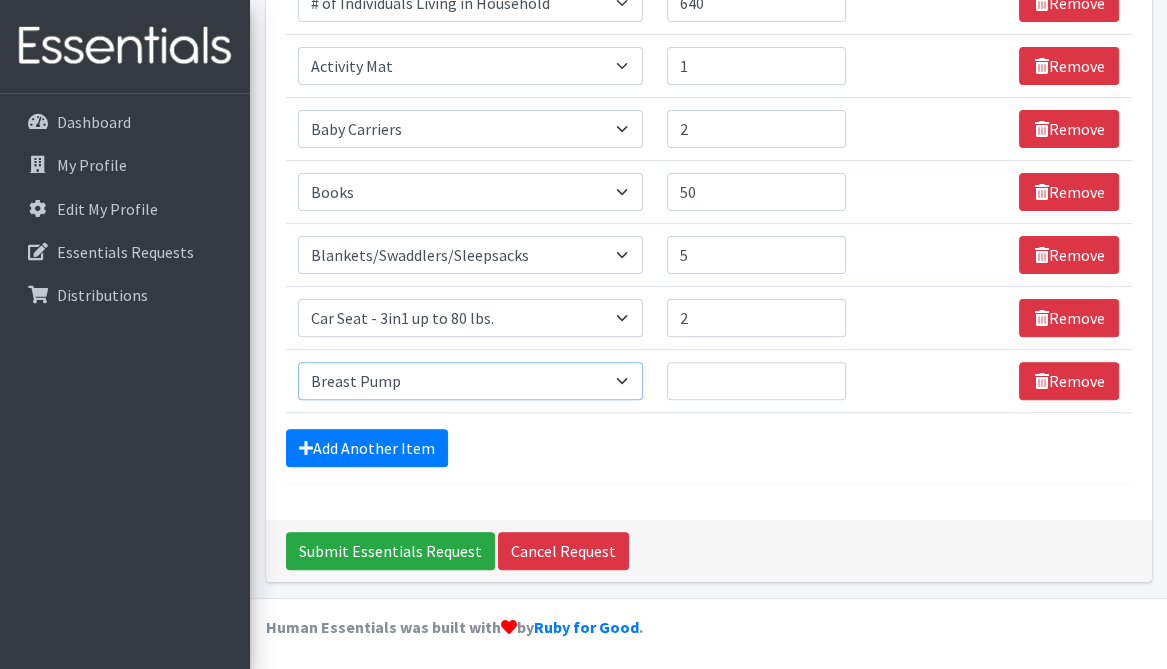 click on "Select an item
# of Children this order will serve
# of Individuals Living in Household
Activity Mat
Baby Carriers
Bath Tubs
Bed Pads
Bibs
Birthday Box - Boy
Birthday Box - Girl
Blankets/Swaddlers/Sleepsacks
Books
Bottles
Breast Pump
Bundle Me's
Car Seat - 3in1 up to 80 lbs.
Car Seat - Infant up to 22lbs. w/ handle
Clothing Boys Spring/Summer 0-6 Months
Clothing Boys Spring/Summer 12-18 Months
Clothing Boys Spring/Summer 18-24 Months
Clothing Boys Spring/Summer 2T
Clothing Boys Spring/Summer 3T
Clothing Boys Spring/Summer 4T
Clothing Boys Spring/Summer 5T
Clothing Boys Spring/Summer 6-12 Months
Clothing Boys Spring/Summer Premie/NB
Clothing Girls Fall/Winter 6-12 Months
Clothing Girls Spring/Summer 0-6 Months
Clothing Girls Spring/Summer 12-18 Months
Clothing Girls Spring/Summer 18-24 Months
Clothing Girls Spring/Summer 2T
Clothing Girls Spring/Summer 3T
Clothing Girls Spring/Summer 4T
Clothing Girls Spring/Summer 5T
Diaper Bags" at bounding box center (470, 381) 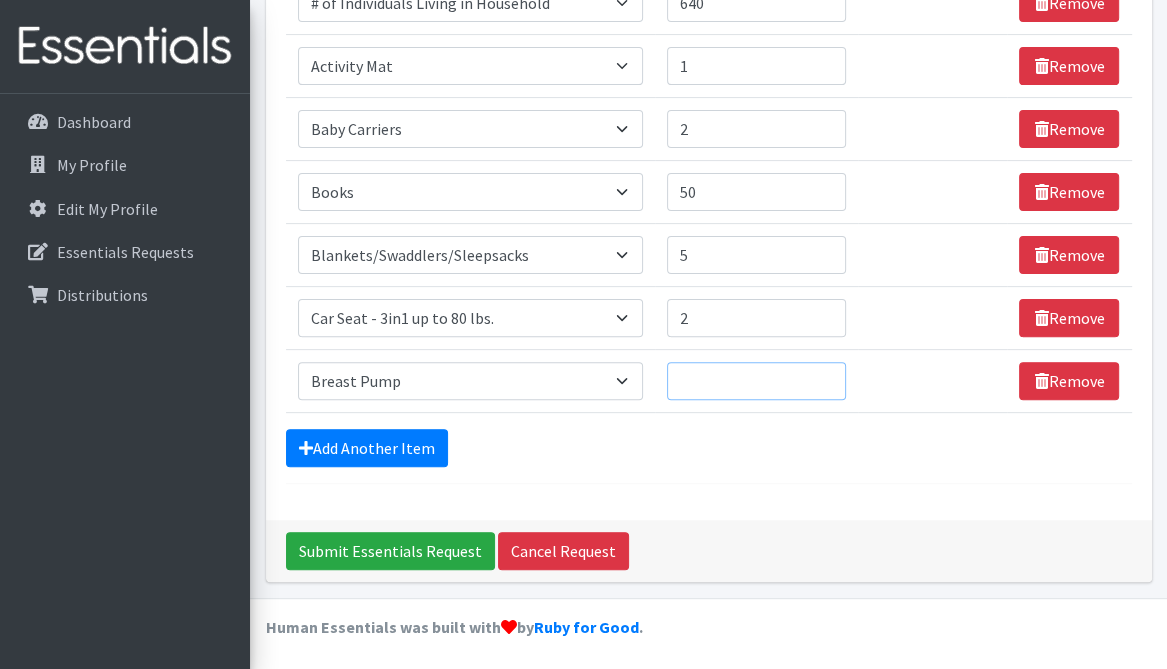 click on "Quantity" at bounding box center (756, 381) 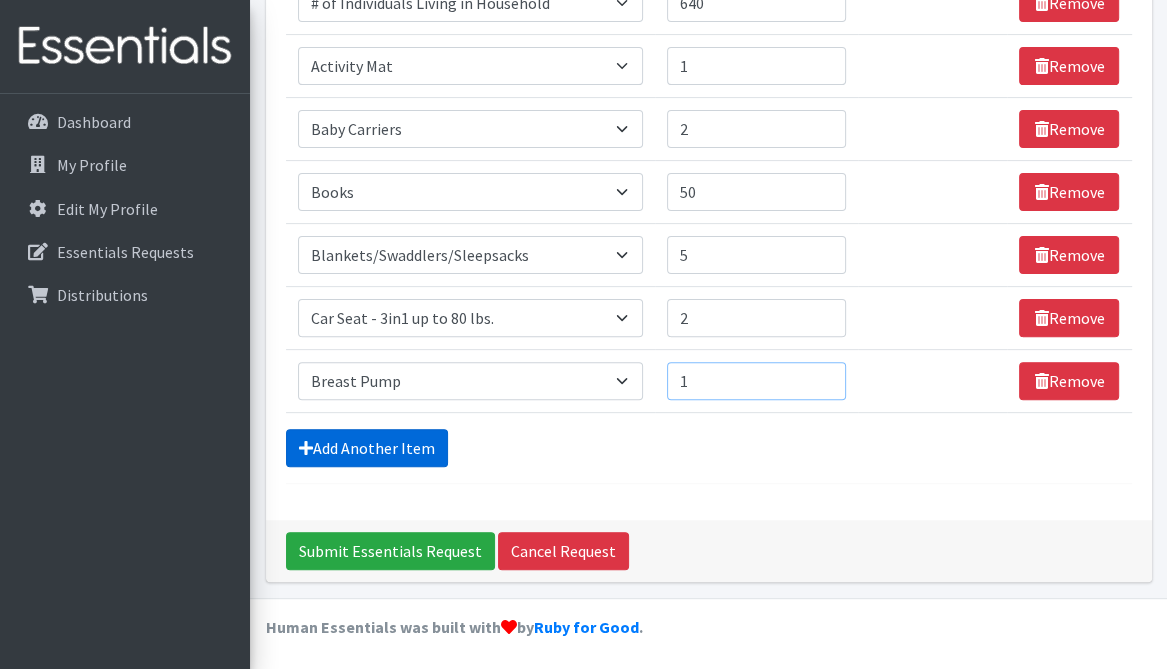 type on "1" 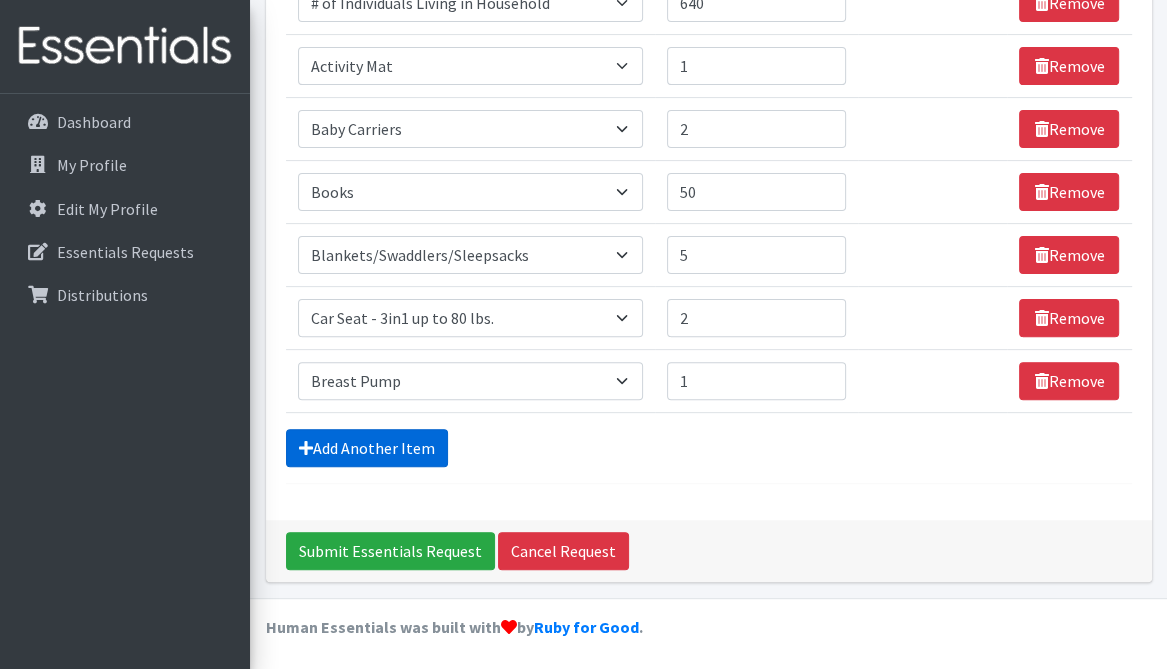 click on "Add Another Item" at bounding box center [367, 448] 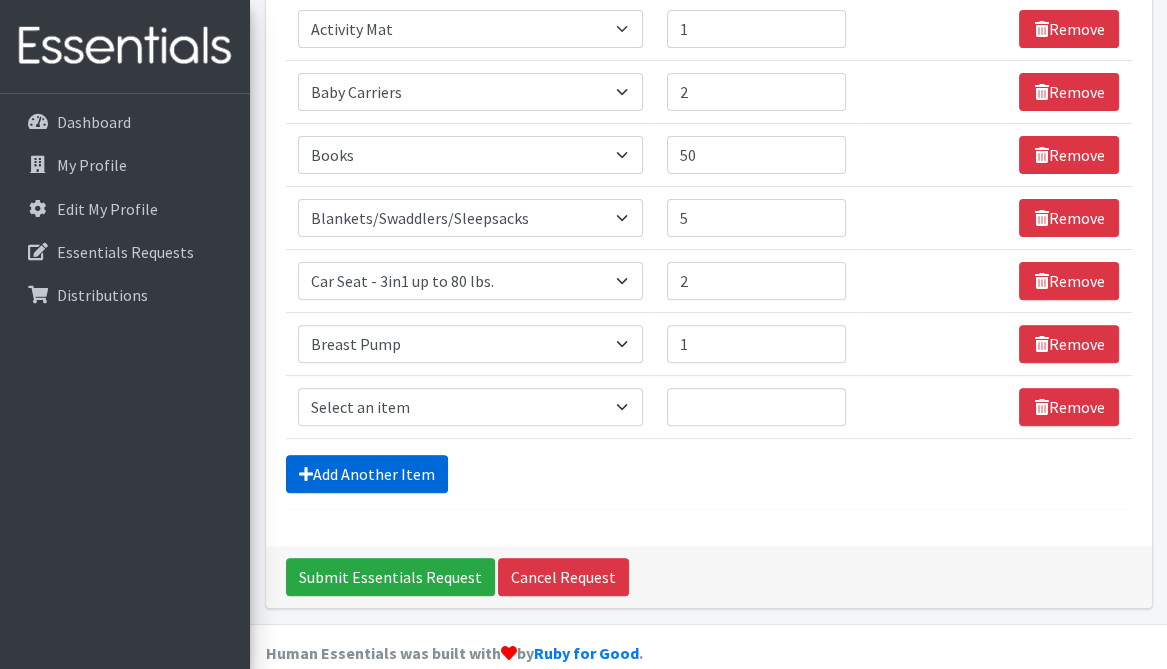 scroll, scrollTop: 488, scrollLeft: 0, axis: vertical 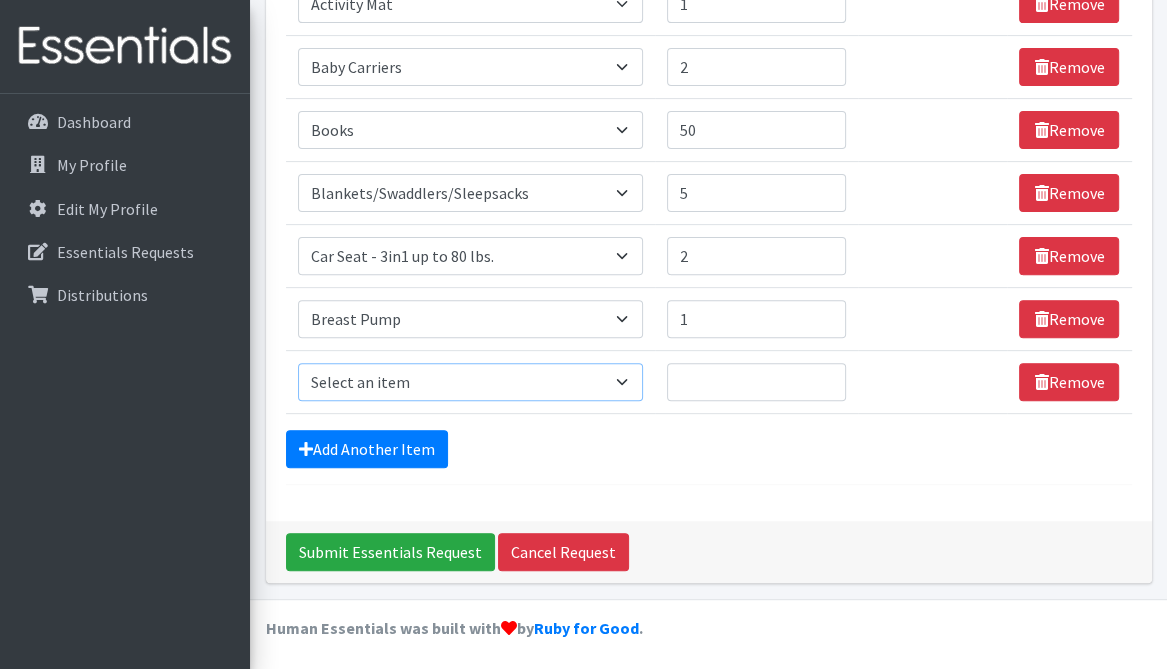 click on "Select an item
# of Children this order will serve
# of Individuals Living in Household
Activity Mat
Baby Carriers
Bath Tubs
Bed Pads
Bibs
Birthday Box - Boy
Birthday Box - Girl
Blankets/Swaddlers/Sleepsacks
Books
Bottles
Breast Pump
Bundle Me's
Car Seat - 3in1 up to 80 lbs.
Car Seat - Infant up to 22lbs. w/ handle
Clothing Boys Spring/Summer 0-6 Months
Clothing Boys Spring/Summer 12-18 Months
Clothing Boys Spring/Summer 18-24 Months
Clothing Boys Spring/Summer 2T
Clothing Boys Spring/Summer 3T
Clothing Boys Spring/Summer 4T
Clothing Boys Spring/Summer 5T
Clothing Boys Spring/Summer 6-12 Months
Clothing Boys Spring/Summer Premie/NB
Clothing Girls Fall/Winter 6-12 Months
Clothing Girls Spring/Summer 0-6 Months
Clothing Girls Spring/Summer 12-18 Months
Clothing Girls Spring/Summer 18-24 Months
Clothing Girls Spring/Summer 2T
Clothing Girls Spring/Summer 3T
Clothing Girls Spring/Summer 4T
Clothing Girls Spring/Summer 5T
Diaper Bags" at bounding box center [470, 382] 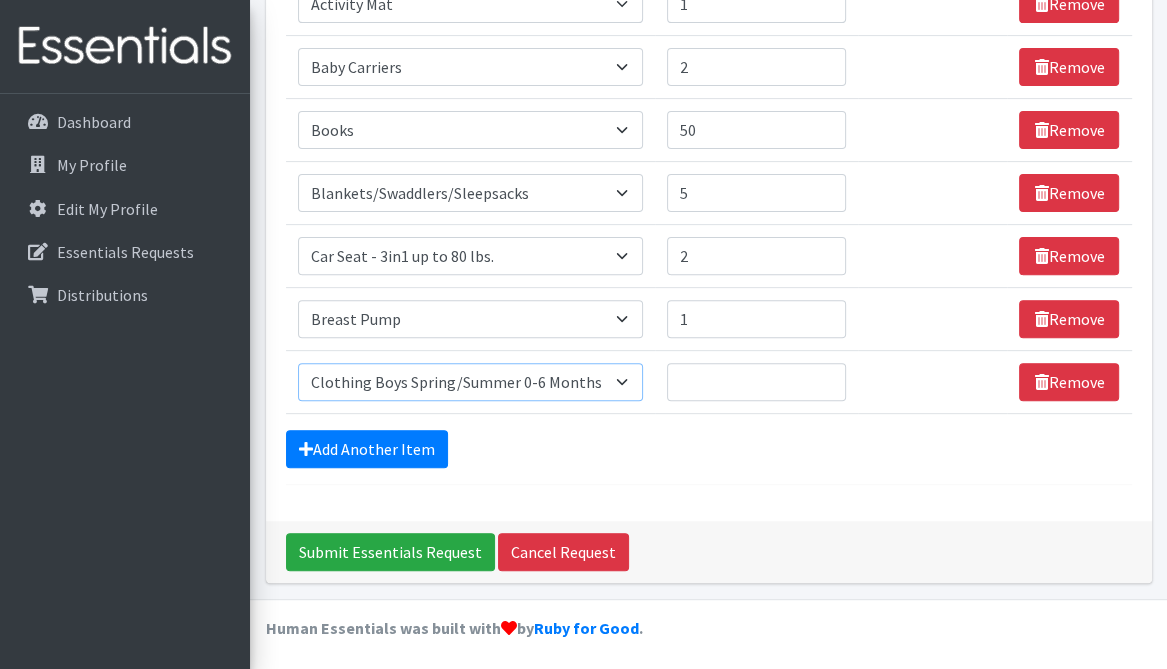 click on "Select an item
# of Children this order will serve
# of Individuals Living in Household
Activity Mat
Baby Carriers
Bath Tubs
Bed Pads
Bibs
Birthday Box - Boy
Birthday Box - Girl
Blankets/Swaddlers/Sleepsacks
Books
Bottles
Breast Pump
Bundle Me's
Car Seat - 3in1 up to 80 lbs.
Car Seat - Infant up to 22lbs. w/ handle
Clothing Boys Spring/Summer 0-6 Months
Clothing Boys Spring/Summer 12-18 Months
Clothing Boys Spring/Summer 18-24 Months
Clothing Boys Spring/Summer 2T
Clothing Boys Spring/Summer 3T
Clothing Boys Spring/Summer 4T
Clothing Boys Spring/Summer 5T
Clothing Boys Spring/Summer 6-12 Months
Clothing Boys Spring/Summer Premie/NB
Clothing Girls Fall/Winter 6-12 Months
Clothing Girls Spring/Summer 0-6 Months
Clothing Girls Spring/Summer 12-18 Months
Clothing Girls Spring/Summer 18-24 Months
Clothing Girls Spring/Summer 2T
Clothing Girls Spring/Summer 3T
Clothing Girls Spring/Summer 4T
Clothing Girls Spring/Summer 5T
Diaper Bags" at bounding box center [470, 382] 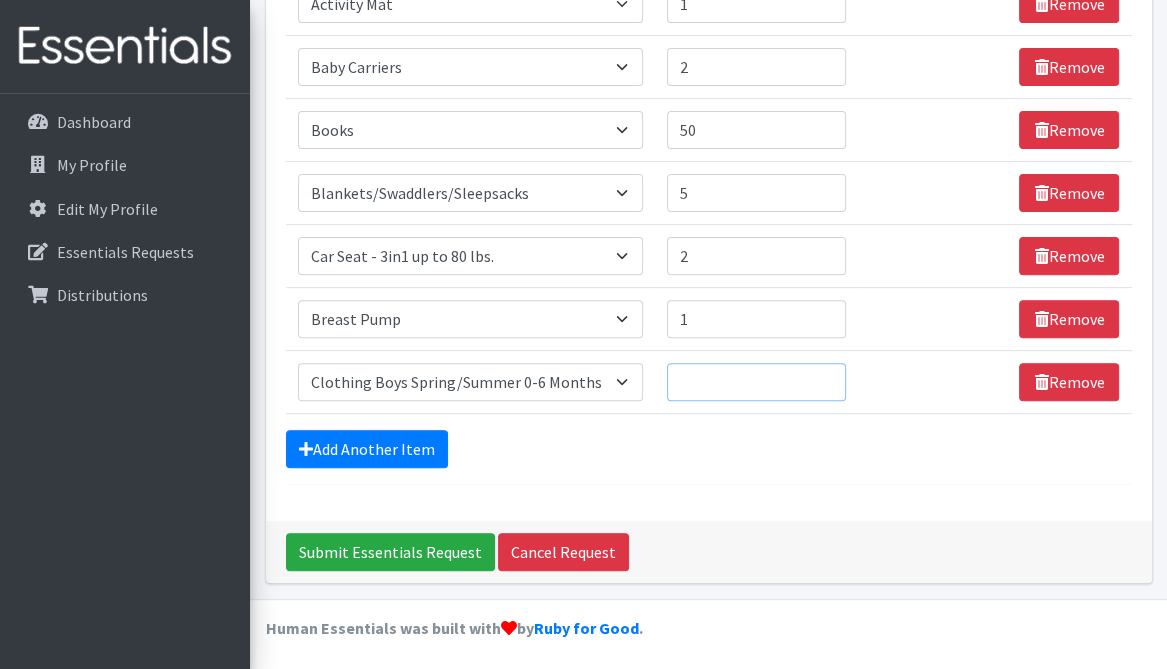 click on "Quantity" at bounding box center [756, 382] 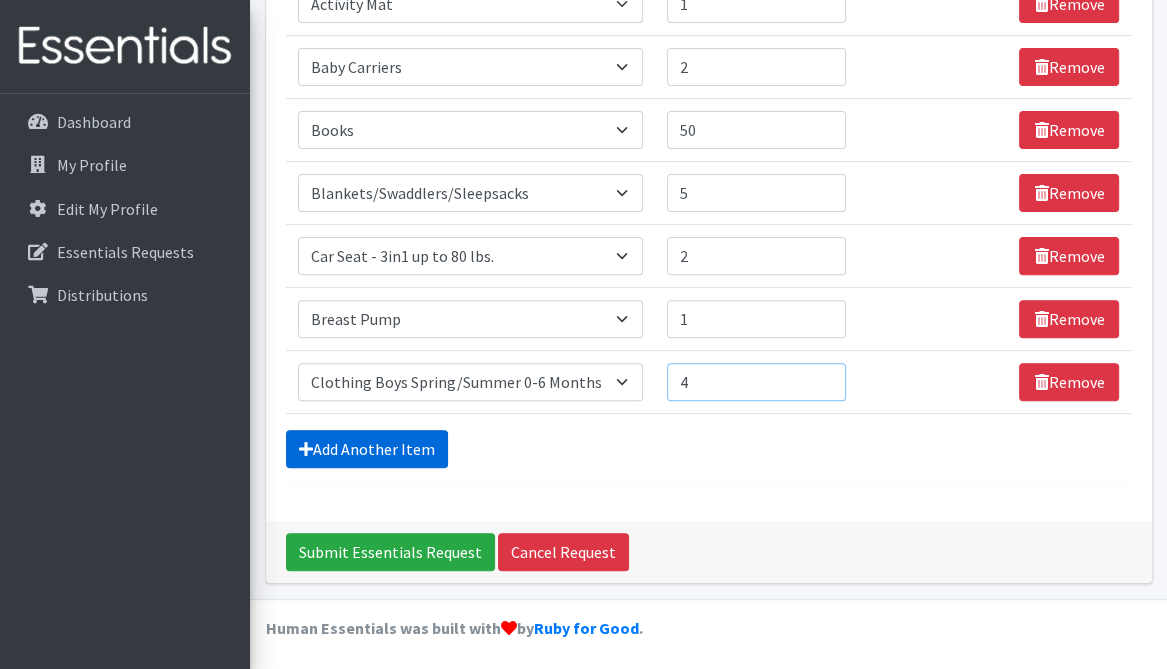 type on "4" 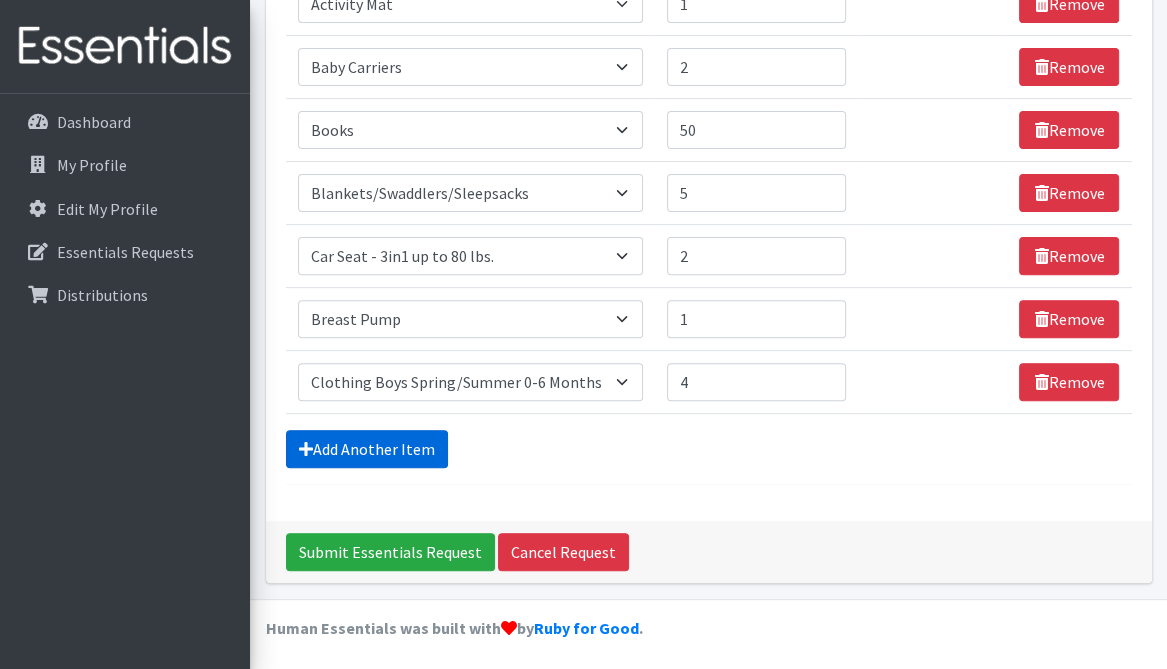 click on "Add Another Item" at bounding box center [367, 449] 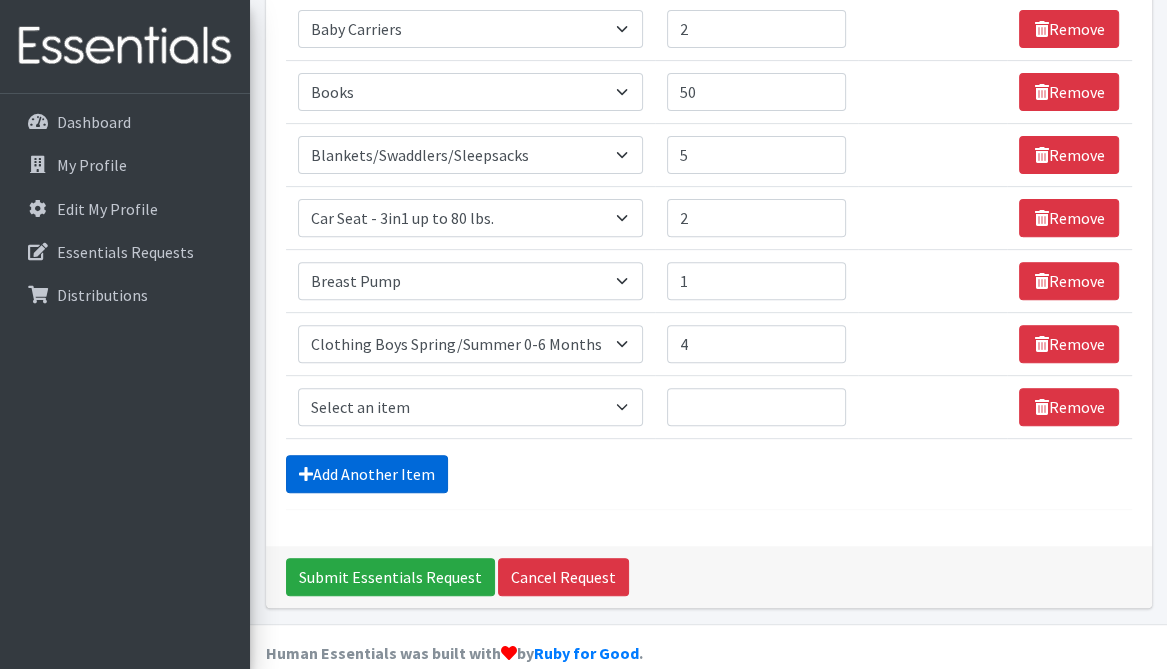scroll, scrollTop: 551, scrollLeft: 0, axis: vertical 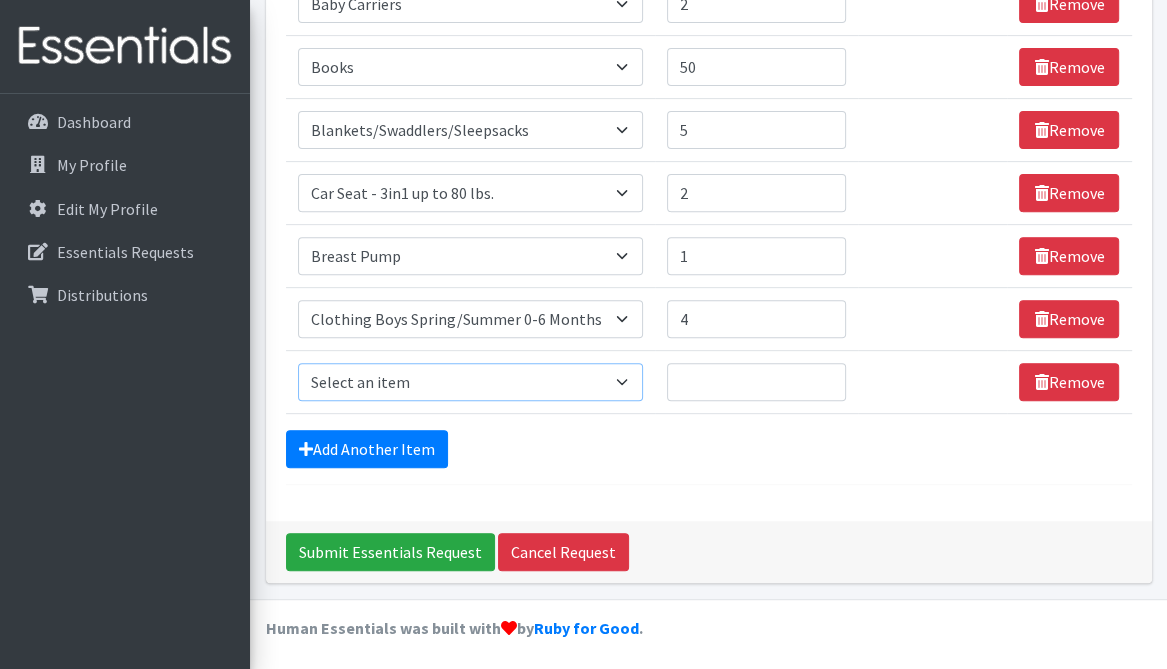 click on "Select an item
# of Children this order will serve
# of Individuals Living in Household
Activity Mat
Baby Carriers
Bath Tubs
Bed Pads
Bibs
Birthday Box - Boy
Birthday Box - Girl
Blankets/Swaddlers/Sleepsacks
Books
Bottles
Breast Pump
Bundle Me's
Car Seat - 3in1 up to 80 lbs.
Car Seat - Infant up to 22lbs. w/ handle
Clothing Boys Spring/Summer 0-6 Months
Clothing Boys Spring/Summer 12-18 Months
Clothing Boys Spring/Summer 18-24 Months
Clothing Boys Spring/Summer 2T
Clothing Boys Spring/Summer 3T
Clothing Boys Spring/Summer 4T
Clothing Boys Spring/Summer 5T
Clothing Boys Spring/Summer 6-12 Months
Clothing Boys Spring/Summer Premie/NB
Clothing Girls Fall/Winter 6-12 Months
Clothing Girls Spring/Summer 0-6 Months
Clothing Girls Spring/Summer 12-18 Months
Clothing Girls Spring/Summer 18-24 Months
Clothing Girls Spring/Summer 2T
Clothing Girls Spring/Summer 3T
Clothing Girls Spring/Summer 4T
Clothing Girls Spring/Summer 5T
Diaper Bags" at bounding box center (470, 382) 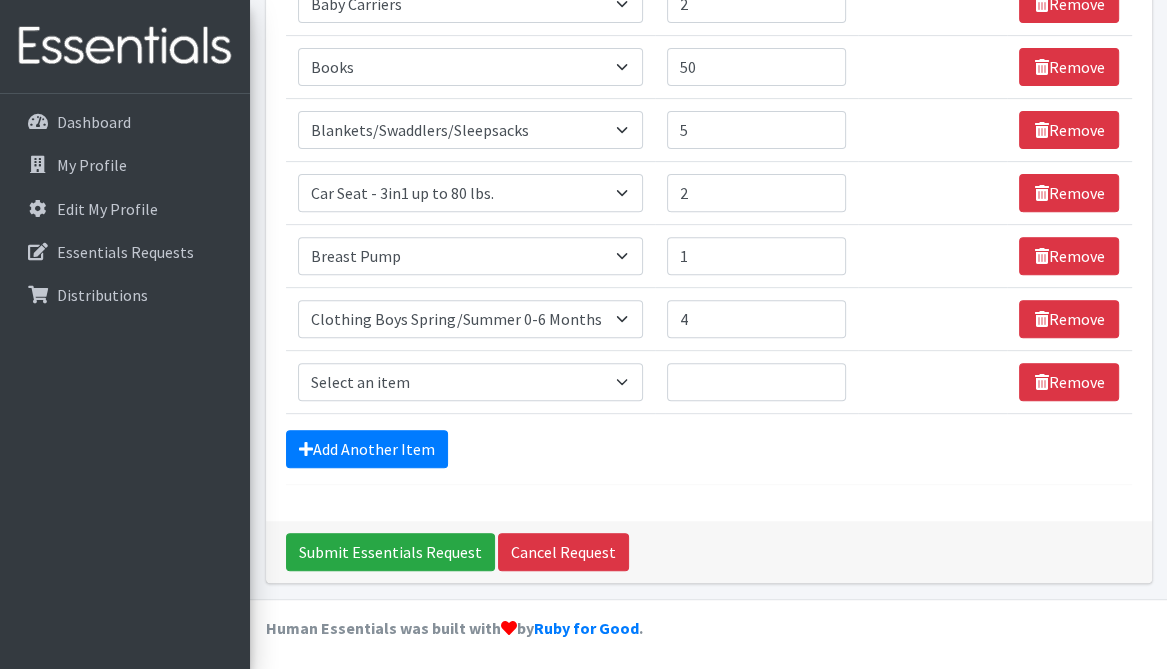 click on "Quantity
4" at bounding box center (756, 318) 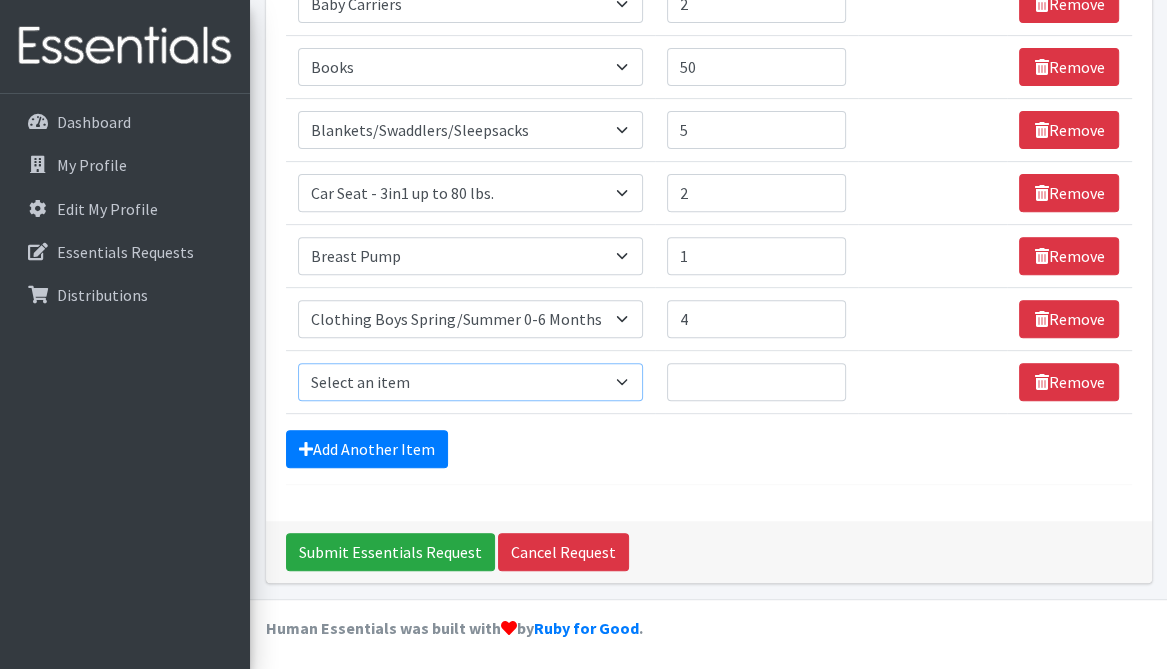click on "Select an item
# of Children this order will serve
# of Individuals Living in Household
Activity Mat
Baby Carriers
Bath Tubs
Bed Pads
Bibs
Birthday Box - Boy
Birthday Box - Girl
Blankets/Swaddlers/Sleepsacks
Books
Bottles
Breast Pump
Bundle Me's
Car Seat - 3in1 up to 80 lbs.
Car Seat - Infant up to 22lbs. w/ handle
Clothing Boys Spring/Summer 0-6 Months
Clothing Boys Spring/Summer 12-18 Months
Clothing Boys Spring/Summer 18-24 Months
Clothing Boys Spring/Summer 2T
Clothing Boys Spring/Summer 3T
Clothing Boys Spring/Summer 4T
Clothing Boys Spring/Summer 5T
Clothing Boys Spring/Summer 6-12 Months
Clothing Boys Spring/Summer Premie/NB
Clothing Girls Fall/Winter 6-12 Months
Clothing Girls Spring/Summer 0-6 Months
Clothing Girls Spring/Summer 12-18 Months
Clothing Girls Spring/Summer 18-24 Months
Clothing Girls Spring/Summer 2T
Clothing Girls Spring/Summer 3T
Clothing Girls Spring/Summer 4T
Clothing Girls Spring/Summer 5T
Diaper Bags" at bounding box center (470, 382) 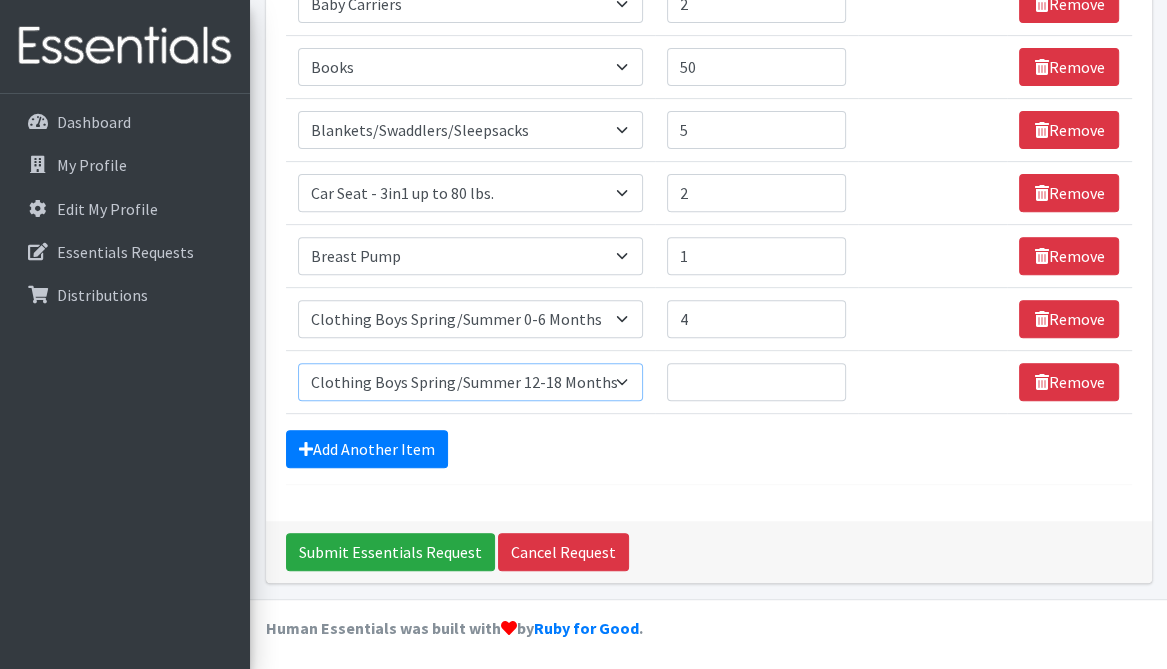 click on "Select an item
# of Children this order will serve
# of Individuals Living in Household
Activity Mat
Baby Carriers
Bath Tubs
Bed Pads
Bibs
Birthday Box - Boy
Birthday Box - Girl
Blankets/Swaddlers/Sleepsacks
Books
Bottles
Breast Pump
Bundle Me's
Car Seat - 3in1 up to 80 lbs.
Car Seat - Infant up to 22lbs. w/ handle
Clothing Boys Spring/Summer 0-6 Months
Clothing Boys Spring/Summer 12-18 Months
Clothing Boys Spring/Summer 18-24 Months
Clothing Boys Spring/Summer 2T
Clothing Boys Spring/Summer 3T
Clothing Boys Spring/Summer 4T
Clothing Boys Spring/Summer 5T
Clothing Boys Spring/Summer 6-12 Months
Clothing Boys Spring/Summer Premie/NB
Clothing Girls Fall/Winter 6-12 Months
Clothing Girls Spring/Summer 0-6 Months
Clothing Girls Spring/Summer 12-18 Months
Clothing Girls Spring/Summer 18-24 Months
Clothing Girls Spring/Summer 2T
Clothing Girls Spring/Summer 3T
Clothing Girls Spring/Summer 4T
Clothing Girls Spring/Summer 5T
Diaper Bags" at bounding box center [470, 382] 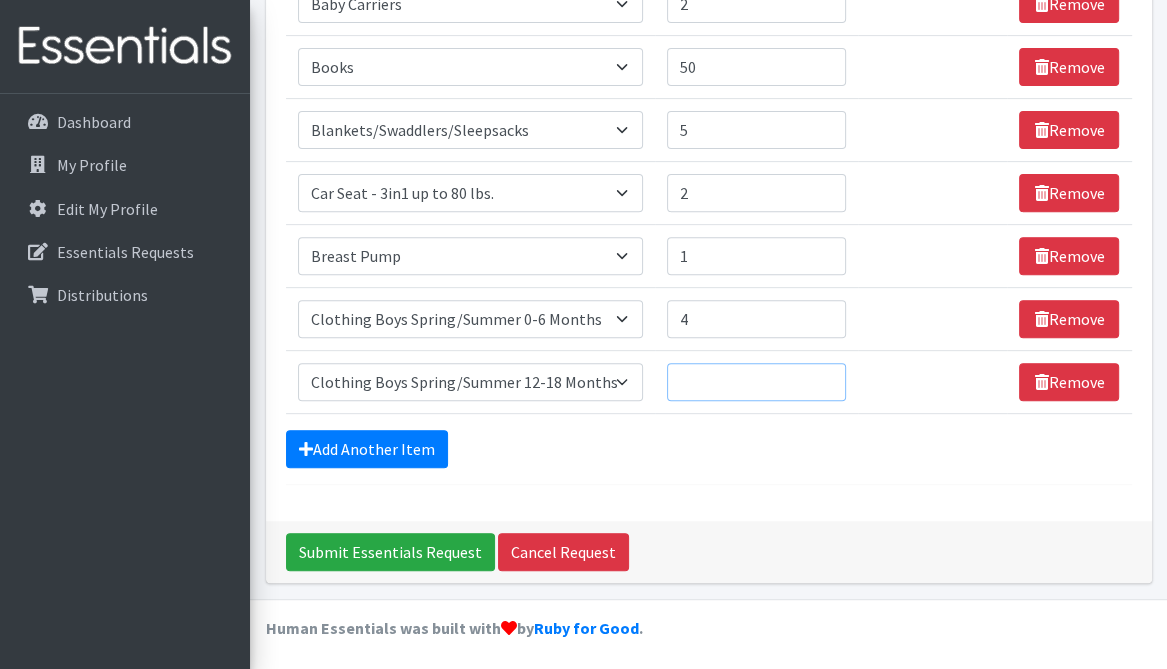 click on "Quantity" at bounding box center [756, 382] 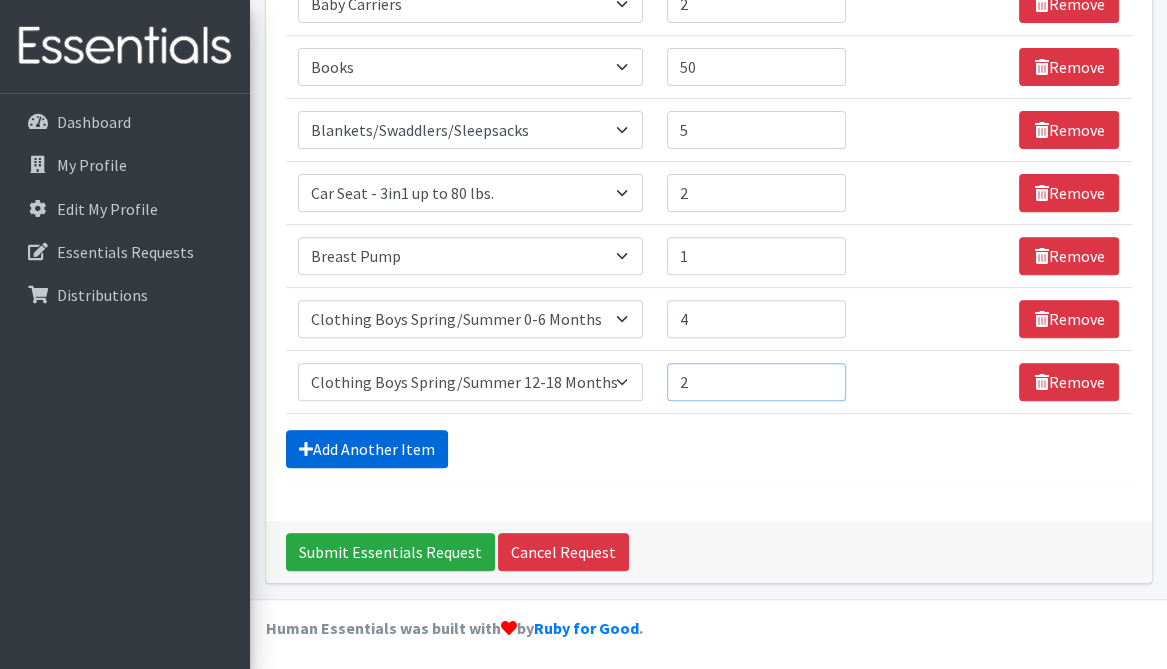type on "2" 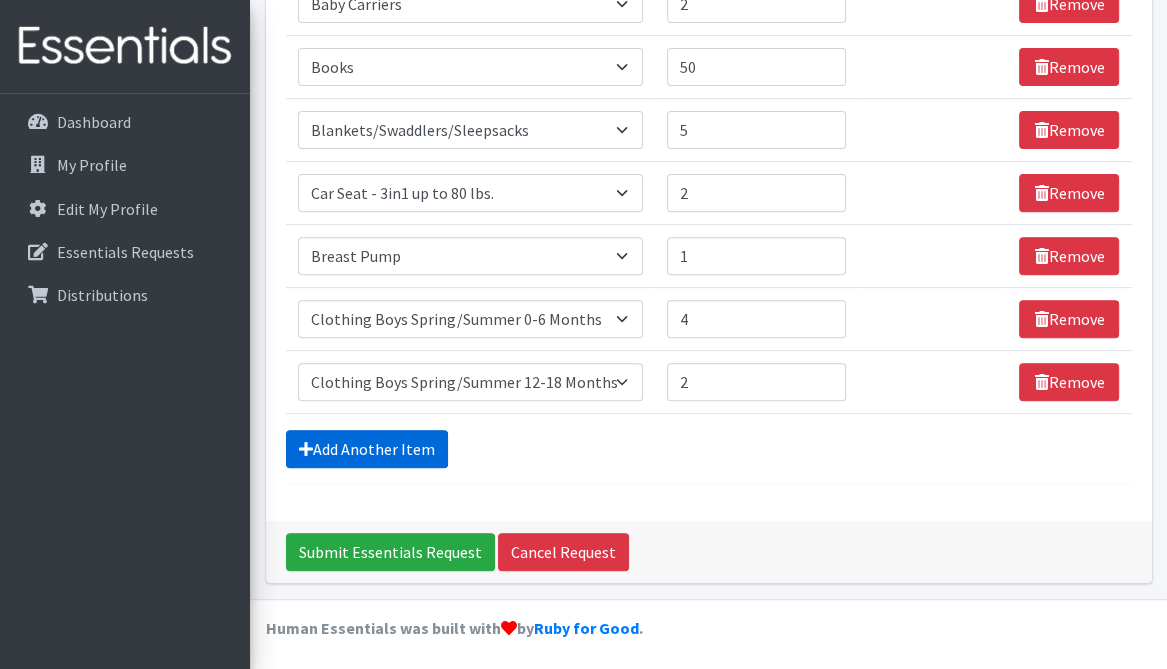 click on "Add Another Item" at bounding box center (367, 449) 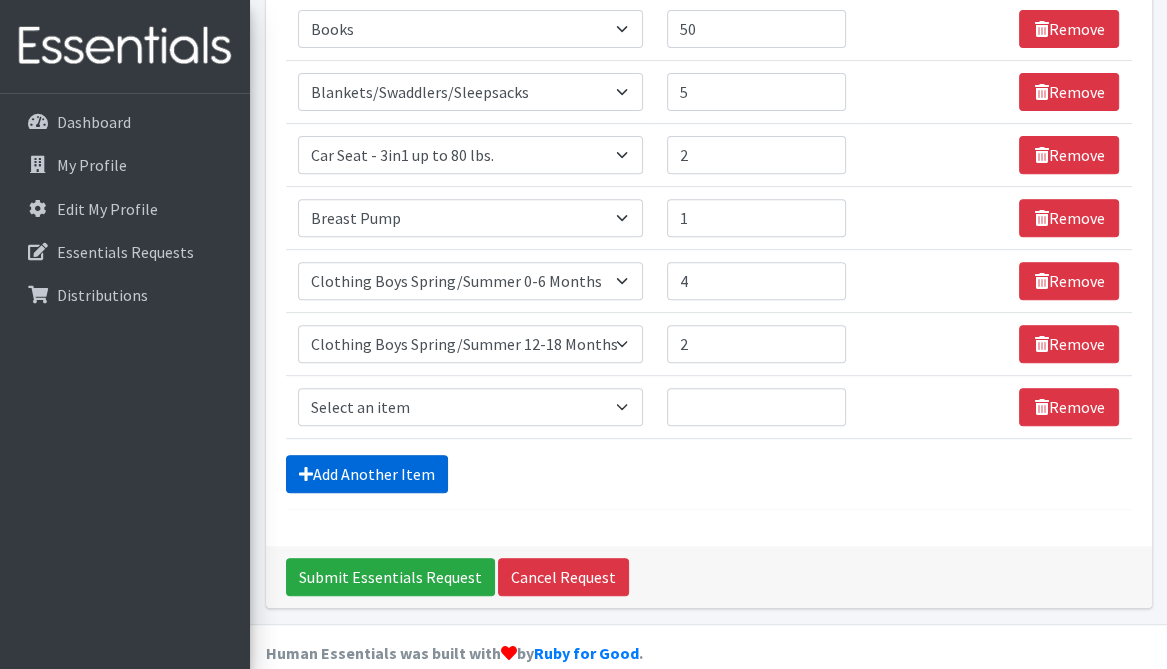 scroll, scrollTop: 614, scrollLeft: 0, axis: vertical 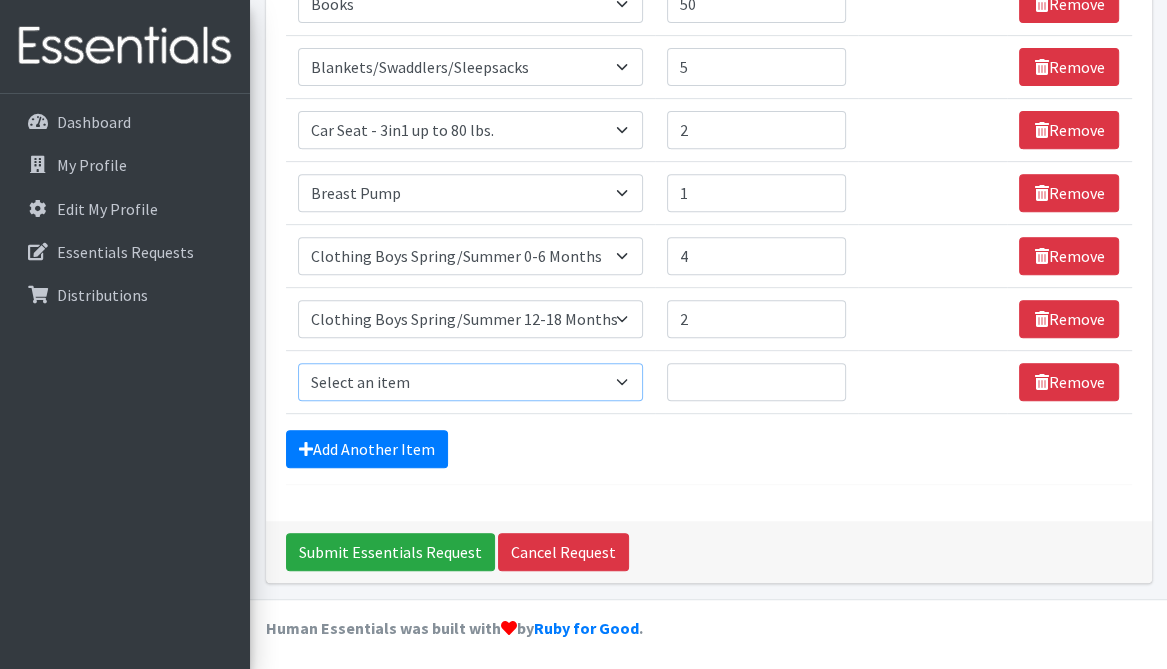 click on "Select an item
# of Children this order will serve
# of Individuals Living in Household
Activity Mat
Baby Carriers
Bath Tubs
Bed Pads
Bibs
Birthday Box - Boy
Birthday Box - Girl
Blankets/Swaddlers/Sleepsacks
Books
Bottles
Breast Pump
Bundle Me's
Car Seat - 3in1 up to 80 lbs.
Car Seat - Infant up to 22lbs. w/ handle
Clothing Boys Spring/Summer 0-6 Months
Clothing Boys Spring/Summer 12-18 Months
Clothing Boys Spring/Summer 18-24 Months
Clothing Boys Spring/Summer 2T
Clothing Boys Spring/Summer 3T
Clothing Boys Spring/Summer 4T
Clothing Boys Spring/Summer 5T
Clothing Boys Spring/Summer 6-12 Months
Clothing Boys Spring/Summer Premie/NB
Clothing Girls Fall/Winter 6-12 Months
Clothing Girls Spring/Summer 0-6 Months
Clothing Girls Spring/Summer 12-18 Months
Clothing Girls Spring/Summer 18-24 Months
Clothing Girls Spring/Summer 2T
Clothing Girls Spring/Summer 3T
Clothing Girls Spring/Summer 4T
Clothing Girls Spring/Summer 5T
Diaper Bags" at bounding box center [470, 382] 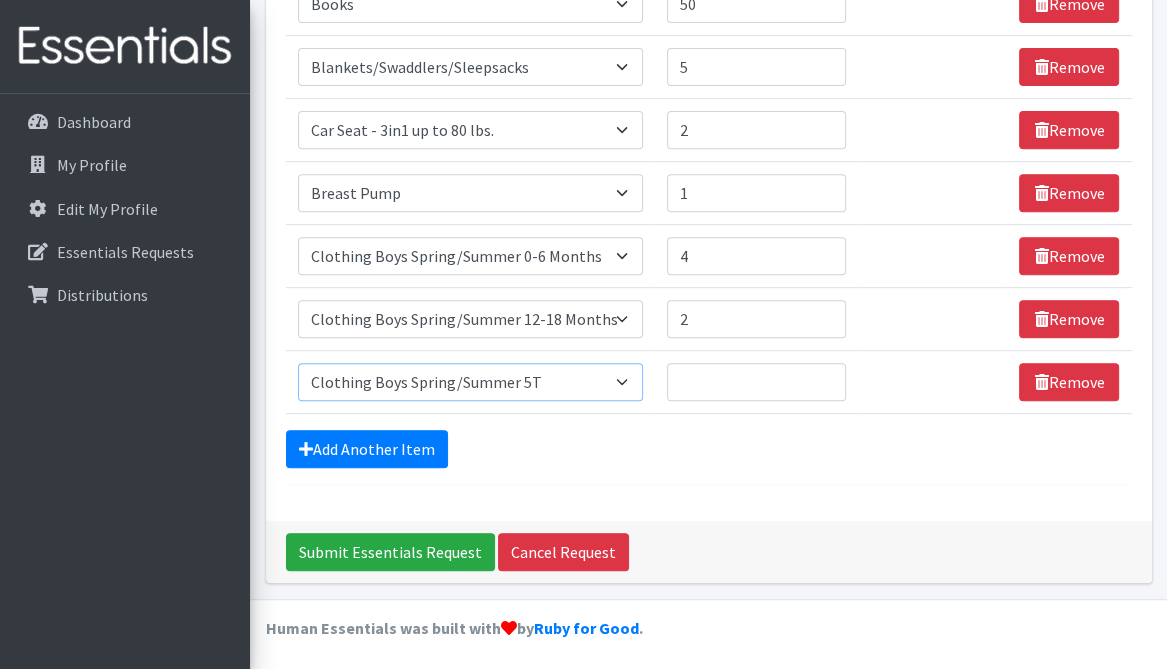 click on "Select an item
# of Children this order will serve
# of Individuals Living in Household
Activity Mat
Baby Carriers
Bath Tubs
Bed Pads
Bibs
Birthday Box - Boy
Birthday Box - Girl
Blankets/Swaddlers/Sleepsacks
Books
Bottles
Breast Pump
Bundle Me's
Car Seat - 3in1 up to 80 lbs.
Car Seat - Infant up to 22lbs. w/ handle
Clothing Boys Spring/Summer 0-6 Months
Clothing Boys Spring/Summer 12-18 Months
Clothing Boys Spring/Summer 18-24 Months
Clothing Boys Spring/Summer 2T
Clothing Boys Spring/Summer 3T
Clothing Boys Spring/Summer 4T
Clothing Boys Spring/Summer 5T
Clothing Boys Spring/Summer 6-12 Months
Clothing Boys Spring/Summer Premie/NB
Clothing Girls Fall/Winter 6-12 Months
Clothing Girls Spring/Summer 0-6 Months
Clothing Girls Spring/Summer 12-18 Months
Clothing Girls Spring/Summer 18-24 Months
Clothing Girls Spring/Summer 2T
Clothing Girls Spring/Summer 3T
Clothing Girls Spring/Summer 4T
Clothing Girls Spring/Summer 5T
Diaper Bags" at bounding box center [470, 382] 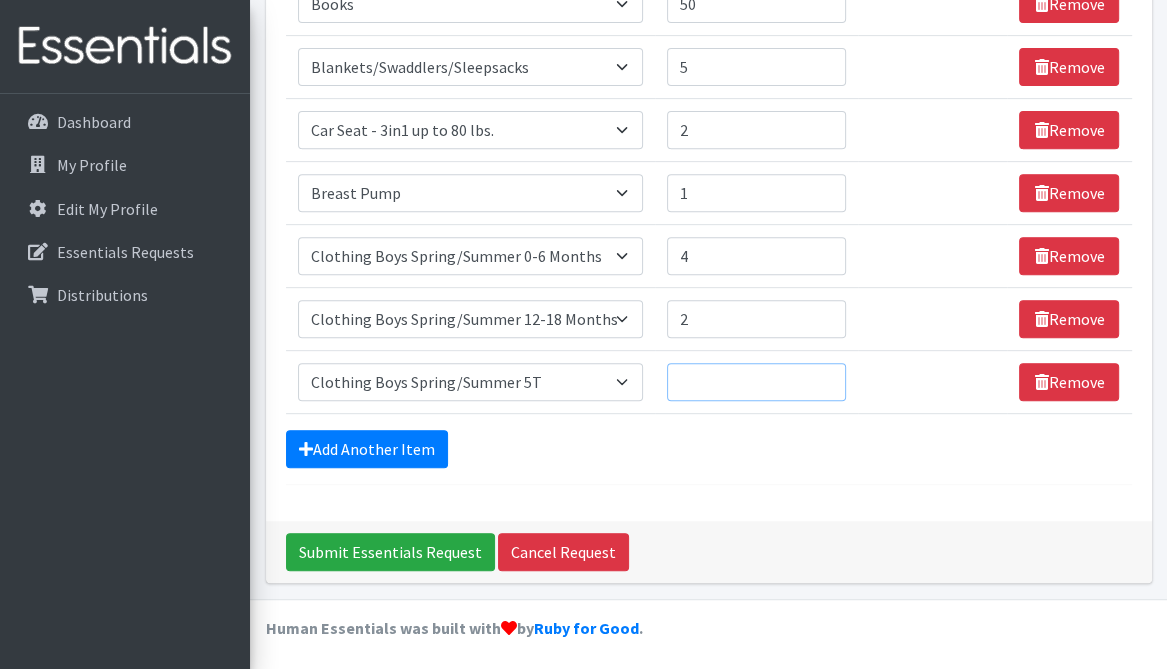 click on "Quantity" at bounding box center (756, 382) 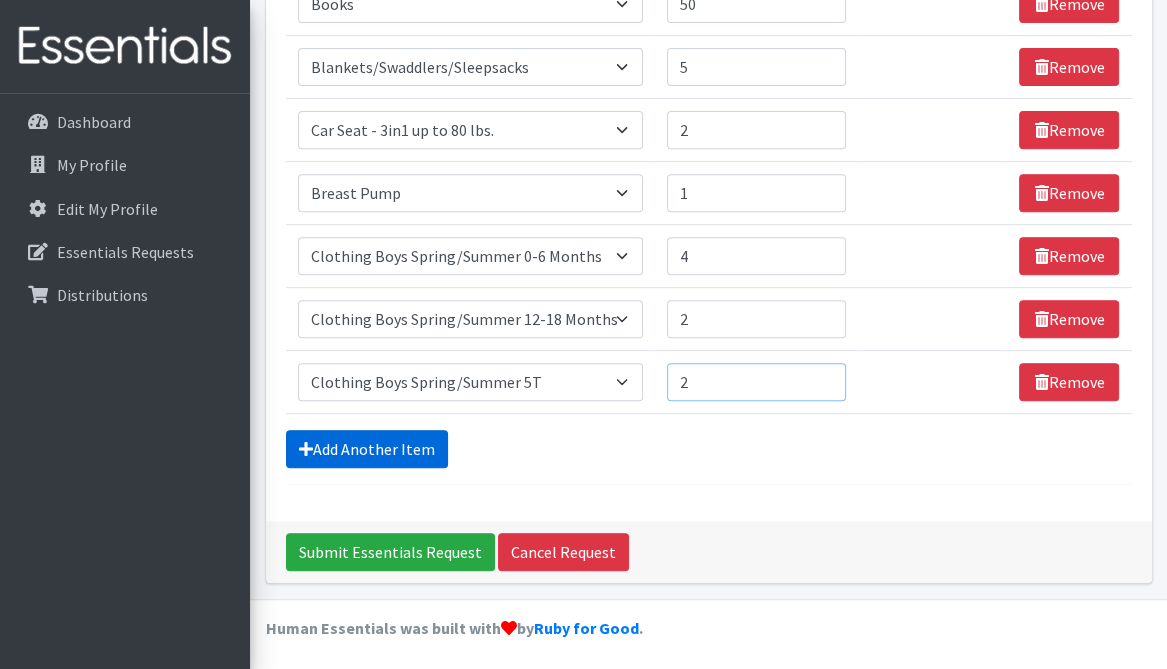 type on "2" 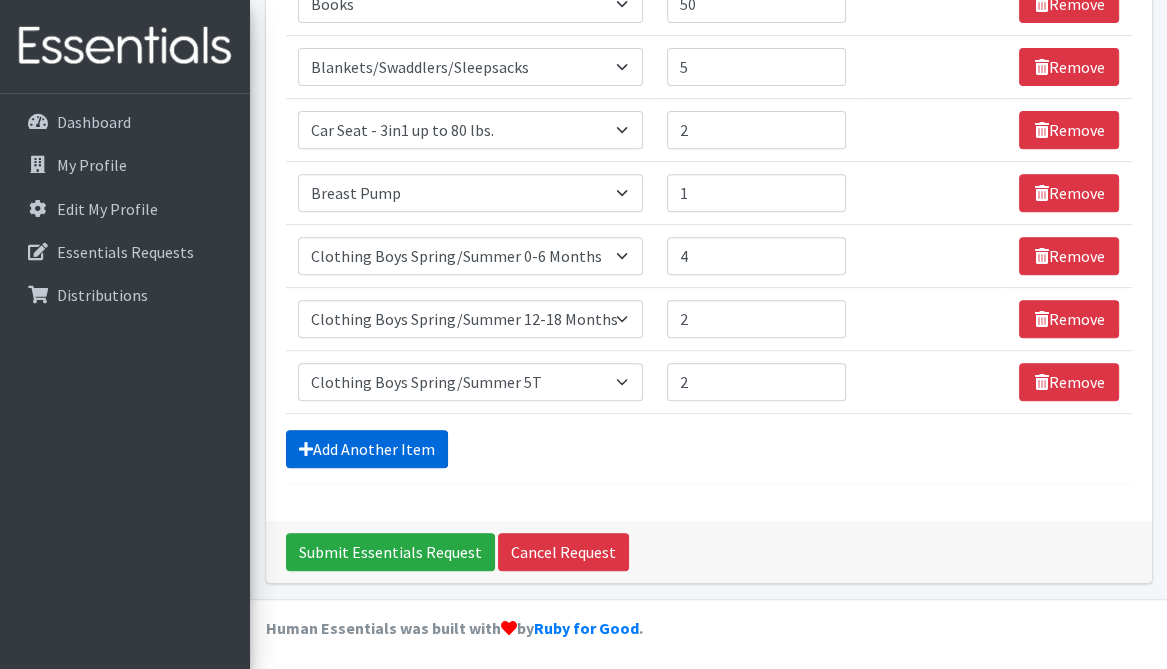 click on "Add Another Item" at bounding box center (367, 449) 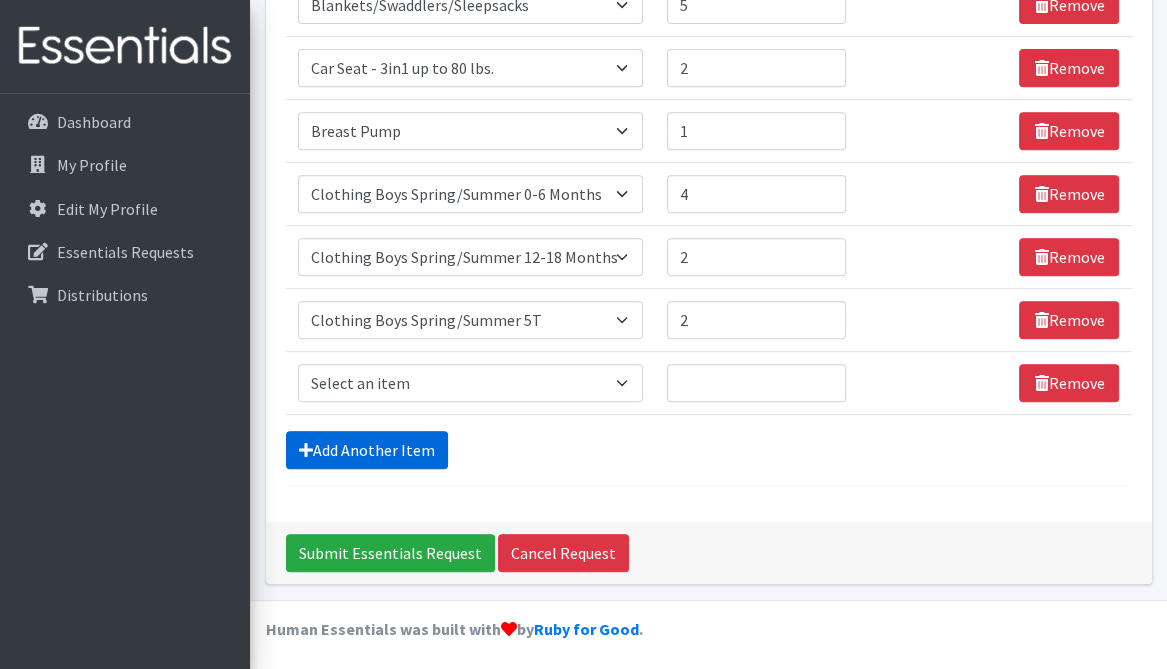 scroll, scrollTop: 677, scrollLeft: 0, axis: vertical 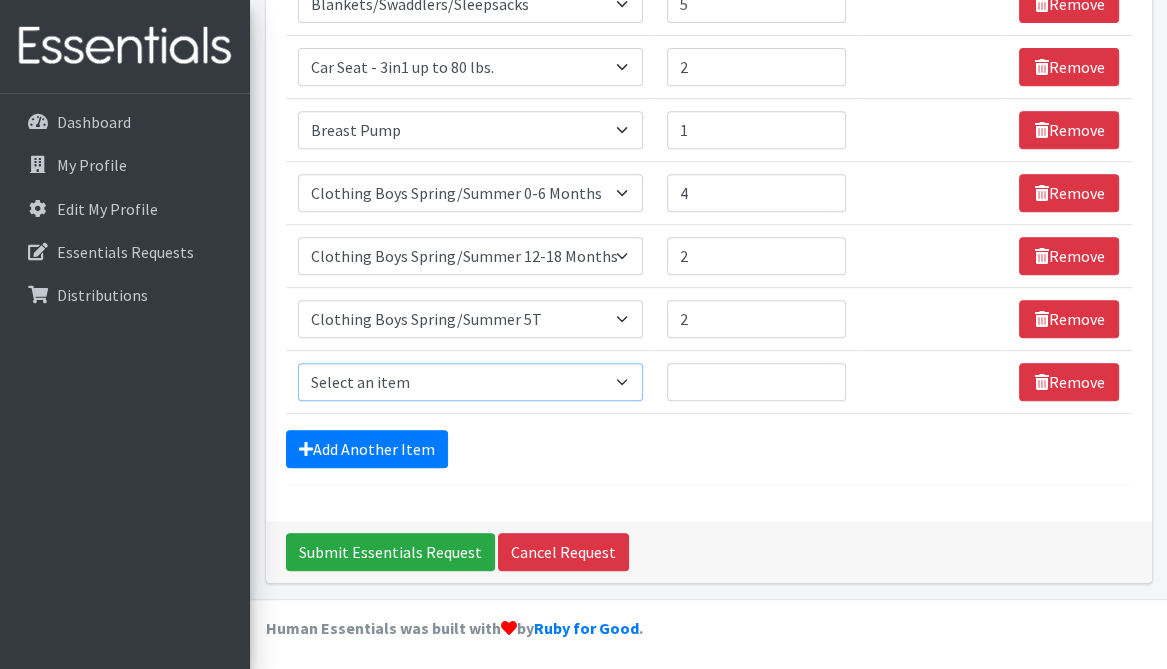 click on "Select an item
# of Children this order will serve
# of Individuals Living in Household
Activity Mat
Baby Carriers
Bath Tubs
Bed Pads
Bibs
Birthday Box - Boy
Birthday Box - Girl
Blankets/Swaddlers/Sleepsacks
Books
Bottles
Breast Pump
Bundle Me's
Car Seat - 3in1 up to 80 lbs.
Car Seat - Infant up to 22lbs. w/ handle
Clothing Boys Spring/Summer 0-6 Months
Clothing Boys Spring/Summer 12-18 Months
Clothing Boys Spring/Summer 18-24 Months
Clothing Boys Spring/Summer 2T
Clothing Boys Spring/Summer 3T
Clothing Boys Spring/Summer 4T
Clothing Boys Spring/Summer 5T
Clothing Boys Spring/Summer 6-12 Months
Clothing Boys Spring/Summer Premie/NB
Clothing Girls Fall/Winter 6-12 Months
Clothing Girls Spring/Summer 0-6 Months
Clothing Girls Spring/Summer 12-18 Months
Clothing Girls Spring/Summer 18-24 Months
Clothing Girls Spring/Summer 2T
Clothing Girls Spring/Summer 3T
Clothing Girls Spring/Summer 4T
Clothing Girls Spring/Summer 5T
Diaper Bags" at bounding box center [470, 382] 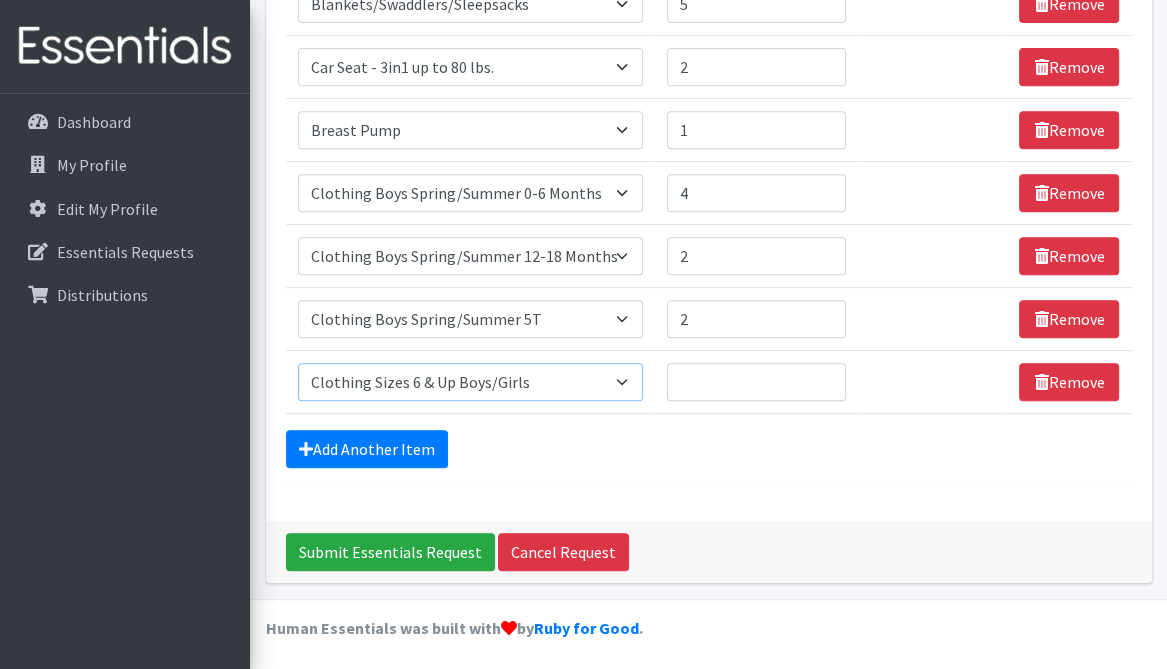 click on "Select an item
# of Children this order will serve
# of Individuals Living in Household
Activity Mat
Baby Carriers
Bath Tubs
Bed Pads
Bibs
Birthday Box - Boy
Birthday Box - Girl
Blankets/Swaddlers/Sleepsacks
Books
Bottles
Breast Pump
Bundle Me's
Car Seat - 3in1 up to 80 lbs.
Car Seat - Infant up to 22lbs. w/ handle
Clothing Boys Spring/Summer 0-6 Months
Clothing Boys Spring/Summer 12-18 Months
Clothing Boys Spring/Summer 18-24 Months
Clothing Boys Spring/Summer 2T
Clothing Boys Spring/Summer 3T
Clothing Boys Spring/Summer 4T
Clothing Boys Spring/Summer 5T
Clothing Boys Spring/Summer 6-12 Months
Clothing Boys Spring/Summer Premie/NB
Clothing Girls Fall/Winter 6-12 Months
Clothing Girls Spring/Summer 0-6 Months
Clothing Girls Spring/Summer 12-18 Months
Clothing Girls Spring/Summer 18-24 Months
Clothing Girls Spring/Summer 2T
Clothing Girls Spring/Summer 3T
Clothing Girls Spring/Summer 4T
Clothing Girls Spring/Summer 5T
Diaper Bags" at bounding box center (470, 382) 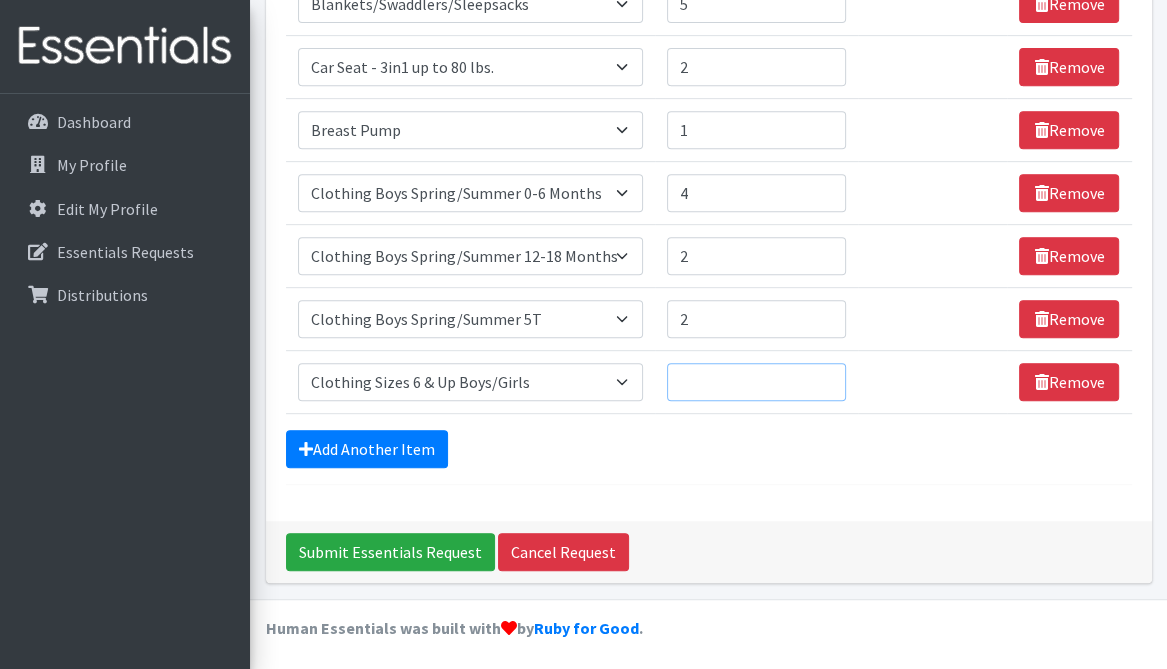 click on "Quantity" at bounding box center (756, 382) 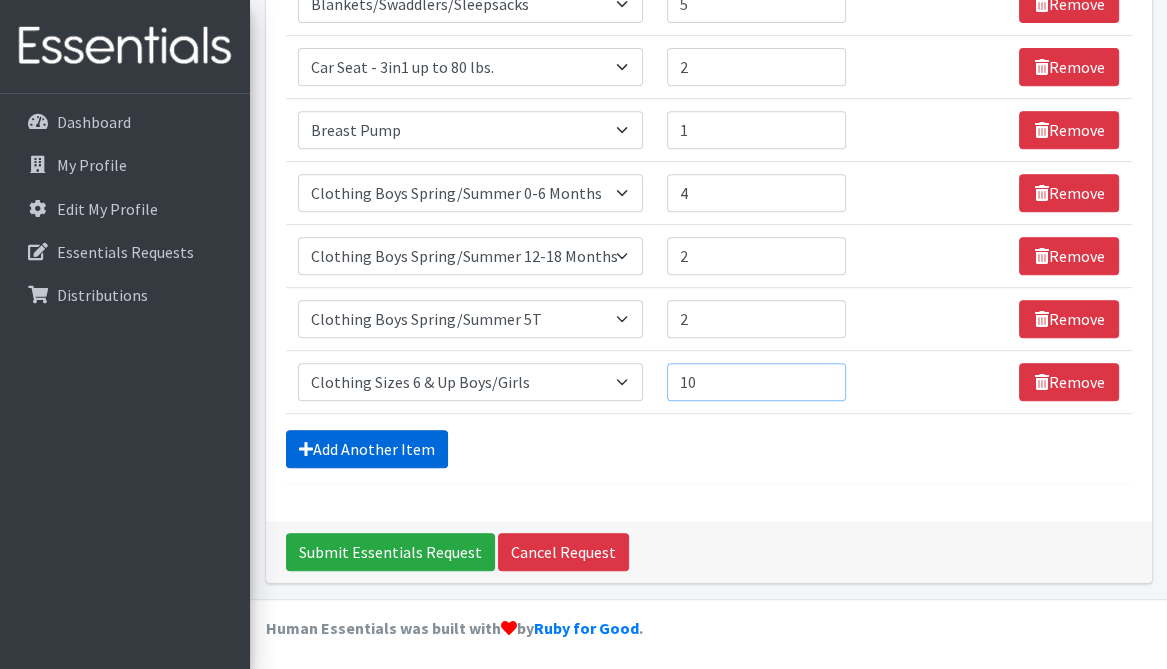 type on "10" 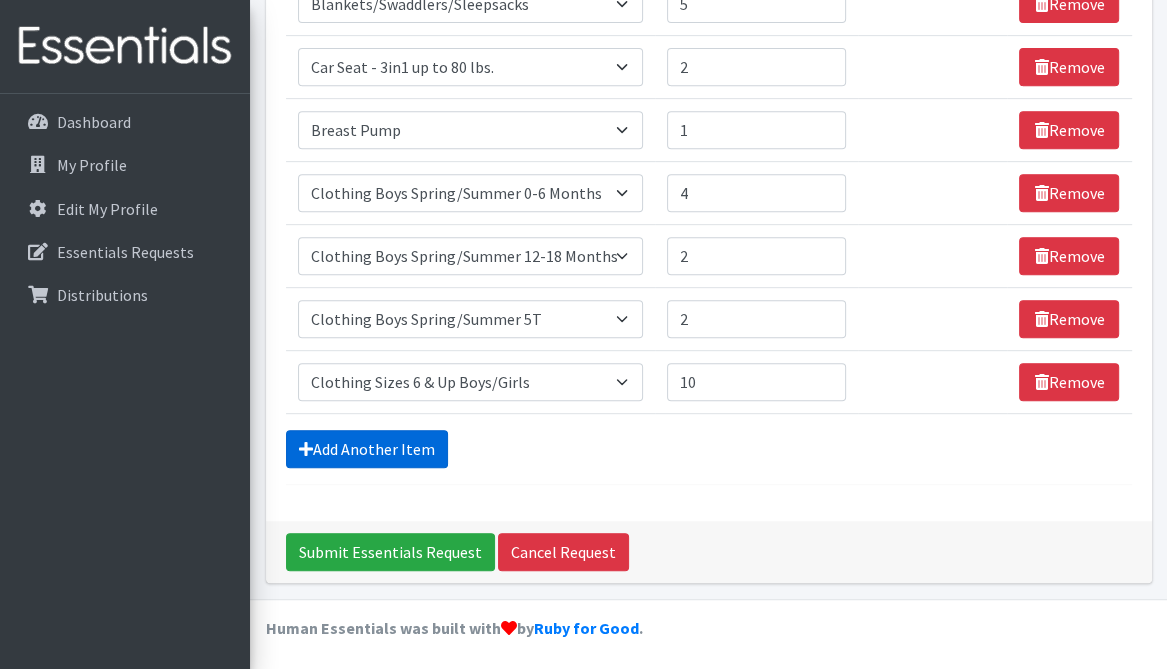 click on "Add Another Item" at bounding box center [367, 449] 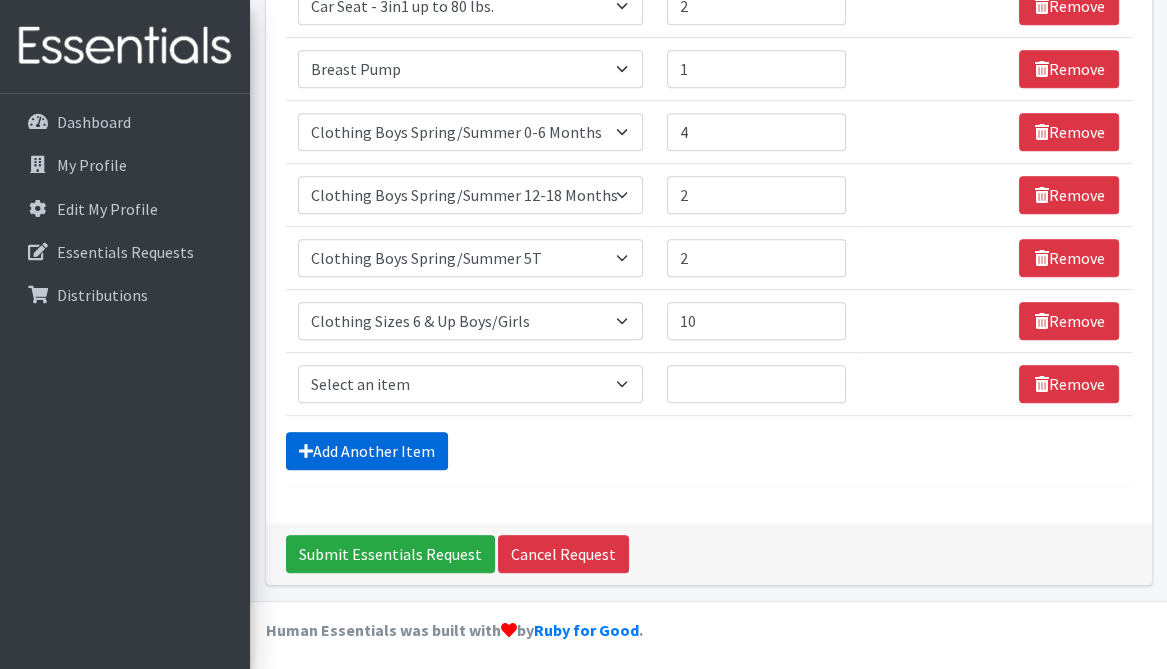 scroll, scrollTop: 740, scrollLeft: 0, axis: vertical 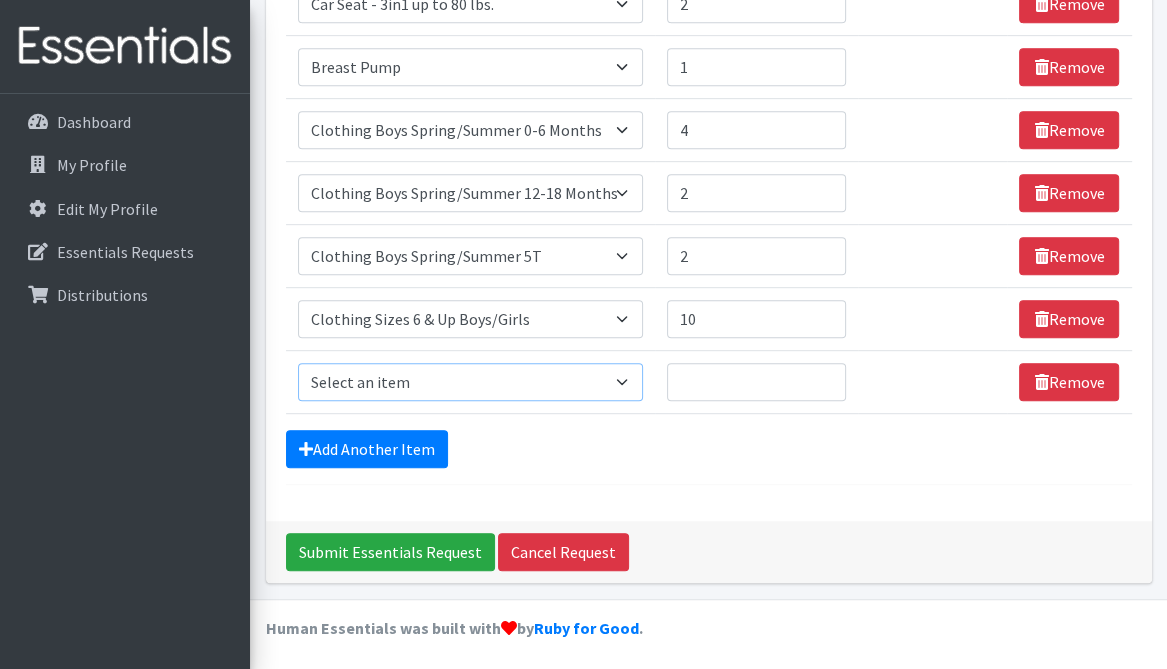 click on "Select an item
# of Children this order will serve
# of Individuals Living in Household
Activity Mat
Baby Carriers
Bath Tubs
Bed Pads
Bibs
Birthday Box - Boy
Birthday Box - Girl
Blankets/Swaddlers/Sleepsacks
Books
Bottles
Breast Pump
Bundle Me's
Car Seat - 3in1 up to 80 lbs.
Car Seat - Infant up to 22lbs. w/ handle
Clothing Boys Spring/Summer 0-6 Months
Clothing Boys Spring/Summer 12-18 Months
Clothing Boys Spring/Summer 18-24 Months
Clothing Boys Spring/Summer 2T
Clothing Boys Spring/Summer 3T
Clothing Boys Spring/Summer 4T
Clothing Boys Spring/Summer 5T
Clothing Boys Spring/Summer 6-12 Months
Clothing Boys Spring/Summer Premie/NB
Clothing Girls Fall/Winter 6-12 Months
Clothing Girls Spring/Summer 0-6 Months
Clothing Girls Spring/Summer 12-18 Months
Clothing Girls Spring/Summer 18-24 Months
Clothing Girls Spring/Summer 2T
Clothing Girls Spring/Summer 3T
Clothing Girls Spring/Summer 4T
Clothing Girls Spring/Summer 5T
Diaper Bags" at bounding box center (470, 382) 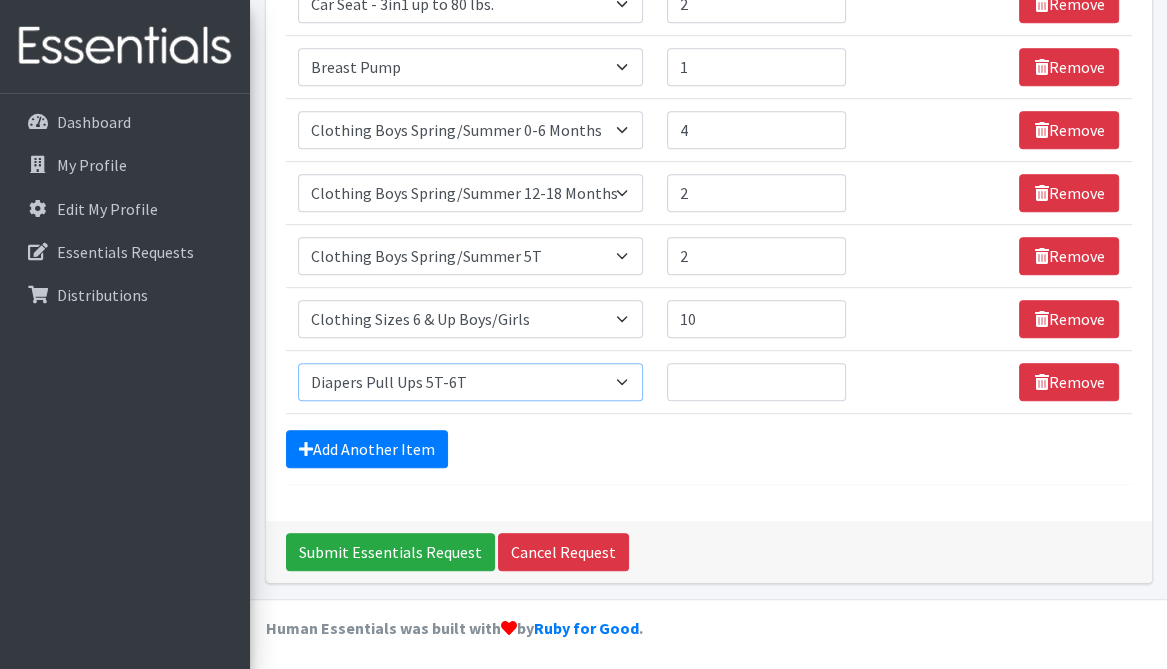 click on "Select an item
# of Children this order will serve
# of Individuals Living in Household
Activity Mat
Baby Carriers
Bath Tubs
Bed Pads
Bibs
Birthday Box - Boy
Birthday Box - Girl
Blankets/Swaddlers/Sleepsacks
Books
Bottles
Breast Pump
Bundle Me's
Car Seat - 3in1 up to 80 lbs.
Car Seat - Infant up to 22lbs. w/ handle
Clothing Boys Spring/Summer 0-6 Months
Clothing Boys Spring/Summer 12-18 Months
Clothing Boys Spring/Summer 18-24 Months
Clothing Boys Spring/Summer 2T
Clothing Boys Spring/Summer 3T
Clothing Boys Spring/Summer 4T
Clothing Boys Spring/Summer 5T
Clothing Boys Spring/Summer 6-12 Months
Clothing Boys Spring/Summer Premie/NB
Clothing Girls Fall/Winter 6-12 Months
Clothing Girls Spring/Summer 0-6 Months
Clothing Girls Spring/Summer 12-18 Months
Clothing Girls Spring/Summer 18-24 Months
Clothing Girls Spring/Summer 2T
Clothing Girls Spring/Summer 3T
Clothing Girls Spring/Summer 4T
Clothing Girls Spring/Summer 5T
Diaper Bags" at bounding box center (470, 382) 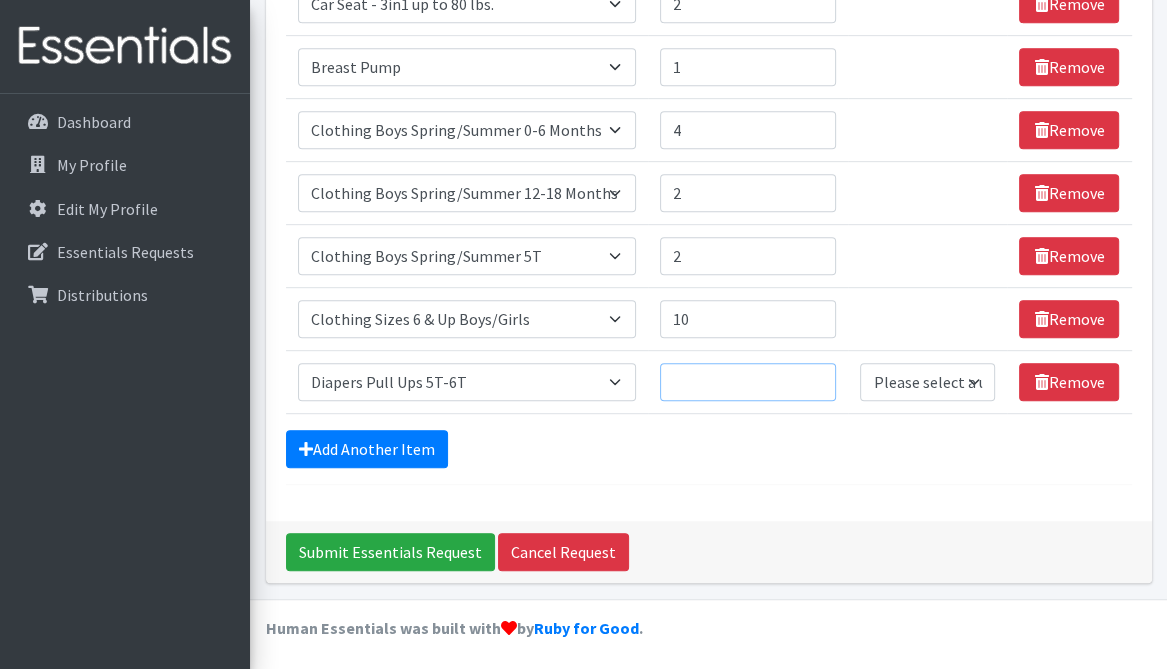 click on "Quantity" at bounding box center [748, 382] 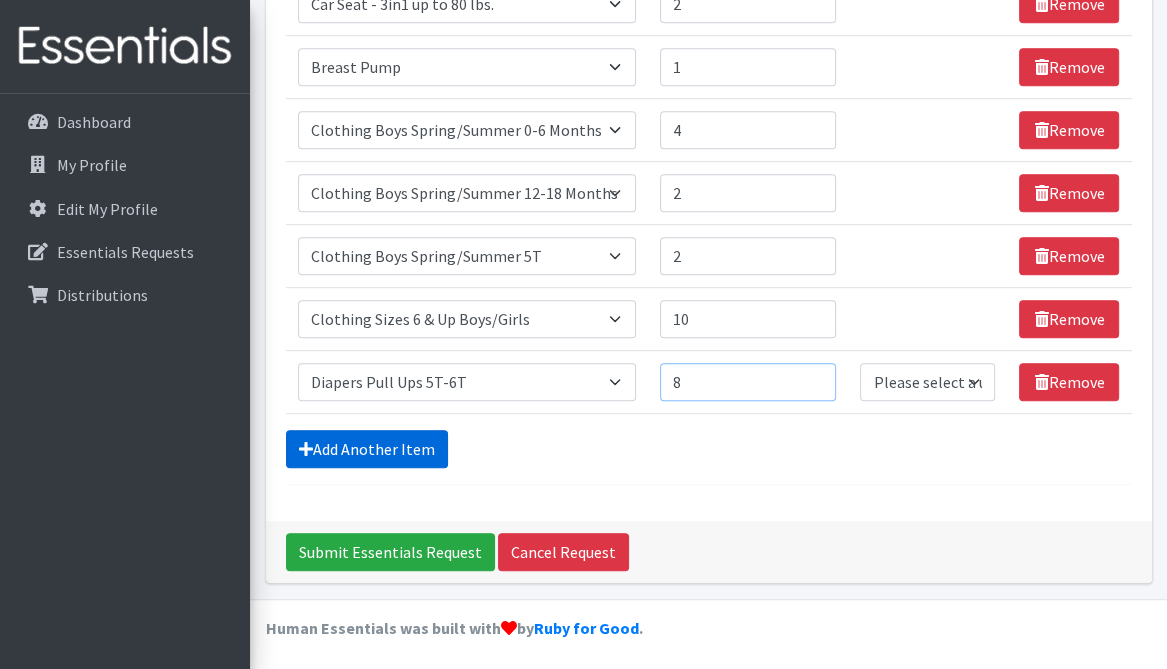 type on "8" 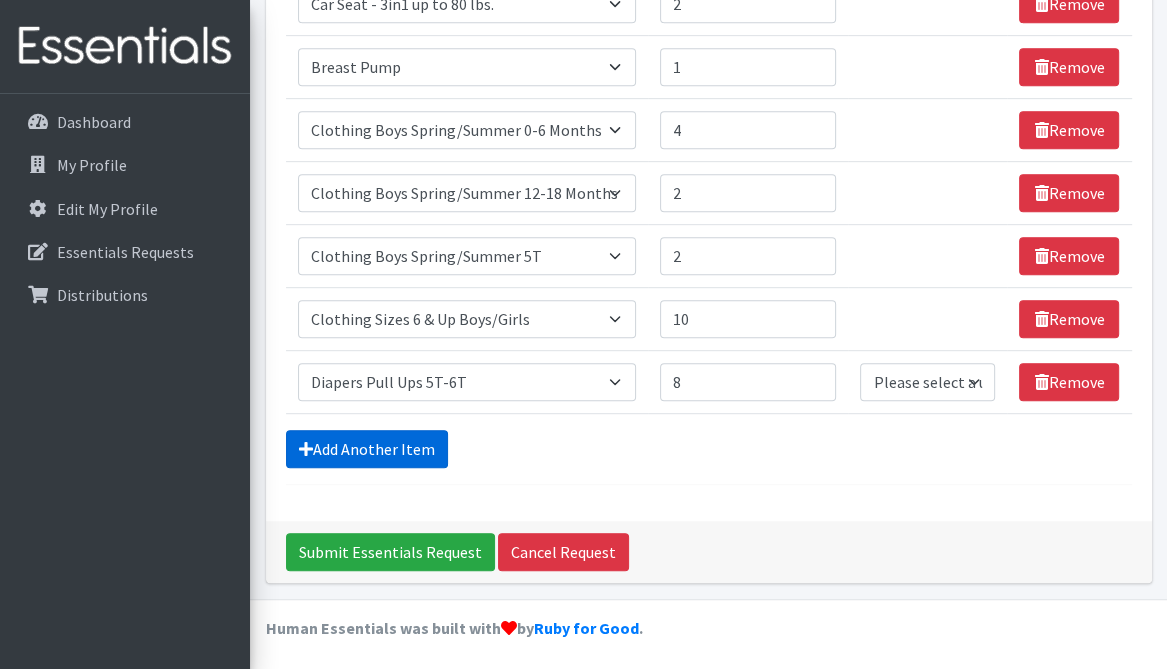 click on "Add Another Item" at bounding box center (367, 449) 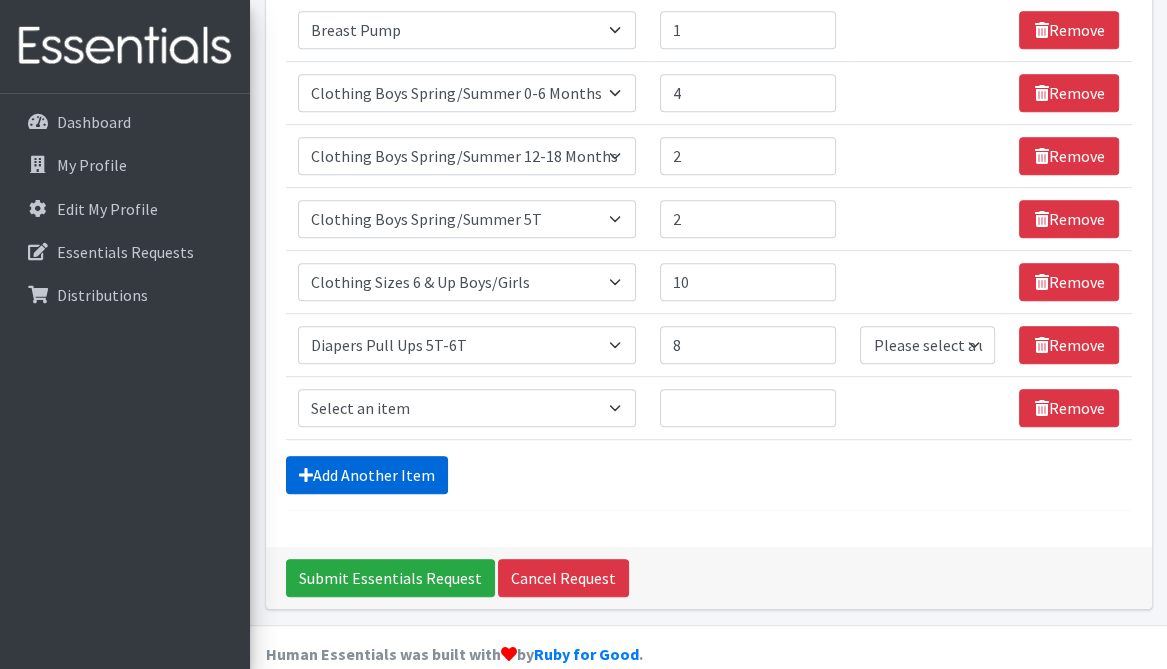 scroll, scrollTop: 802, scrollLeft: 0, axis: vertical 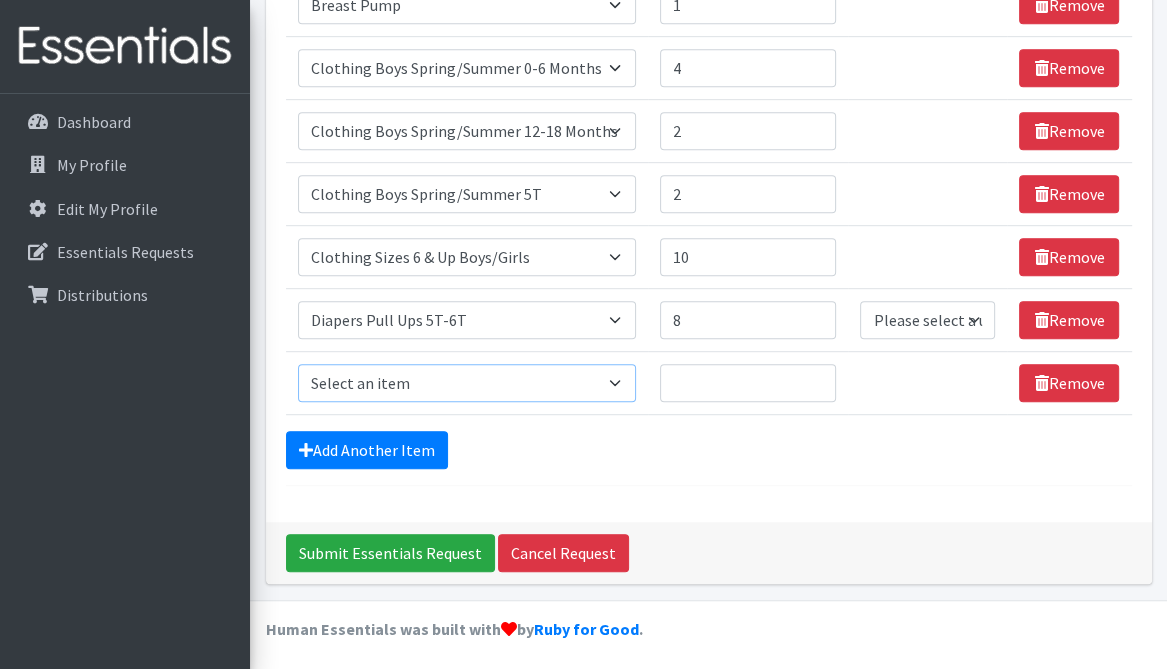 click on "Select an item
# of Children this order will serve
# of Individuals Living in Household
Activity Mat
Baby Carriers
Bath Tubs
Bed Pads
Bibs
Birthday Box - Boy
Birthday Box - Girl
Blankets/Swaddlers/Sleepsacks
Books
Bottles
Breast Pump
Bundle Me's
Car Seat - 3in1 up to 80 lbs.
Car Seat - Infant up to 22lbs. w/ handle
Clothing Boys Spring/Summer 0-6 Months
Clothing Boys Spring/Summer 12-18 Months
Clothing Boys Spring/Summer 18-24 Months
Clothing Boys Spring/Summer 2T
Clothing Boys Spring/Summer 3T
Clothing Boys Spring/Summer 4T
Clothing Boys Spring/Summer 5T
Clothing Boys Spring/Summer 6-12 Months
Clothing Boys Spring/Summer Premie/NB
Clothing Girls Fall/Winter 6-12 Months
Clothing Girls Spring/Summer 0-6 Months
Clothing Girls Spring/Summer 12-18 Months
Clothing Girls Spring/Summer 18-24 Months
Clothing Girls Spring/Summer 2T
Clothing Girls Spring/Summer 3T
Clothing Girls Spring/Summer 4T
Clothing Girls Spring/Summer 5T
Diaper Bags" at bounding box center [467, 383] 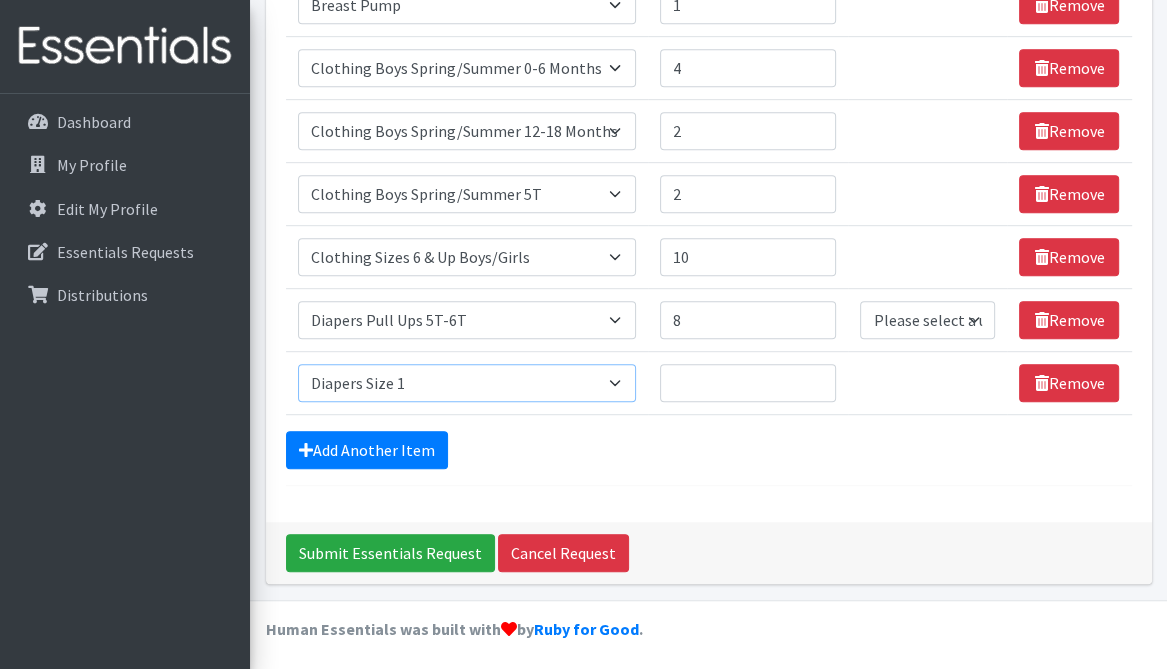 click on "Select an item
# of Children this order will serve
# of Individuals Living in Household
Activity Mat
Baby Carriers
Bath Tubs
Bed Pads
Bibs
Birthday Box - Boy
Birthday Box - Girl
Blankets/Swaddlers/Sleepsacks
Books
Bottles
Breast Pump
Bundle Me's
Car Seat - 3in1 up to 80 lbs.
Car Seat - Infant up to 22lbs. w/ handle
Clothing Boys Spring/Summer 0-6 Months
Clothing Boys Spring/Summer 12-18 Months
Clothing Boys Spring/Summer 18-24 Months
Clothing Boys Spring/Summer 2T
Clothing Boys Spring/Summer 3T
Clothing Boys Spring/Summer 4T
Clothing Boys Spring/Summer 5T
Clothing Boys Spring/Summer 6-12 Months
Clothing Boys Spring/Summer Premie/NB
Clothing Girls Fall/Winter 6-12 Months
Clothing Girls Spring/Summer 0-6 Months
Clothing Girls Spring/Summer 12-18 Months
Clothing Girls Spring/Summer 18-24 Months
Clothing Girls Spring/Summer 2T
Clothing Girls Spring/Summer 3T
Clothing Girls Spring/Summer 4T
Clothing Girls Spring/Summer 5T
Diaper Bags" at bounding box center [467, 383] 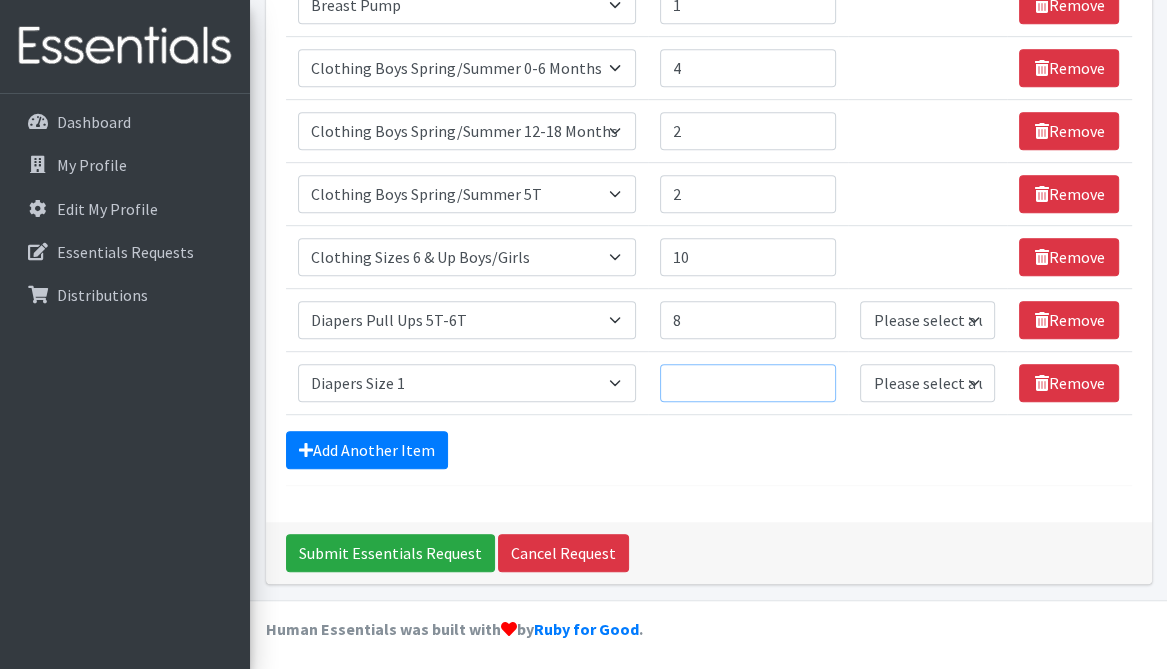 click on "Quantity" at bounding box center [748, 383] 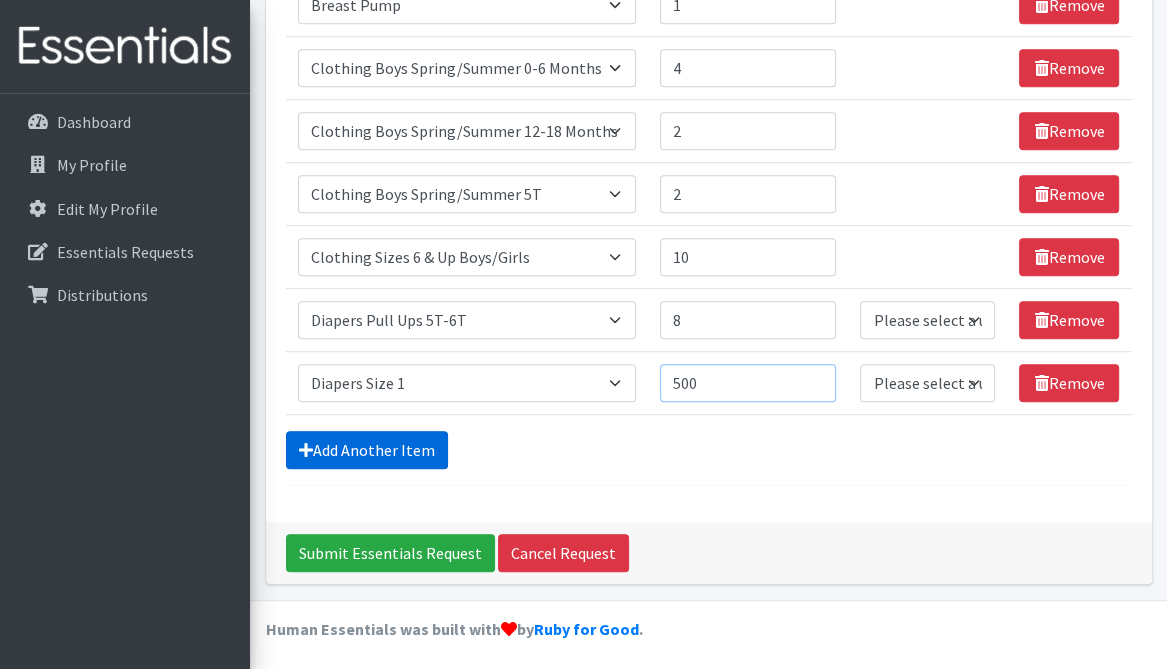 type on "500" 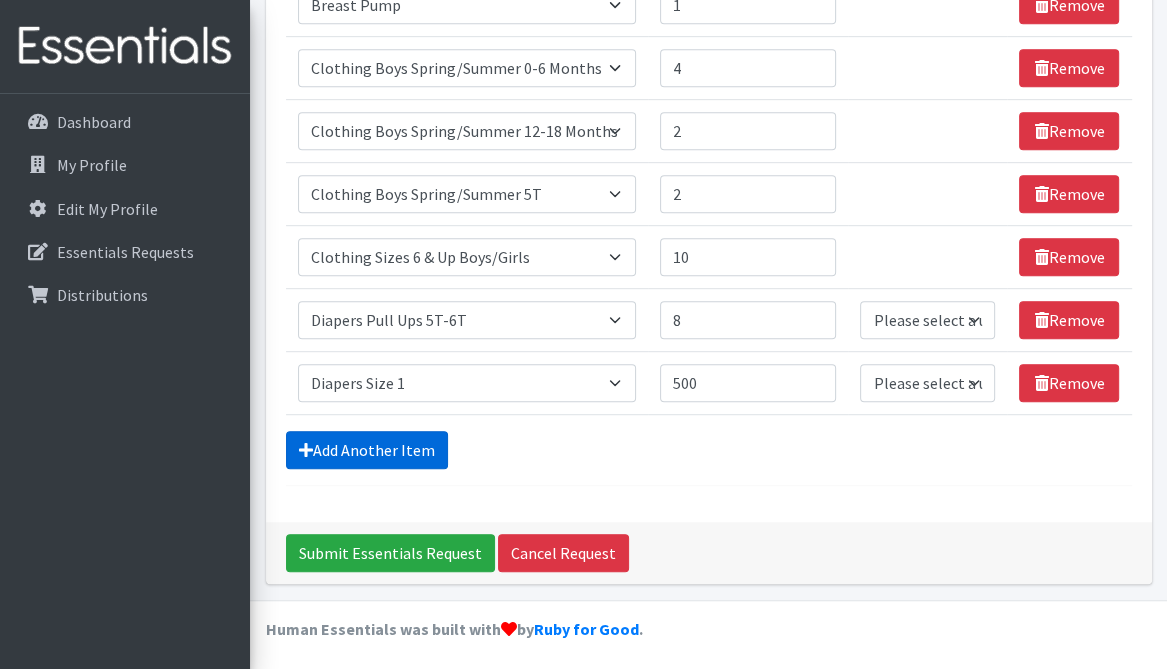 click on "Add Another Item" at bounding box center [367, 450] 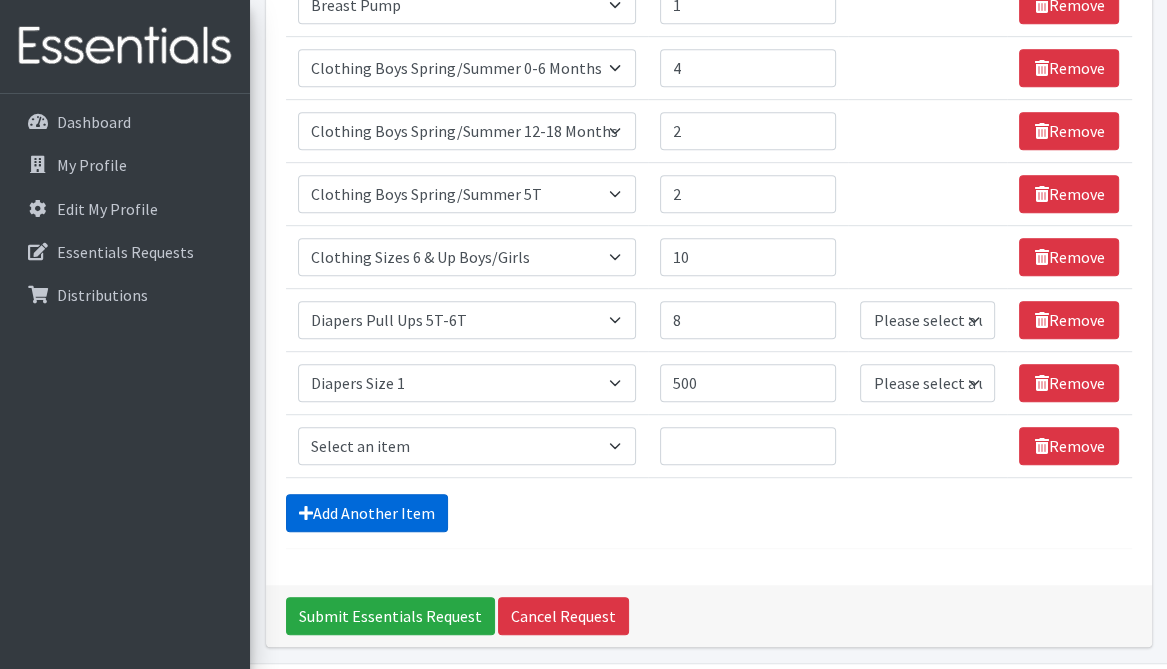 scroll, scrollTop: 865, scrollLeft: 0, axis: vertical 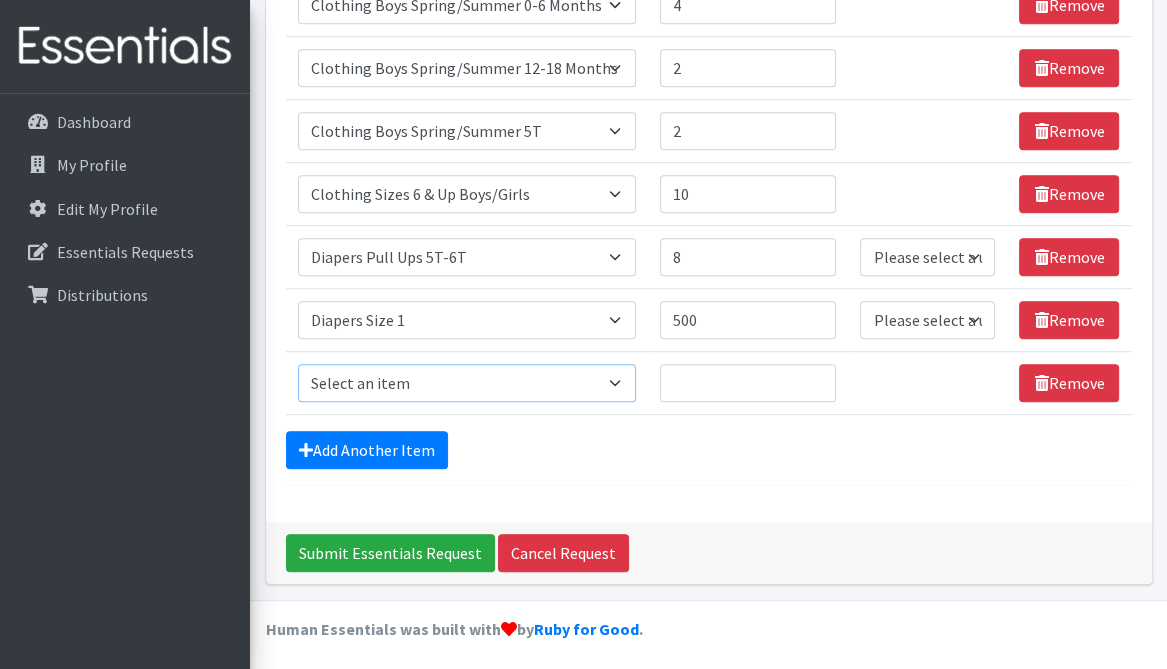 click on "Select an item
# of Children this order will serve
# of Individuals Living in Household
Activity Mat
Baby Carriers
Bath Tubs
Bed Pads
Bibs
Birthday Box - Boy
Birthday Box - Girl
Blankets/Swaddlers/Sleepsacks
Books
Bottles
Breast Pump
Bundle Me's
Car Seat - 3in1 up to 80 lbs.
Car Seat - Infant up to 22lbs. w/ handle
Clothing Boys Spring/Summer 0-6 Months
Clothing Boys Spring/Summer 12-18 Months
Clothing Boys Spring/Summer 18-24 Months
Clothing Boys Spring/Summer 2T
Clothing Boys Spring/Summer 3T
Clothing Boys Spring/Summer 4T
Clothing Boys Spring/Summer 5T
Clothing Boys Spring/Summer 6-12 Months
Clothing Boys Spring/Summer Premie/NB
Clothing Girls Fall/Winter 6-12 Months
Clothing Girls Spring/Summer 0-6 Months
Clothing Girls Spring/Summer 12-18 Months
Clothing Girls Spring/Summer 18-24 Months
Clothing Girls Spring/Summer 2T
Clothing Girls Spring/Summer 3T
Clothing Girls Spring/Summer 4T
Clothing Girls Spring/Summer 5T
Diaper Bags" at bounding box center [467, 383] 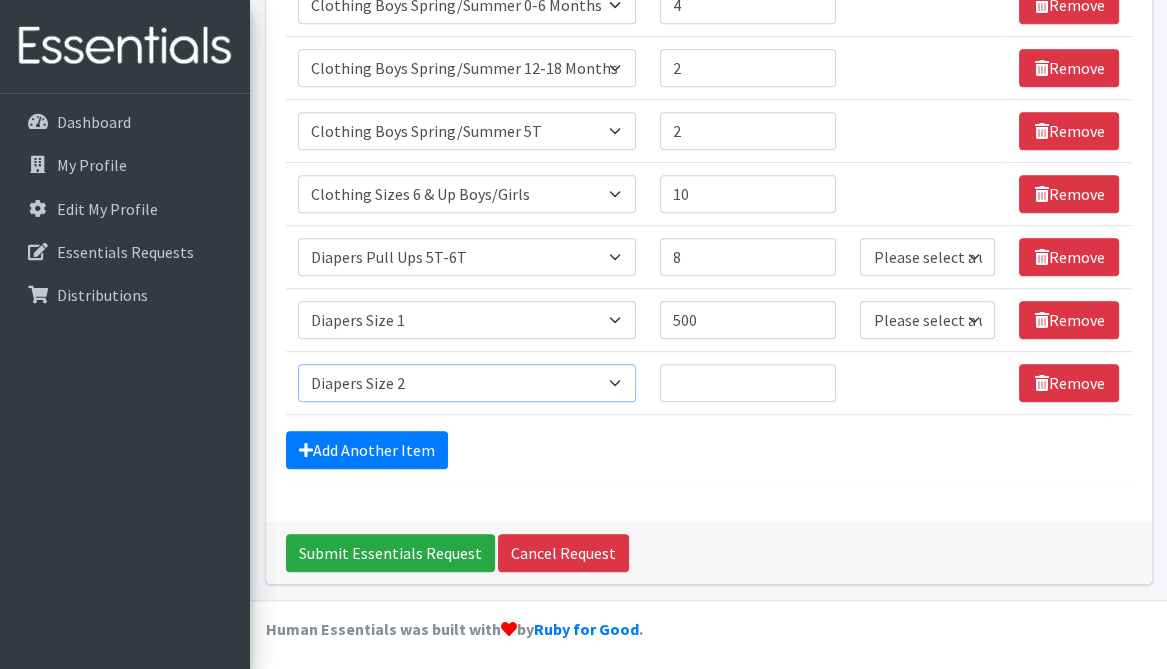 click on "Select an item
# of Children this order will serve
# of Individuals Living in Household
Activity Mat
Baby Carriers
Bath Tubs
Bed Pads
Bibs
Birthday Box - Boy
Birthday Box - Girl
Blankets/Swaddlers/Sleepsacks
Books
Bottles
Breast Pump
Bundle Me's
Car Seat - 3in1 up to 80 lbs.
Car Seat - Infant up to 22lbs. w/ handle
Clothing Boys Spring/Summer 0-6 Months
Clothing Boys Spring/Summer 12-18 Months
Clothing Boys Spring/Summer 18-24 Months
Clothing Boys Spring/Summer 2T
Clothing Boys Spring/Summer 3T
Clothing Boys Spring/Summer 4T
Clothing Boys Spring/Summer 5T
Clothing Boys Spring/Summer 6-12 Months
Clothing Boys Spring/Summer Premie/NB
Clothing Girls Fall/Winter 6-12 Months
Clothing Girls Spring/Summer 0-6 Months
Clothing Girls Spring/Summer 12-18 Months
Clothing Girls Spring/Summer 18-24 Months
Clothing Girls Spring/Summer 2T
Clothing Girls Spring/Summer 3T
Clothing Girls Spring/Summer 4T
Clothing Girls Spring/Summer 5T
Diaper Bags" at bounding box center (467, 383) 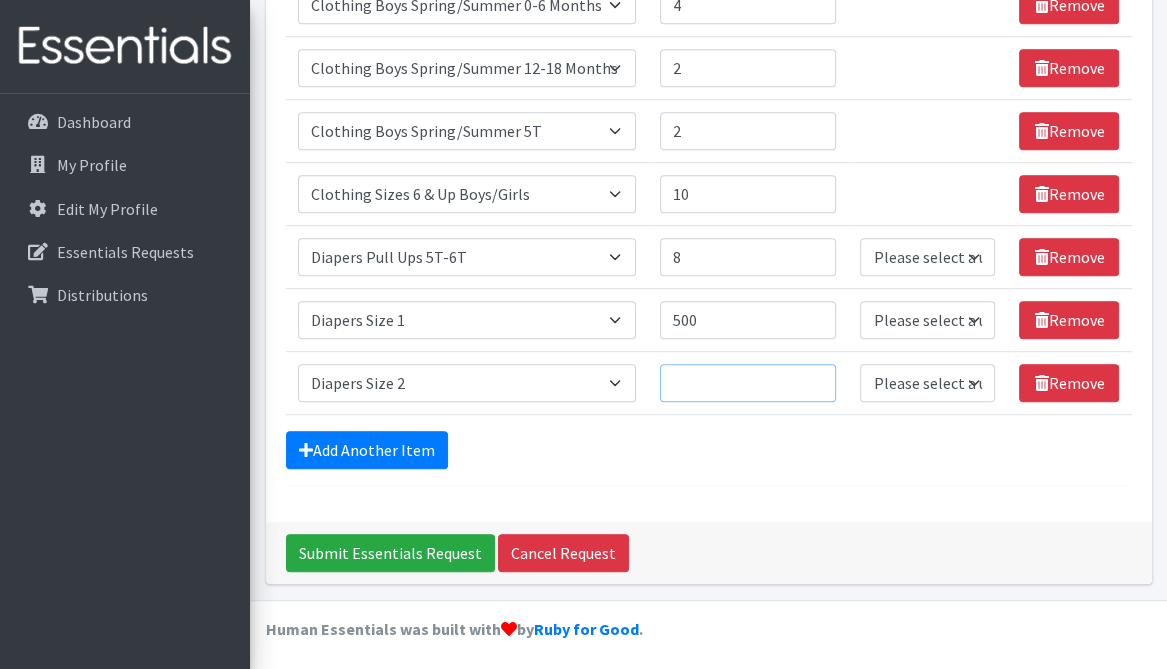 click on "Quantity" at bounding box center (748, 383) 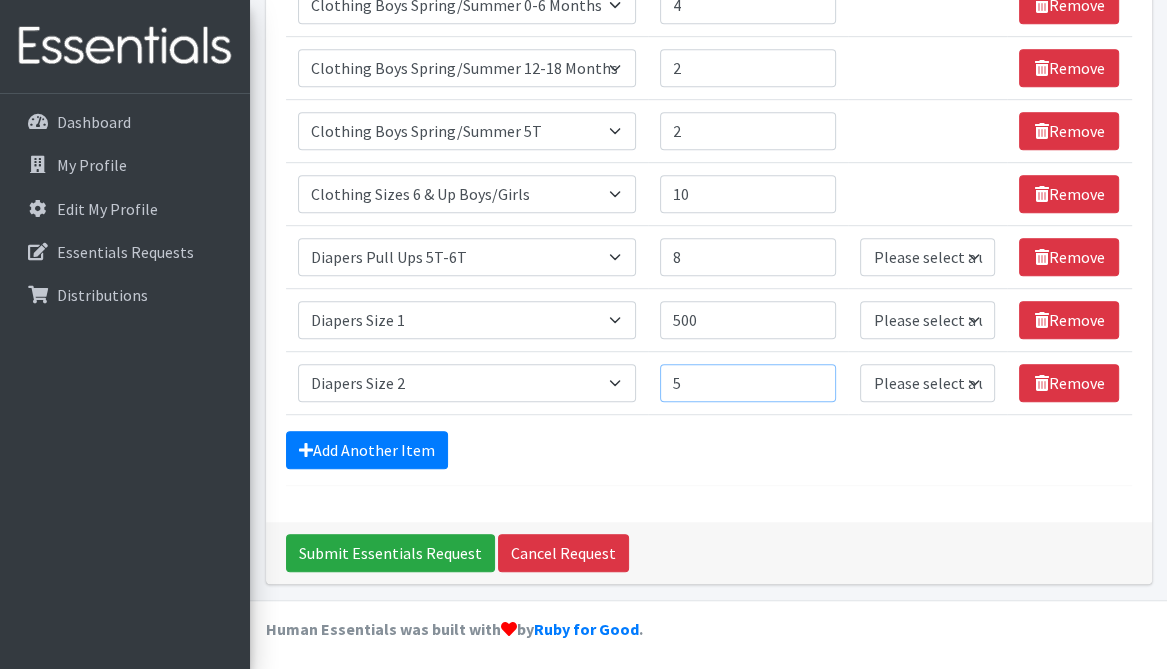 type on "5" 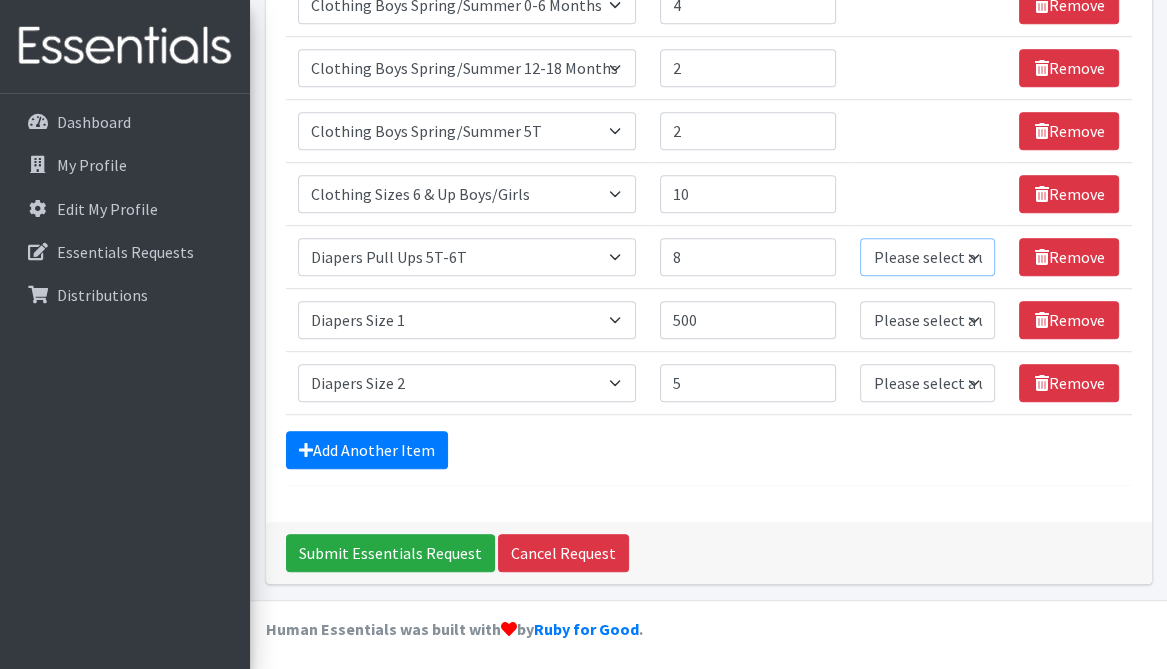click on "Please select a unit units Packs" at bounding box center (927, 257) 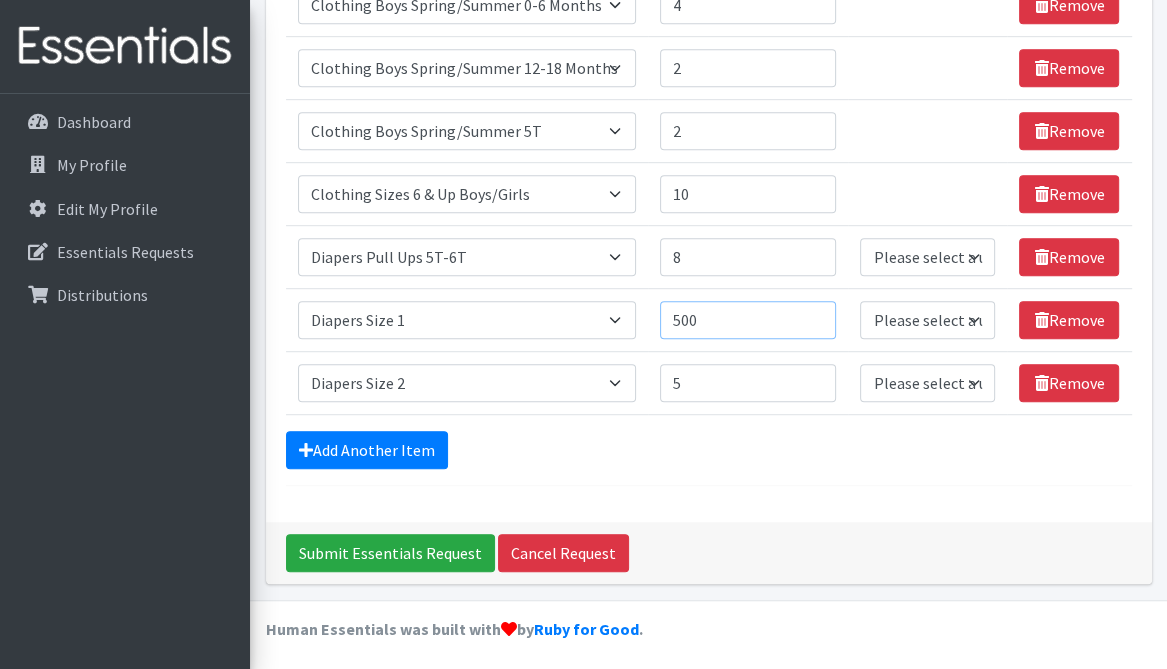 click on "500" at bounding box center (748, 320) 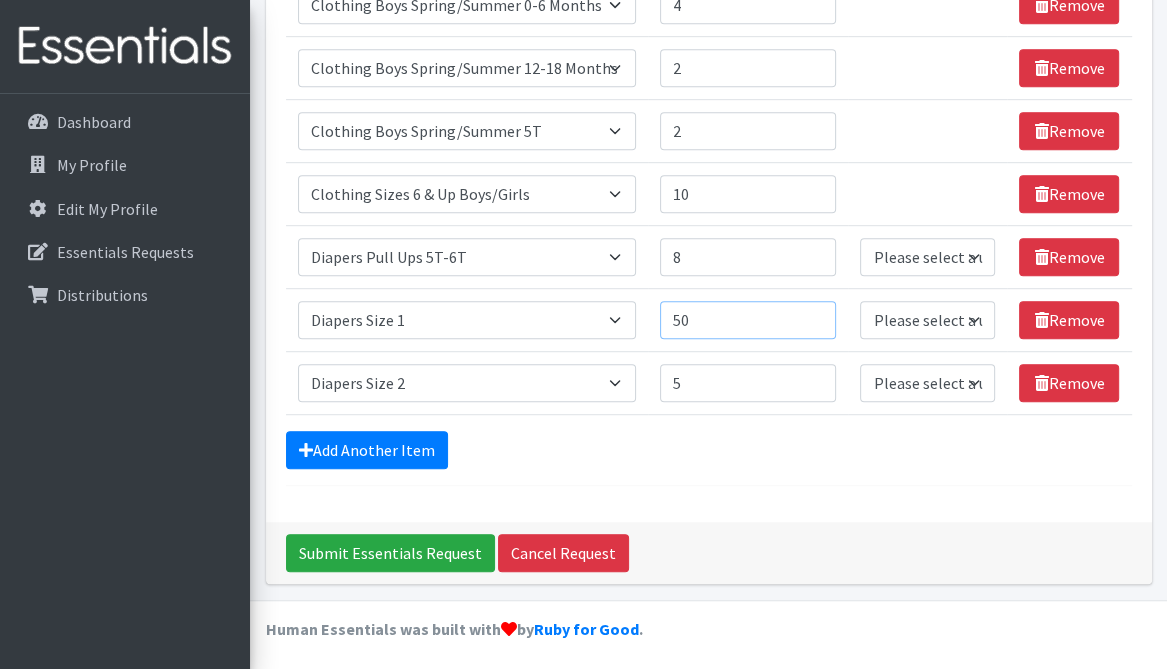 type on "5" 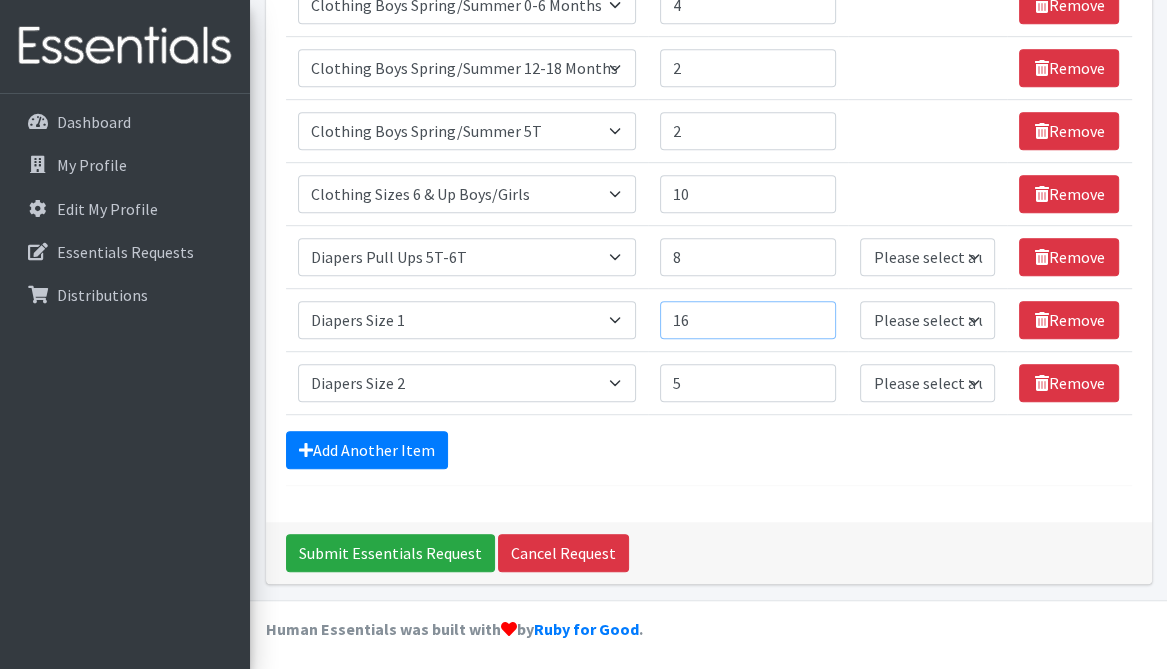 type on "16" 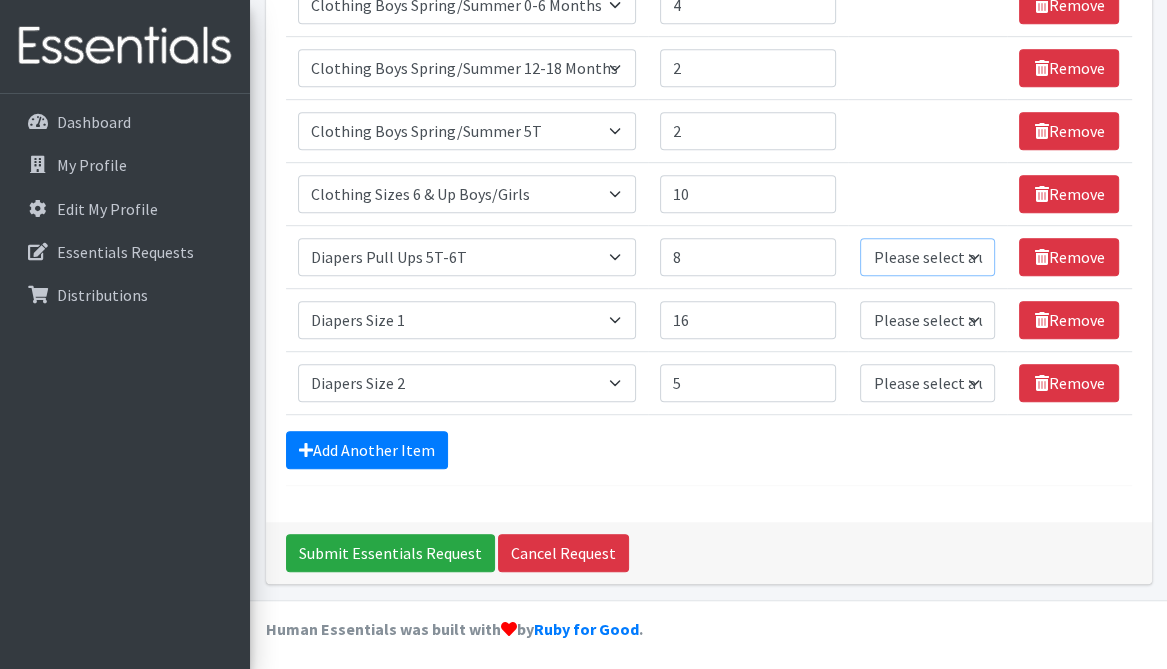 click on "Please select a unit units Packs" at bounding box center [927, 257] 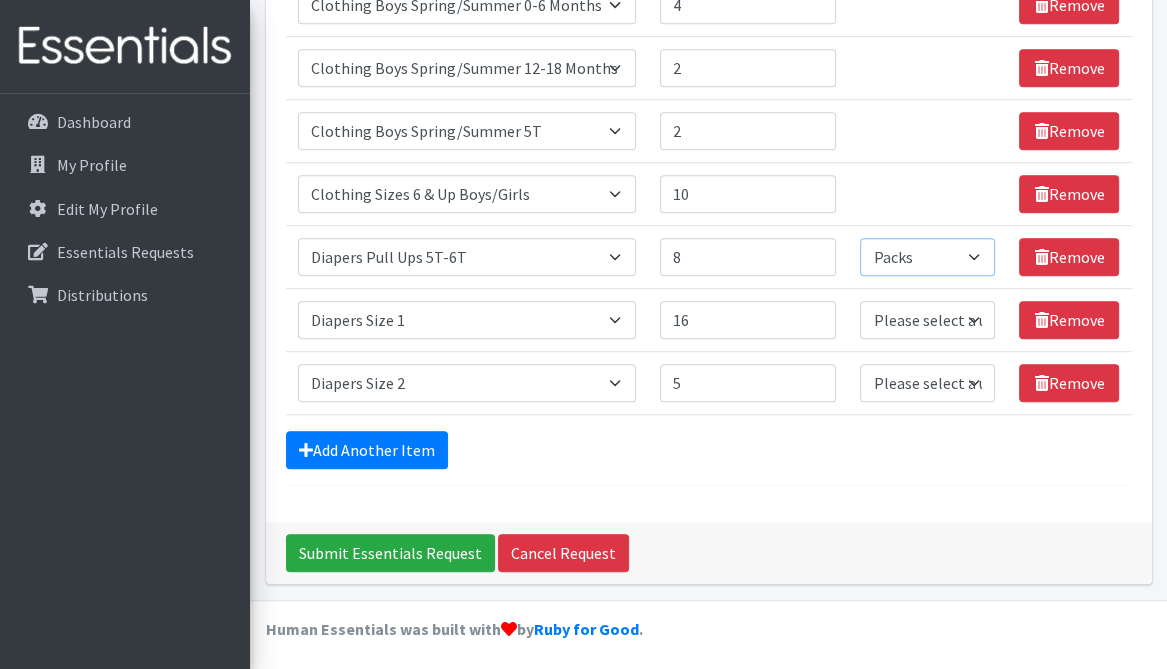 click on "Please select a unit units Packs" at bounding box center (927, 257) 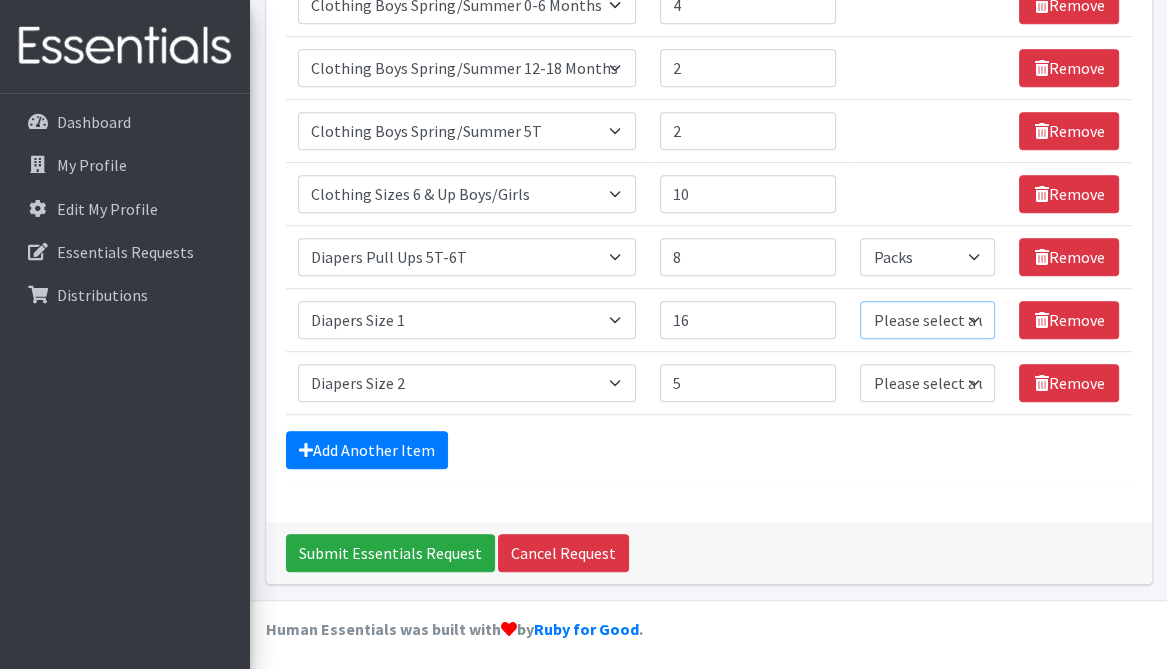 click on "Please select a unit units Packs" at bounding box center [927, 320] 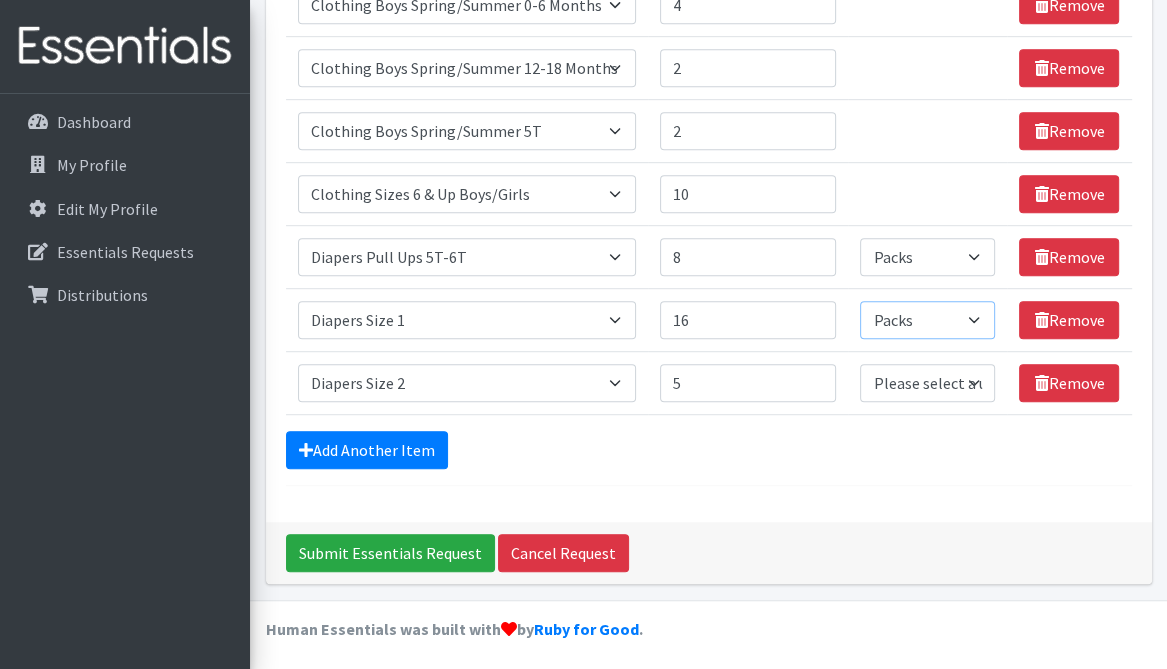 click on "Please select a unit units Packs" at bounding box center [927, 320] 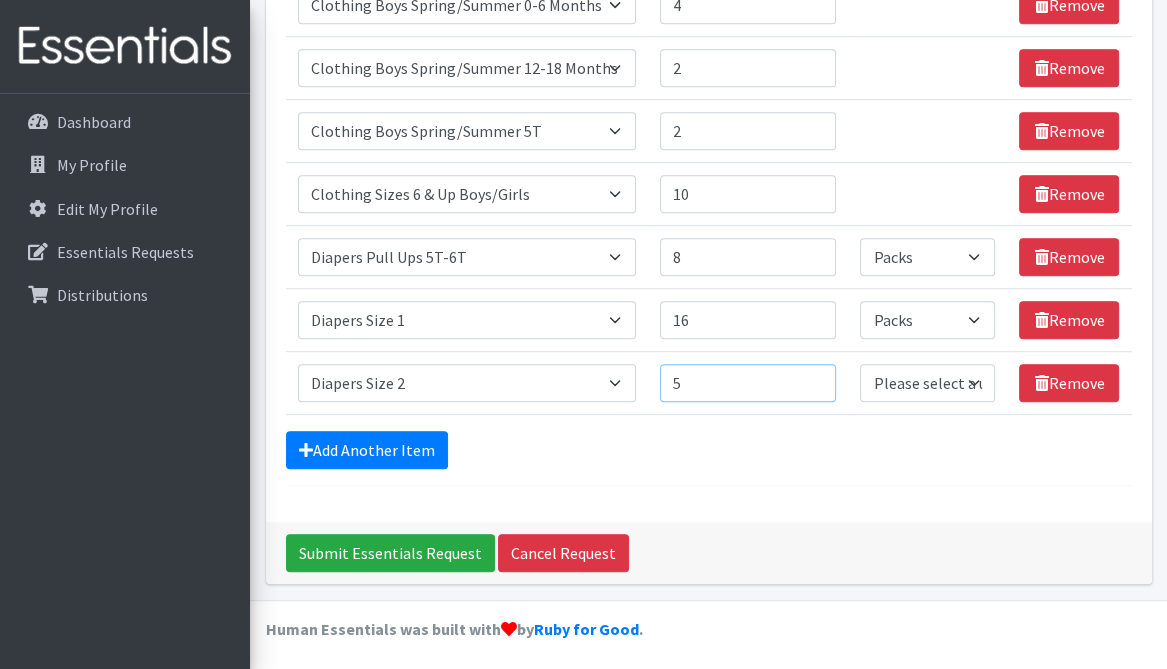 click on "5" at bounding box center (748, 383) 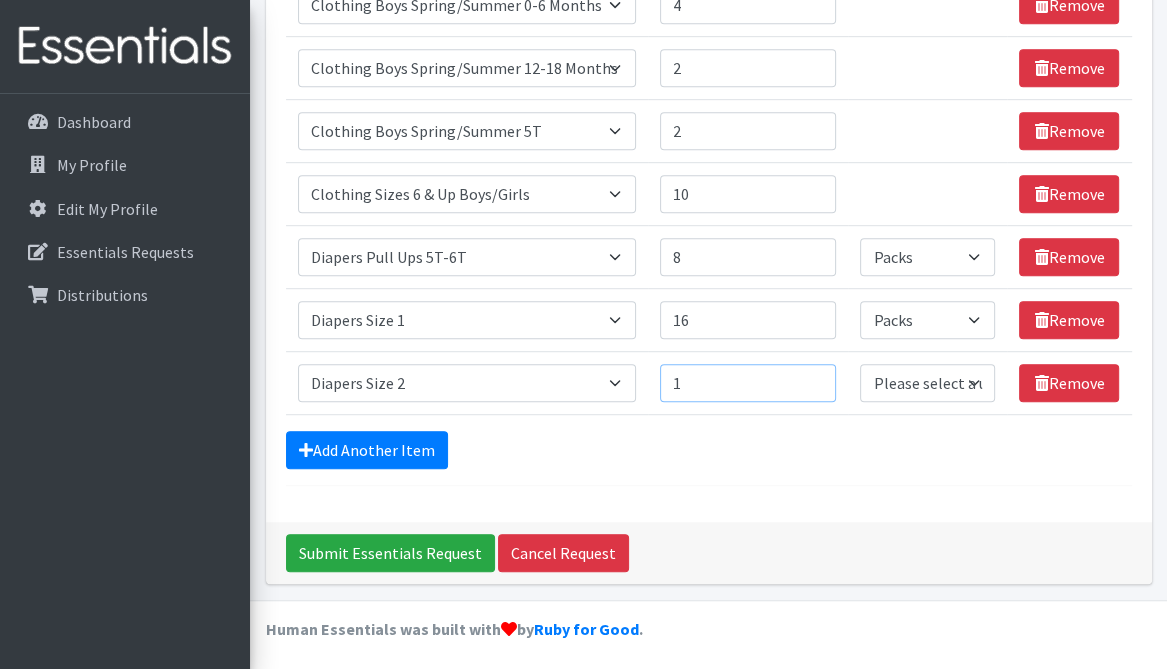 click on "1" at bounding box center (748, 383) 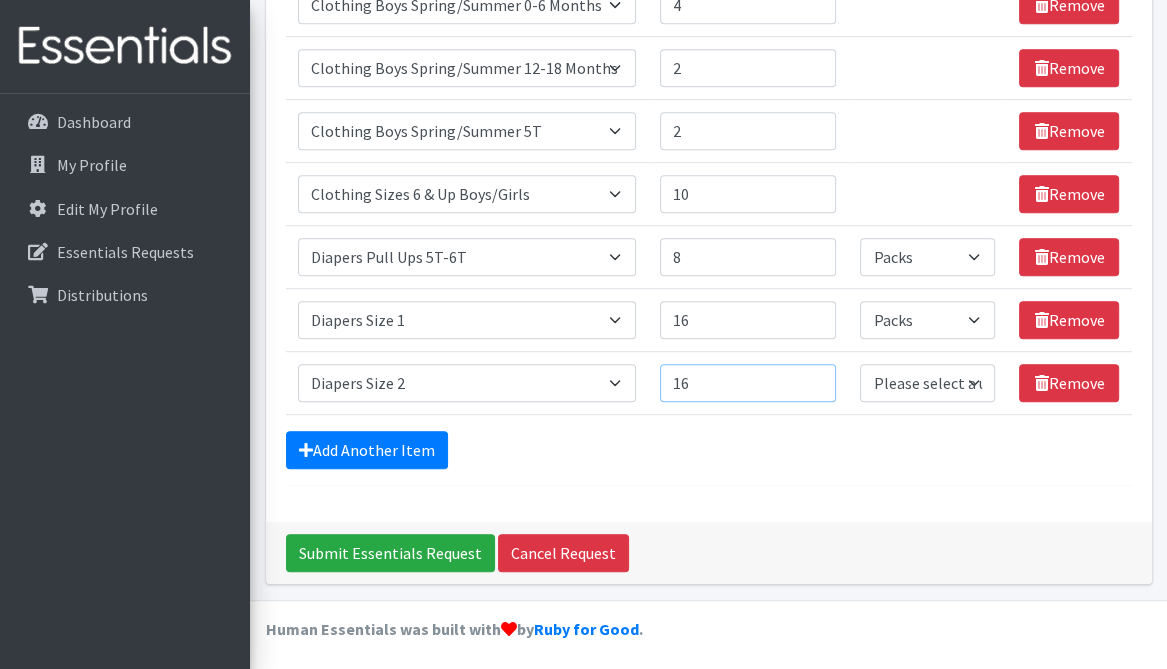 type on "16" 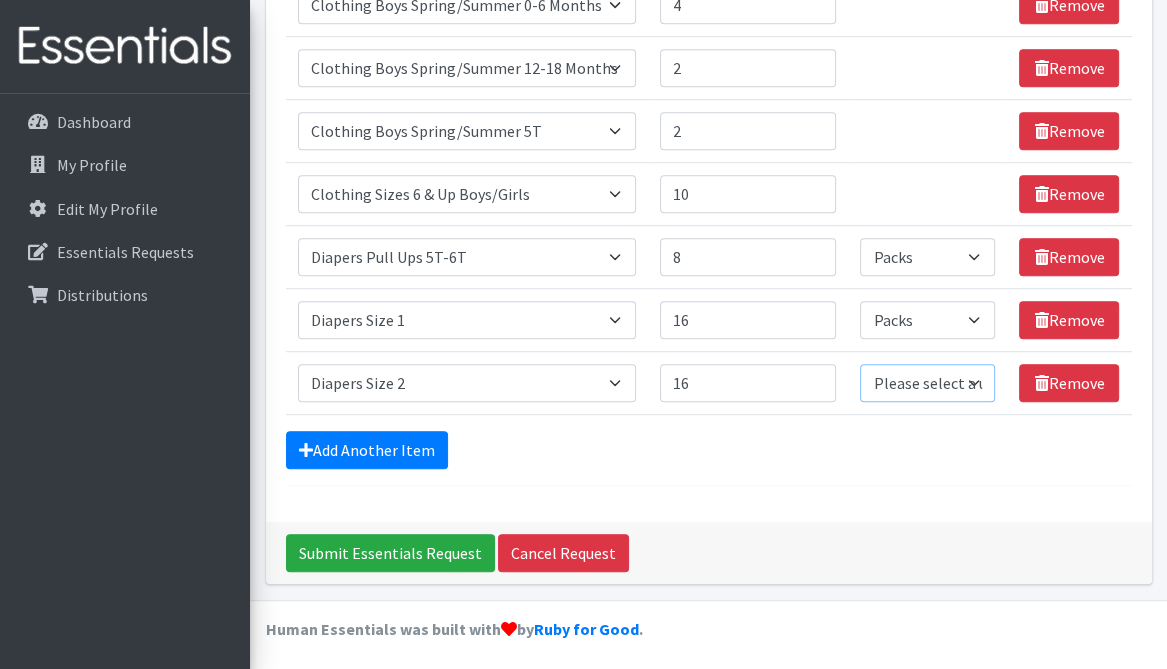 click on "Please select a unit units Packs" at bounding box center (927, 383) 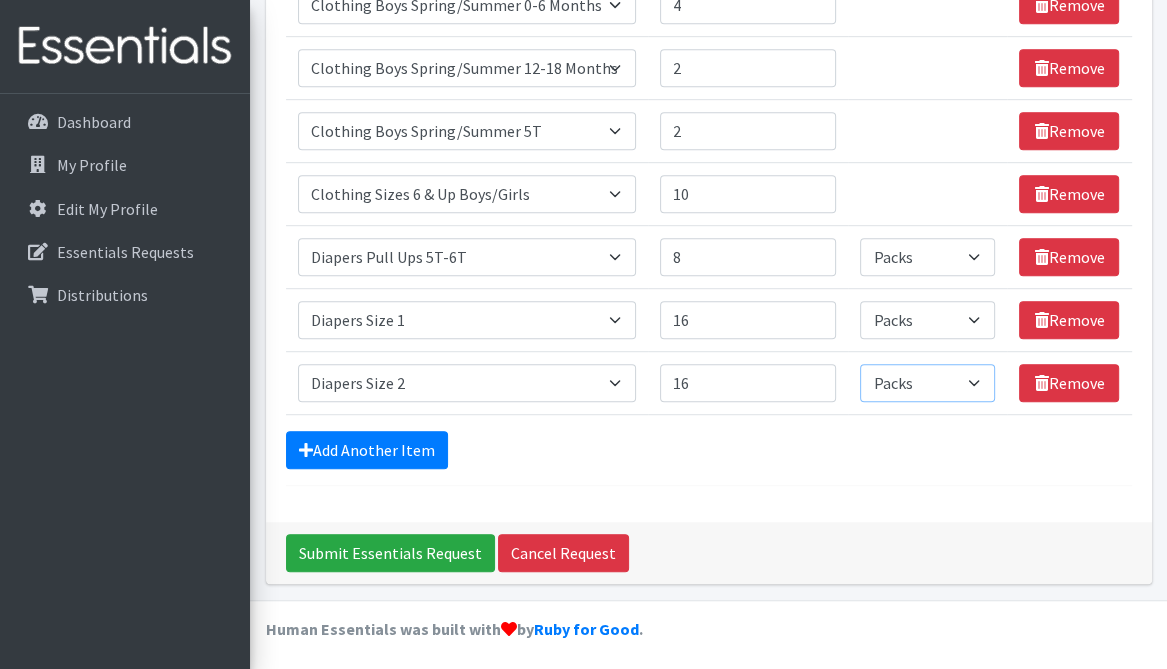 click on "Please select a unit units Packs" at bounding box center (927, 383) 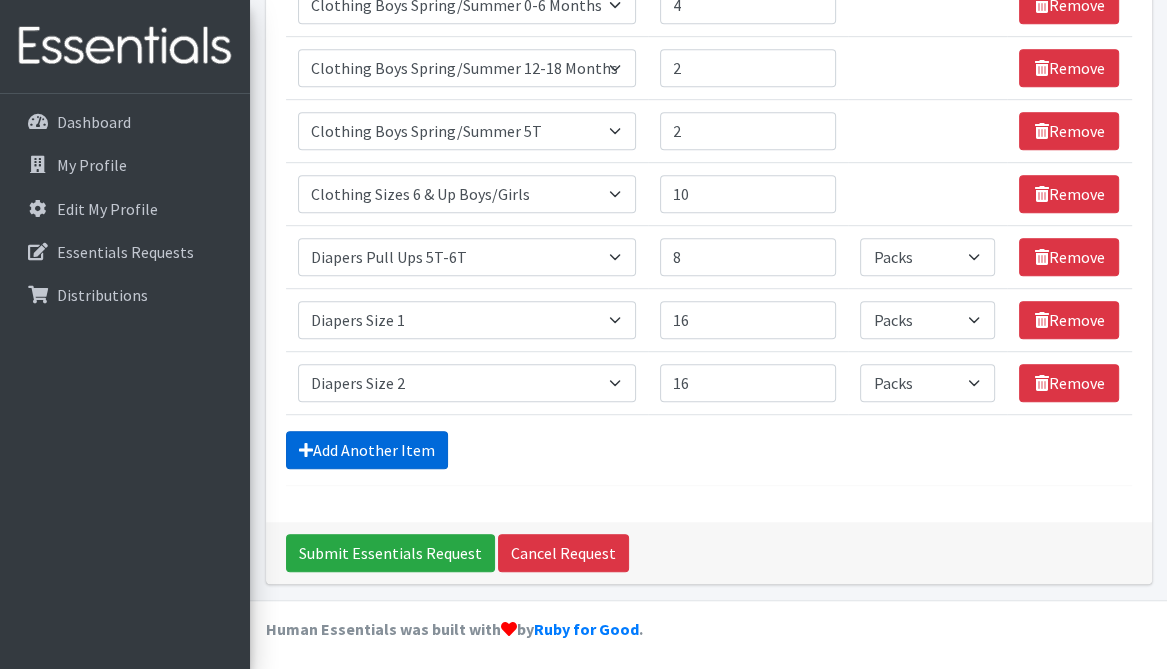 click on "Add Another Item" at bounding box center [367, 450] 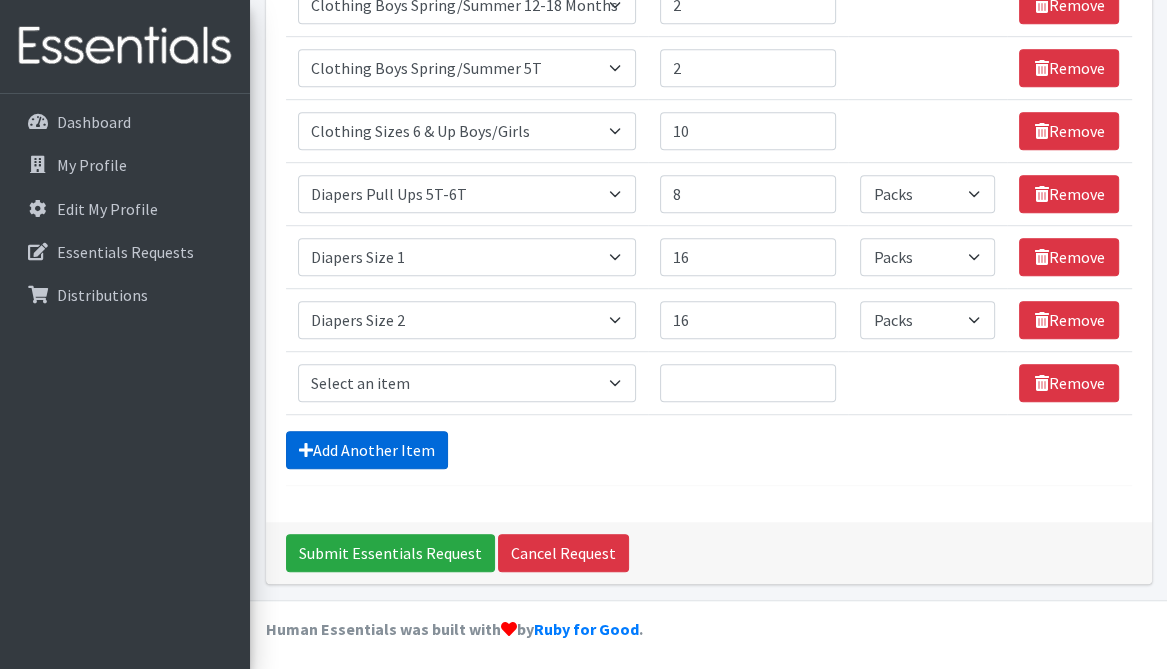 scroll, scrollTop: 928, scrollLeft: 0, axis: vertical 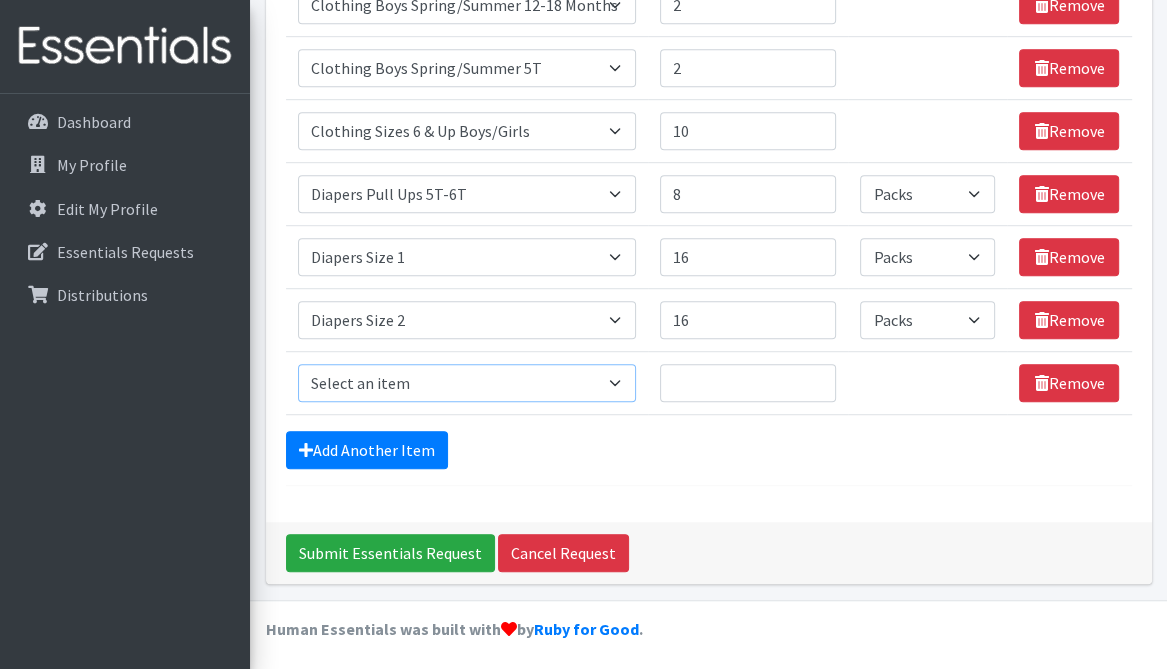 click on "Select an item
# of Children this order will serve
# of Individuals Living in Household
Activity Mat
Baby Carriers
Bath Tubs
Bed Pads
Bibs
Birthday Box - Boy
Birthday Box - Girl
Blankets/Swaddlers/Sleepsacks
Books
Bottles
Breast Pump
Bundle Me's
Car Seat - 3in1 up to 80 lbs.
Car Seat - Infant up to 22lbs. w/ handle
Clothing Boys Spring/Summer 0-6 Months
Clothing Boys Spring/Summer 12-18 Months
Clothing Boys Spring/Summer 18-24 Months
Clothing Boys Spring/Summer 2T
Clothing Boys Spring/Summer 3T
Clothing Boys Spring/Summer 4T
Clothing Boys Spring/Summer 5T
Clothing Boys Spring/Summer 6-12 Months
Clothing Boys Spring/Summer Premie/NB
Clothing Girls Fall/Winter 6-12 Months
Clothing Girls Spring/Summer 0-6 Months
Clothing Girls Spring/Summer 12-18 Months
Clothing Girls Spring/Summer 18-24 Months
Clothing Girls Spring/Summer 2T
Clothing Girls Spring/Summer 3T
Clothing Girls Spring/Summer 4T
Clothing Girls Spring/Summer 5T
Diaper Bags" at bounding box center (467, 383) 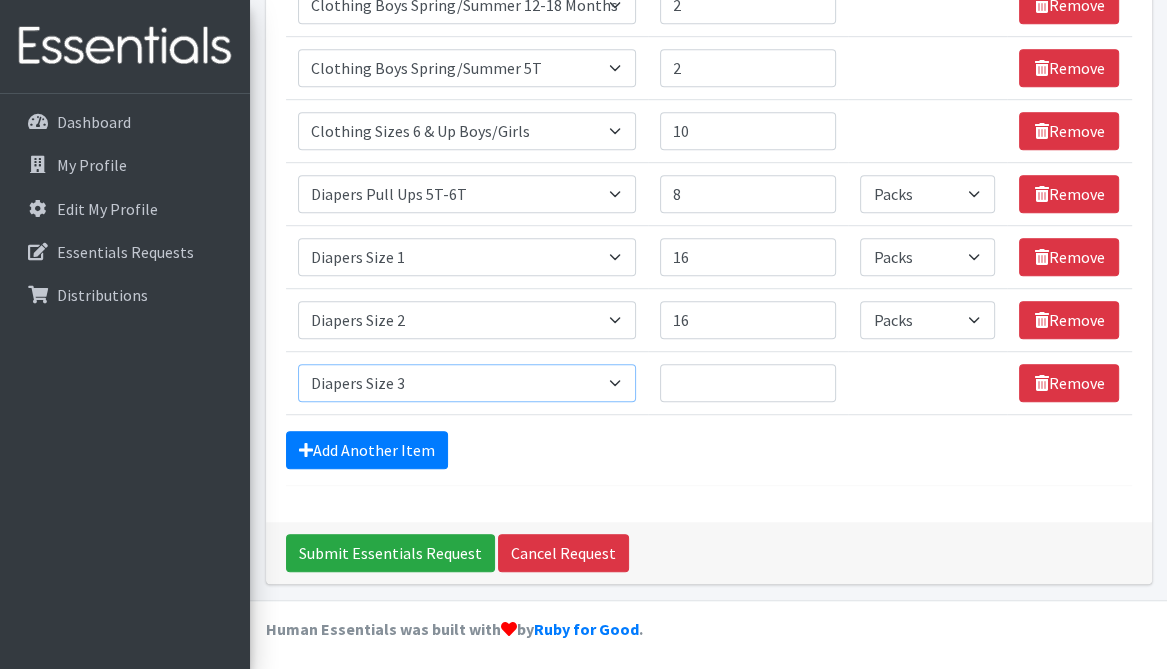 click on "Select an item
# of Children this order will serve
# of Individuals Living in Household
Activity Mat
Baby Carriers
Bath Tubs
Bed Pads
Bibs
Birthday Box - Boy
Birthday Box - Girl
Blankets/Swaddlers/Sleepsacks
Books
Bottles
Breast Pump
Bundle Me's
Car Seat - 3in1 up to 80 lbs.
Car Seat - Infant up to 22lbs. w/ handle
Clothing Boys Spring/Summer 0-6 Months
Clothing Boys Spring/Summer 12-18 Months
Clothing Boys Spring/Summer 18-24 Months
Clothing Boys Spring/Summer 2T
Clothing Boys Spring/Summer 3T
Clothing Boys Spring/Summer 4T
Clothing Boys Spring/Summer 5T
Clothing Boys Spring/Summer 6-12 Months
Clothing Boys Spring/Summer Premie/NB
Clothing Girls Fall/Winter 6-12 Months
Clothing Girls Spring/Summer 0-6 Months
Clothing Girls Spring/Summer 12-18 Months
Clothing Girls Spring/Summer 18-24 Months
Clothing Girls Spring/Summer 2T
Clothing Girls Spring/Summer 3T
Clothing Girls Spring/Summer 4T
Clothing Girls Spring/Summer 5T
Diaper Bags" at bounding box center [467, 383] 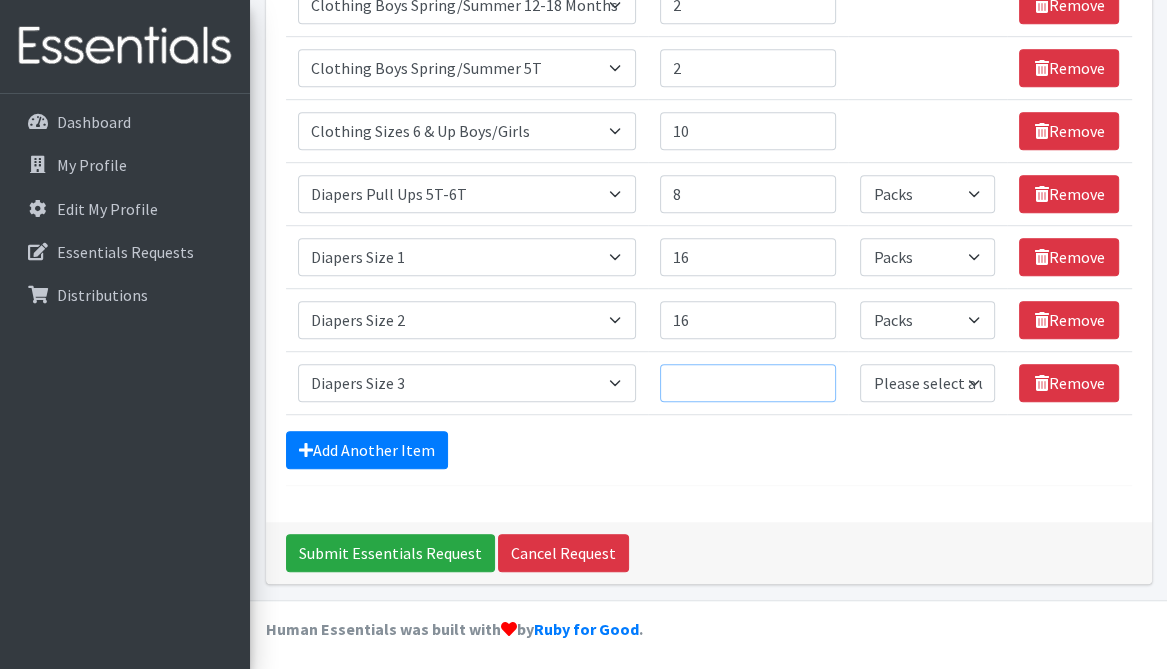 click on "Quantity" at bounding box center (748, 383) 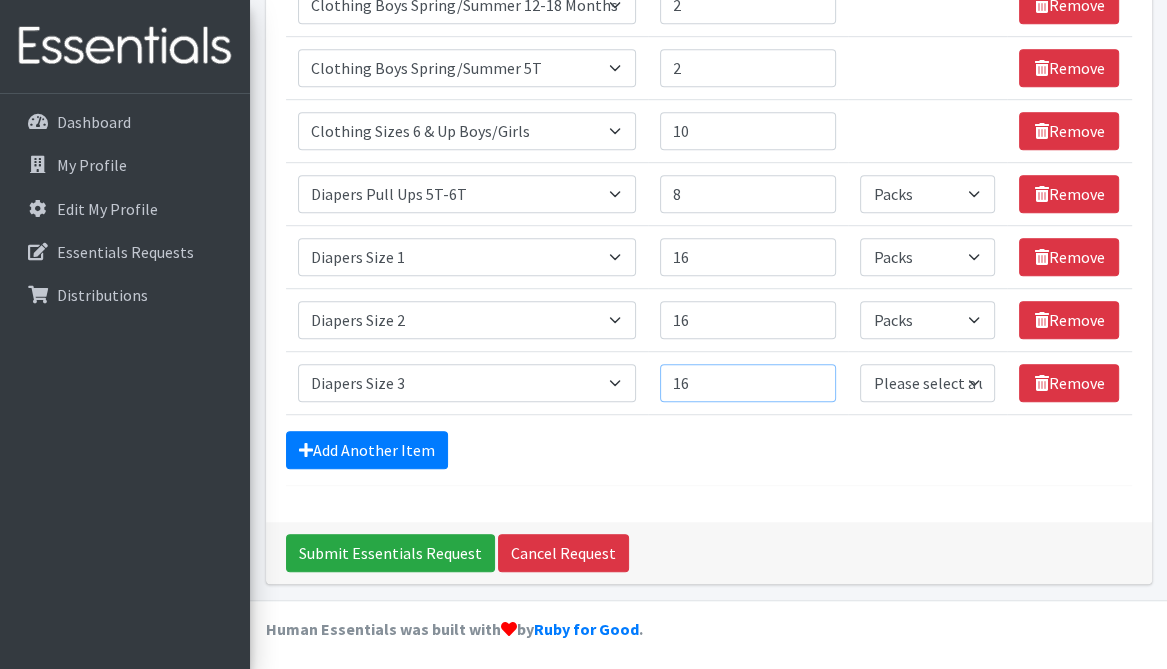 type on "16" 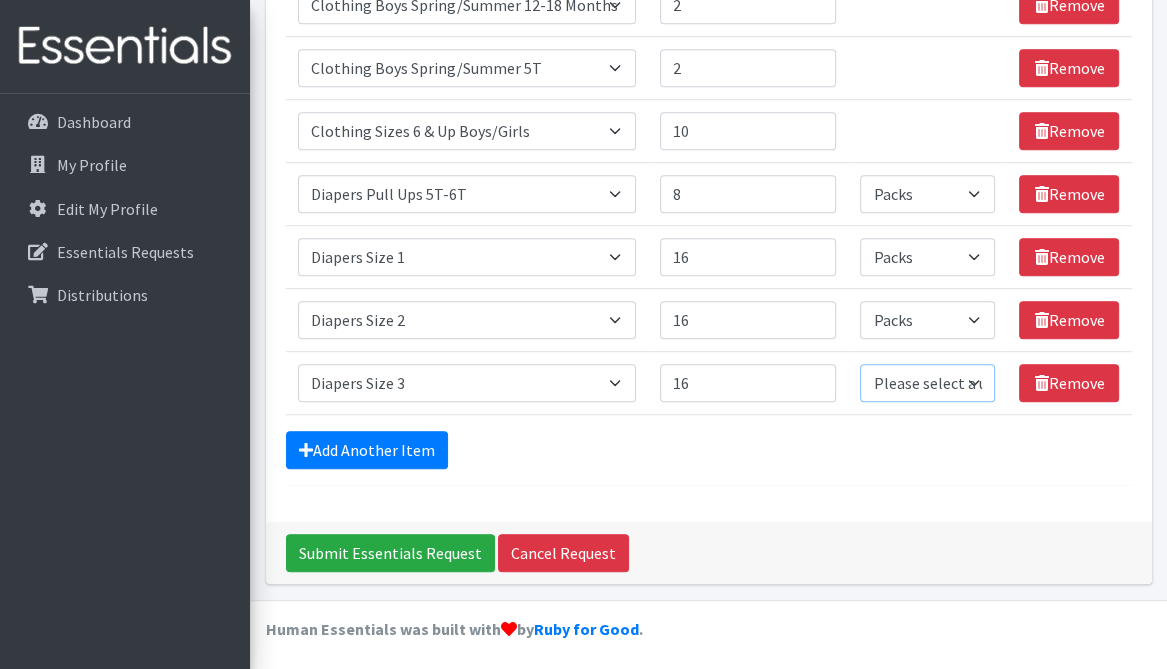 click on "Please select a unit units Packs" at bounding box center [927, 383] 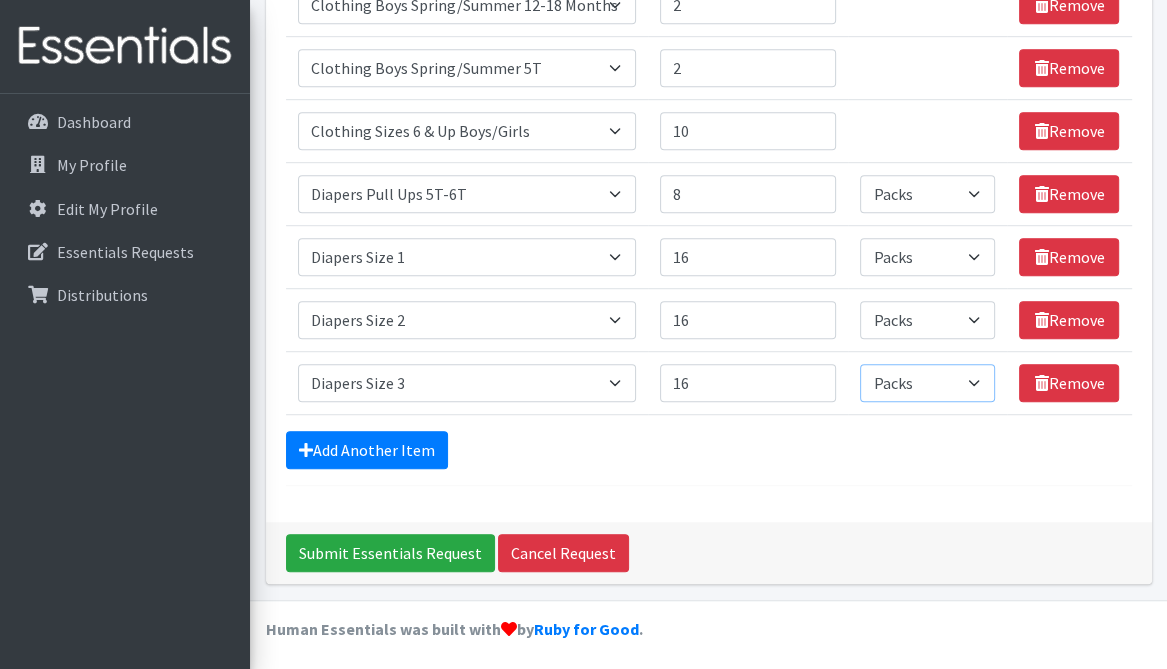 click on "Please select a unit units Packs" at bounding box center [927, 383] 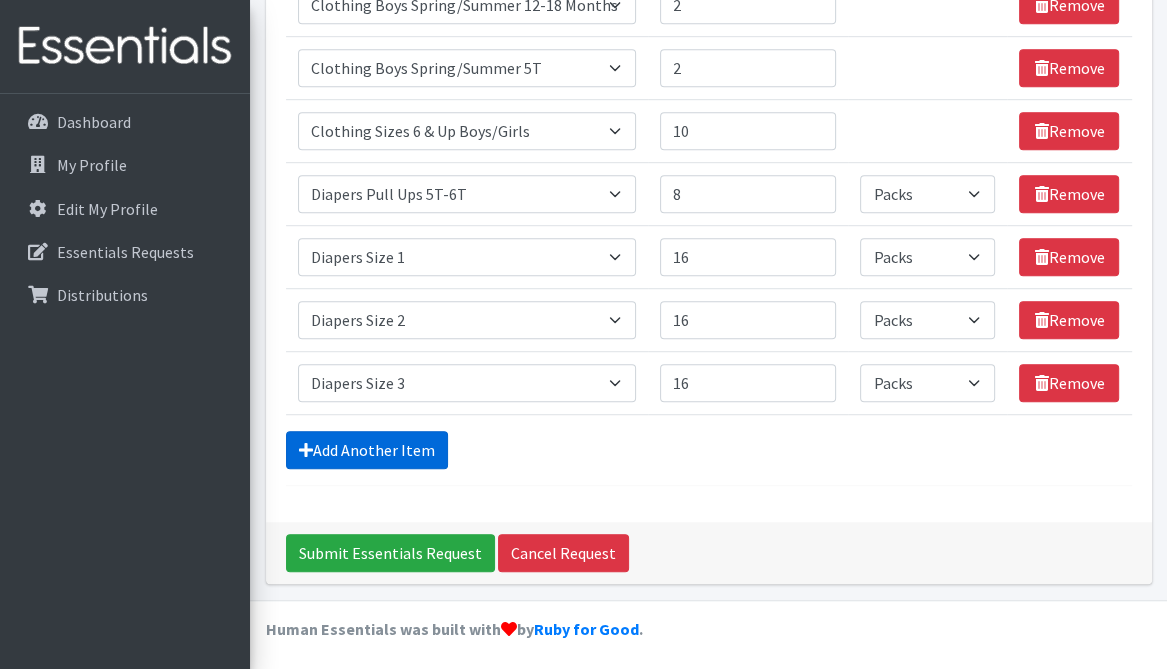click on "Add Another Item" at bounding box center [367, 450] 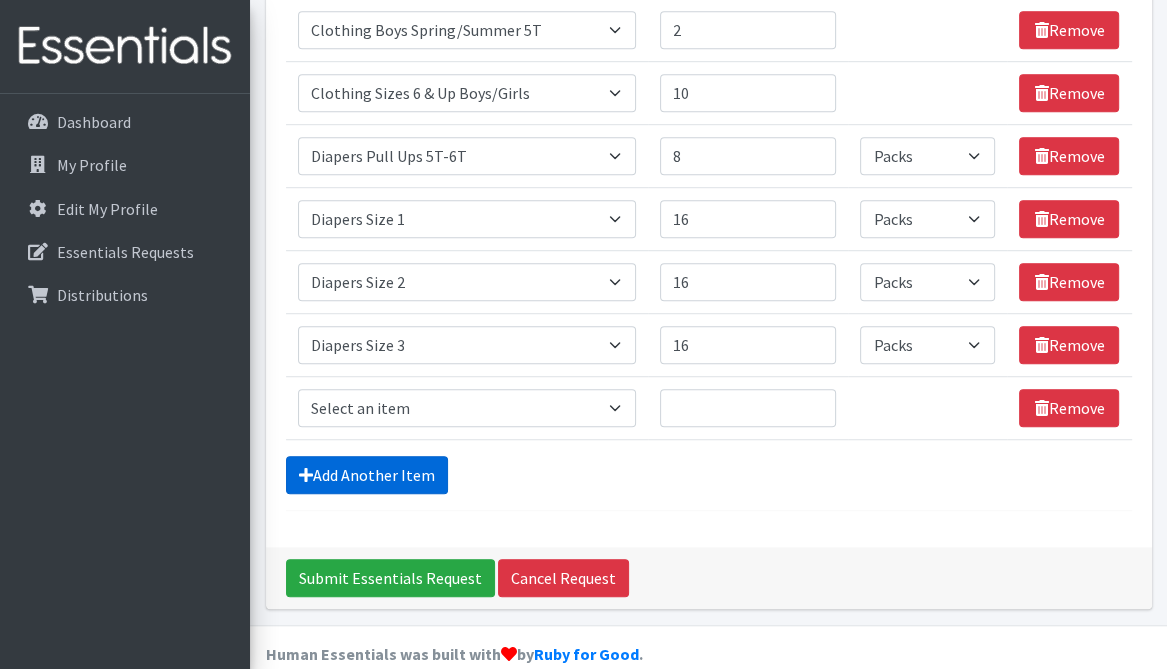 scroll, scrollTop: 991, scrollLeft: 0, axis: vertical 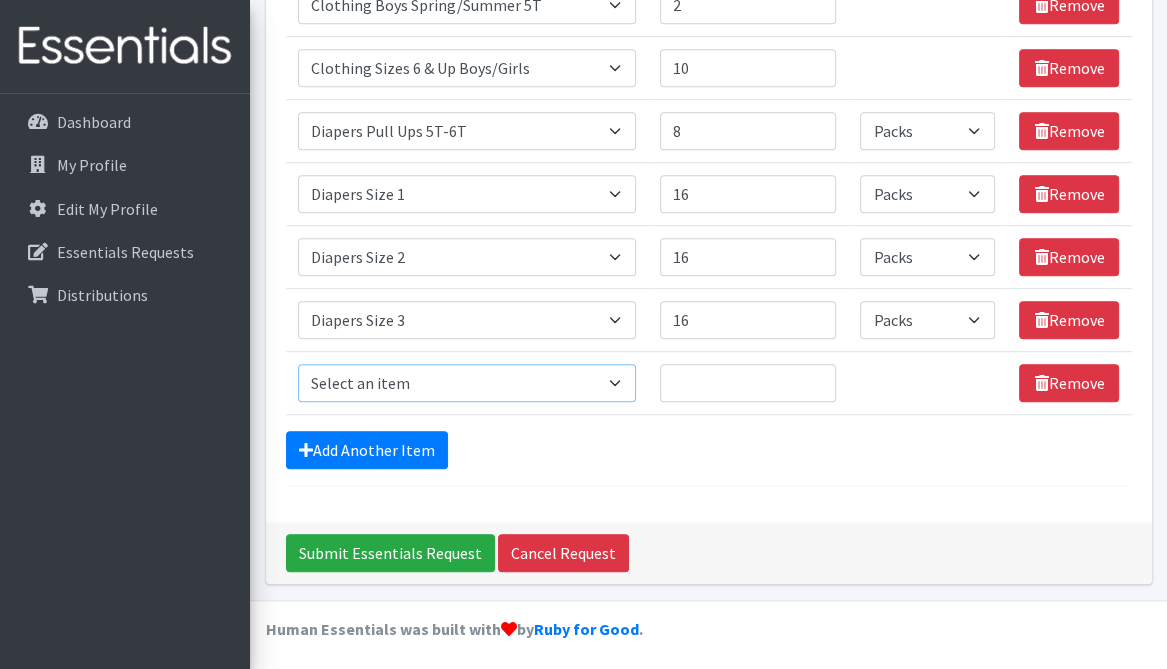 click on "Select an item
# of Children this order will serve
# of Individuals Living in Household
Activity Mat
Baby Carriers
Bath Tubs
Bed Pads
Bibs
Birthday Box - Boy
Birthday Box - Girl
Blankets/Swaddlers/Sleepsacks
Books
Bottles
Breast Pump
Bundle Me's
Car Seat - 3in1 up to 80 lbs.
Car Seat - Infant up to 22lbs. w/ handle
Clothing Boys Spring/Summer 0-6 Months
Clothing Boys Spring/Summer 12-18 Months
Clothing Boys Spring/Summer 18-24 Months
Clothing Boys Spring/Summer 2T
Clothing Boys Spring/Summer 3T
Clothing Boys Spring/Summer 4T
Clothing Boys Spring/Summer 5T
Clothing Boys Spring/Summer 6-12 Months
Clothing Boys Spring/Summer Premie/NB
Clothing Girls Fall/Winter 6-12 Months
Clothing Girls Spring/Summer 0-6 Months
Clothing Girls Spring/Summer 12-18 Months
Clothing Girls Spring/Summer 18-24 Months
Clothing Girls Spring/Summer 2T
Clothing Girls Spring/Summer 3T
Clothing Girls Spring/Summer 4T
Clothing Girls Spring/Summer 5T
Diaper Bags" at bounding box center [467, 383] 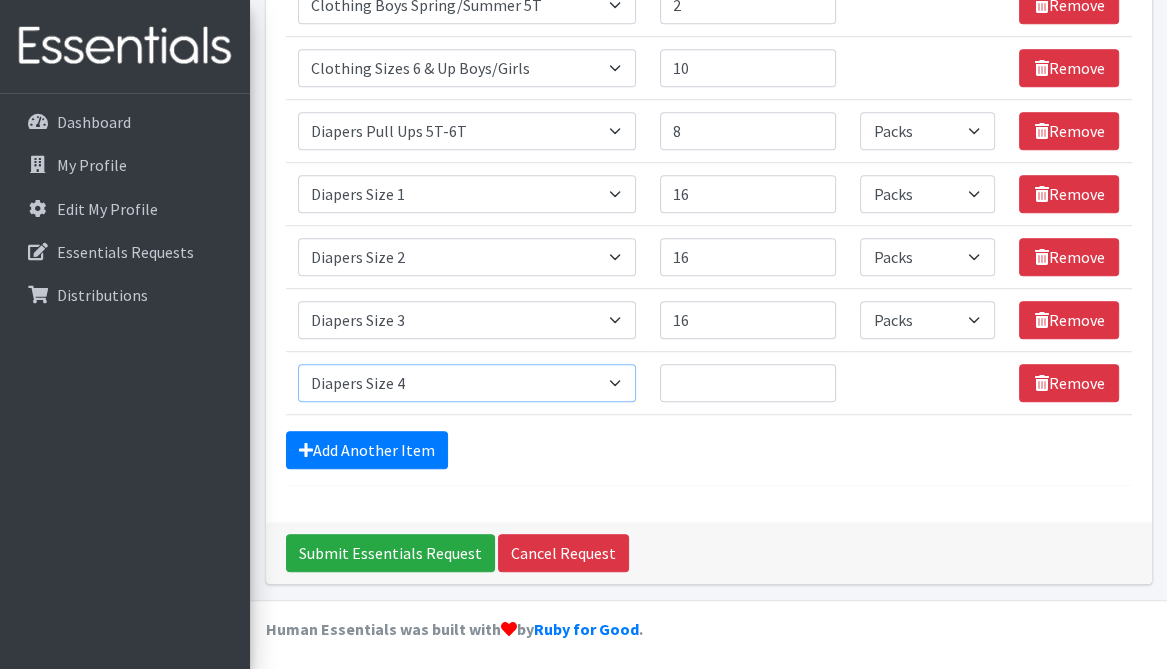 click on "Select an item
# of Children this order will serve
# of Individuals Living in Household
Activity Mat
Baby Carriers
Bath Tubs
Bed Pads
Bibs
Birthday Box - Boy
Birthday Box - Girl
Blankets/Swaddlers/Sleepsacks
Books
Bottles
Breast Pump
Bundle Me's
Car Seat - 3in1 up to 80 lbs.
Car Seat - Infant up to 22lbs. w/ handle
Clothing Boys Spring/Summer 0-6 Months
Clothing Boys Spring/Summer 12-18 Months
Clothing Boys Spring/Summer 18-24 Months
Clothing Boys Spring/Summer 2T
Clothing Boys Spring/Summer 3T
Clothing Boys Spring/Summer 4T
Clothing Boys Spring/Summer 5T
Clothing Boys Spring/Summer 6-12 Months
Clothing Boys Spring/Summer Premie/NB
Clothing Girls Fall/Winter 6-12 Months
Clothing Girls Spring/Summer 0-6 Months
Clothing Girls Spring/Summer 12-18 Months
Clothing Girls Spring/Summer 18-24 Months
Clothing Girls Spring/Summer 2T
Clothing Girls Spring/Summer 3T
Clothing Girls Spring/Summer 4T
Clothing Girls Spring/Summer 5T
Diaper Bags" at bounding box center (467, 383) 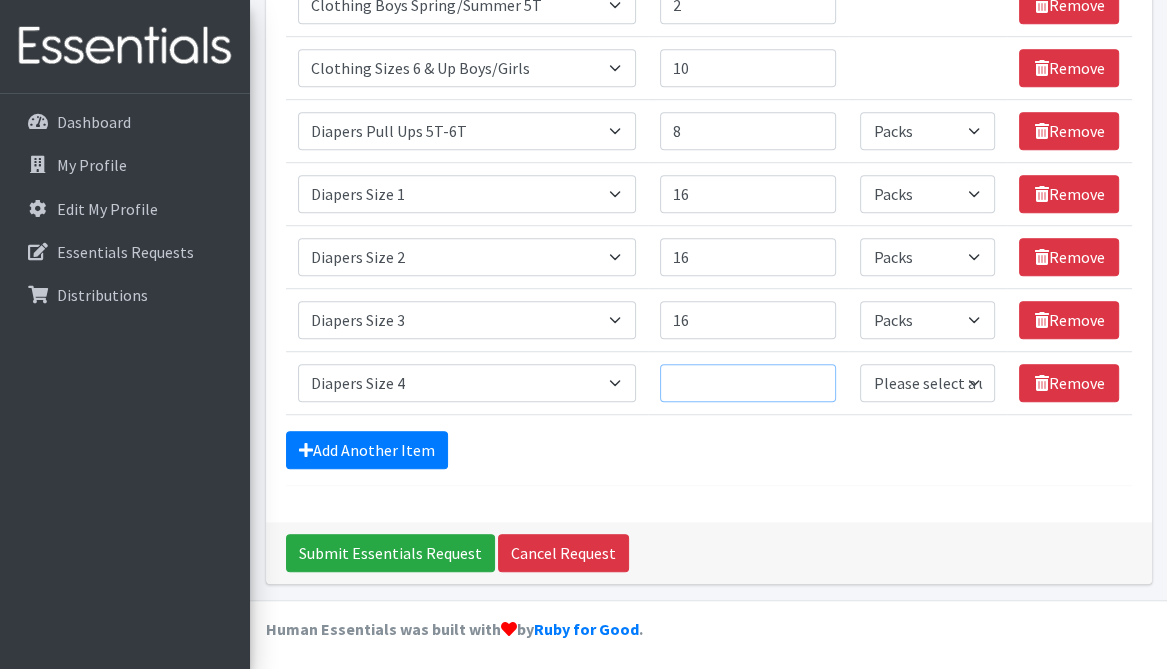 click on "Quantity" at bounding box center (748, 383) 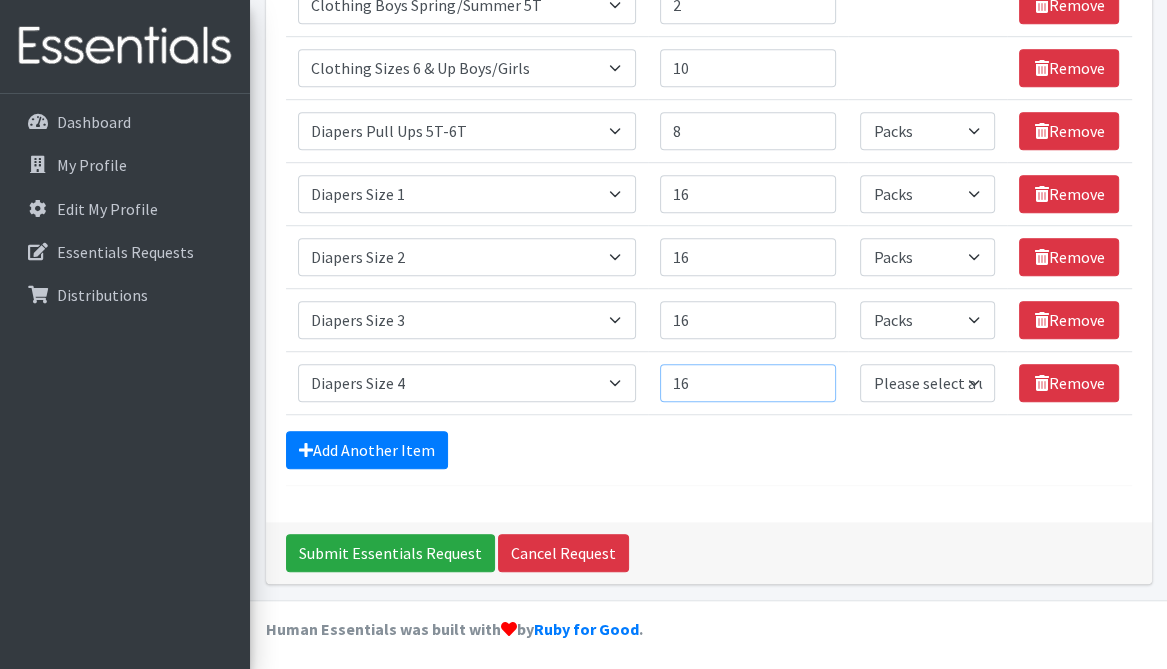 type on "16" 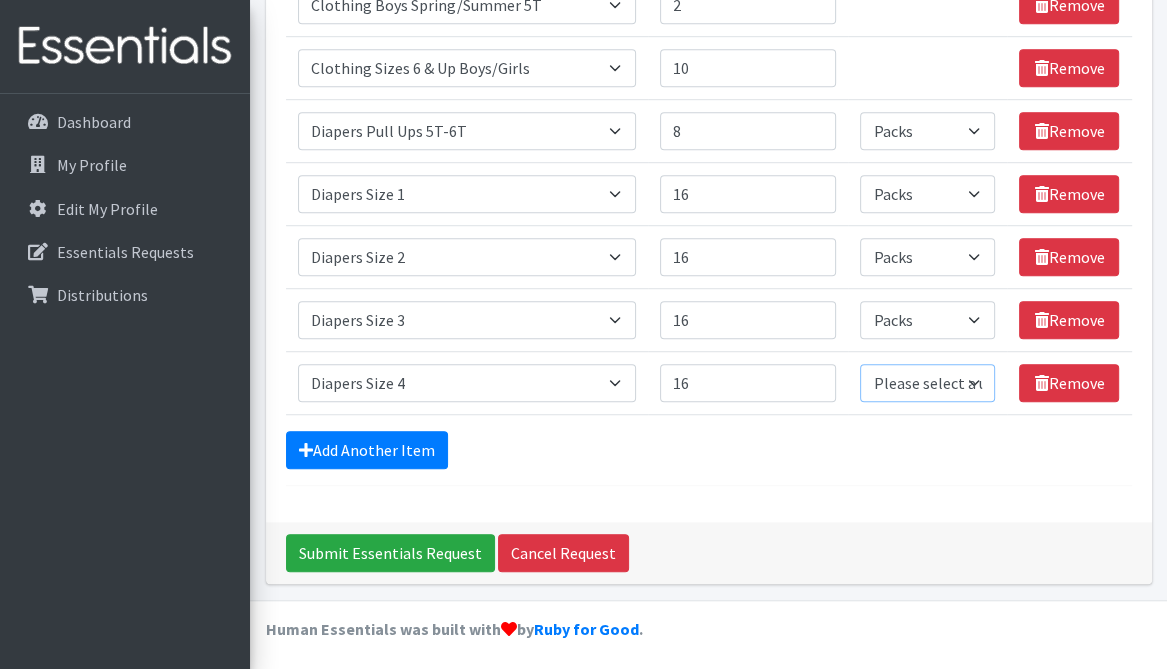 click on "Please select a unit units Packs" at bounding box center (927, 383) 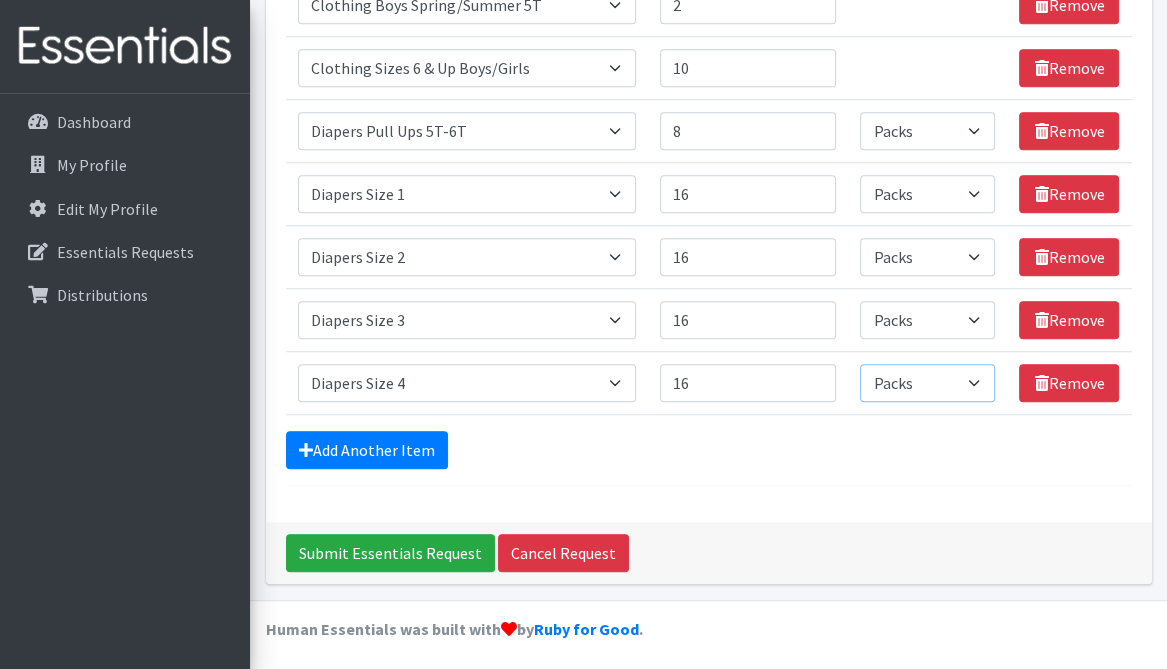 click on "Please select a unit units Packs" at bounding box center (927, 383) 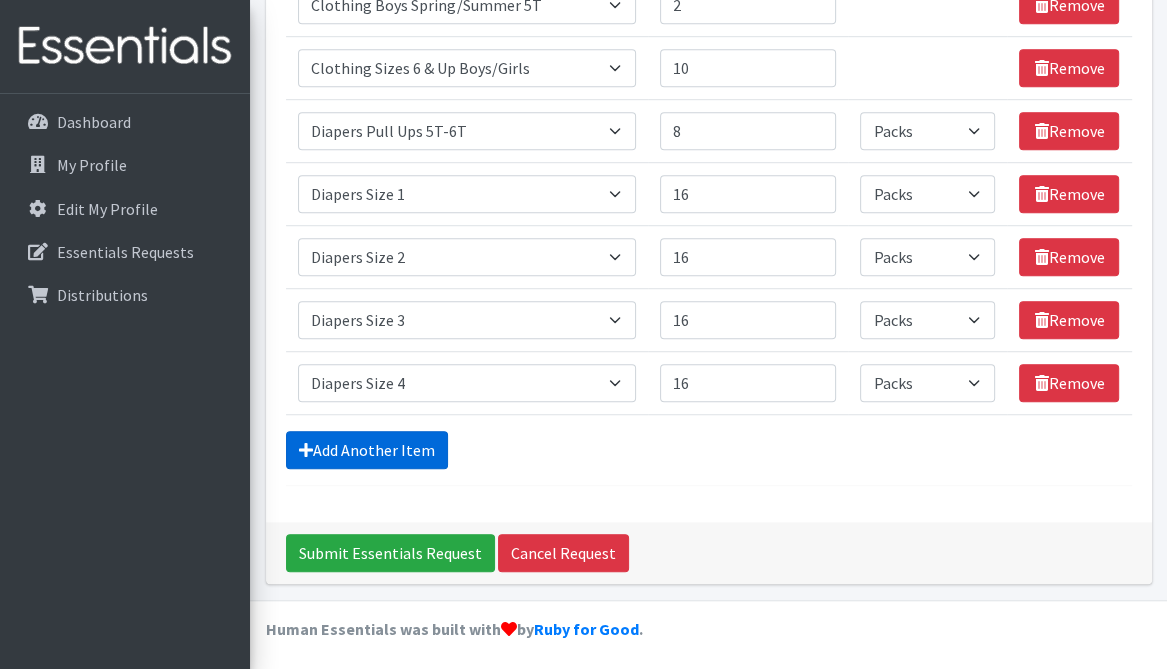 click on "Add Another Item" at bounding box center (367, 450) 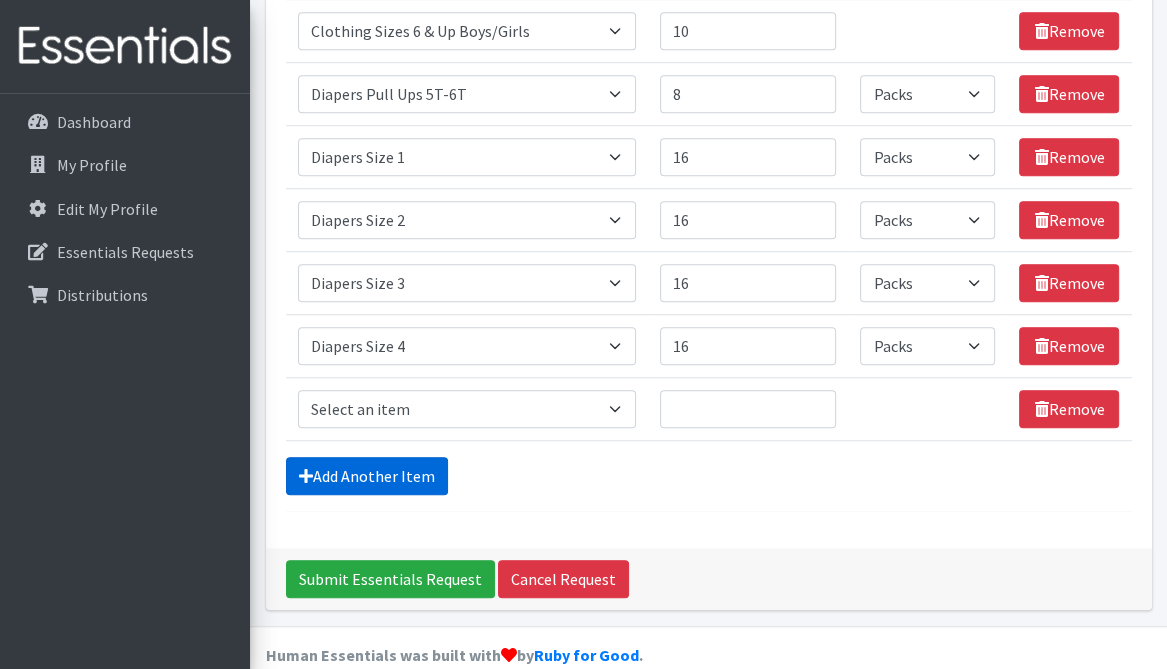 scroll, scrollTop: 1054, scrollLeft: 0, axis: vertical 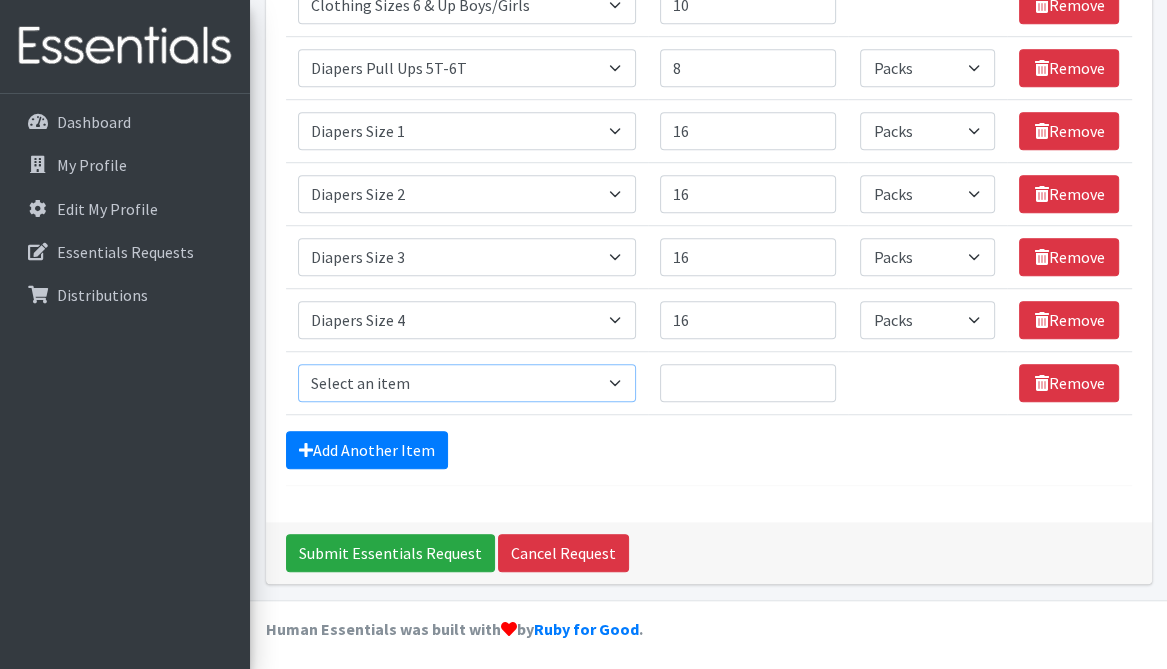 click on "Select an item
# of Children this order will serve
# of Individuals Living in Household
Activity Mat
Baby Carriers
Bath Tubs
Bed Pads
Bibs
Birthday Box - Boy
Birthday Box - Girl
Blankets/Swaddlers/Sleepsacks
Books
Bottles
Breast Pump
Bundle Me's
Car Seat - 3in1 up to 80 lbs.
Car Seat - Infant up to 22lbs. w/ handle
Clothing Boys Spring/Summer 0-6 Months
Clothing Boys Spring/Summer 12-18 Months
Clothing Boys Spring/Summer 18-24 Months
Clothing Boys Spring/Summer 2T
Clothing Boys Spring/Summer 3T
Clothing Boys Spring/Summer 4T
Clothing Boys Spring/Summer 5T
Clothing Boys Spring/Summer 6-12 Months
Clothing Boys Spring/Summer Premie/NB
Clothing Girls Fall/Winter 6-12 Months
Clothing Girls Spring/Summer 0-6 Months
Clothing Girls Spring/Summer 12-18 Months
Clothing Girls Spring/Summer 18-24 Months
Clothing Girls Spring/Summer 2T
Clothing Girls Spring/Summer 3T
Clothing Girls Spring/Summer 4T
Clothing Girls Spring/Summer 5T
Diaper Bags" at bounding box center [467, 383] 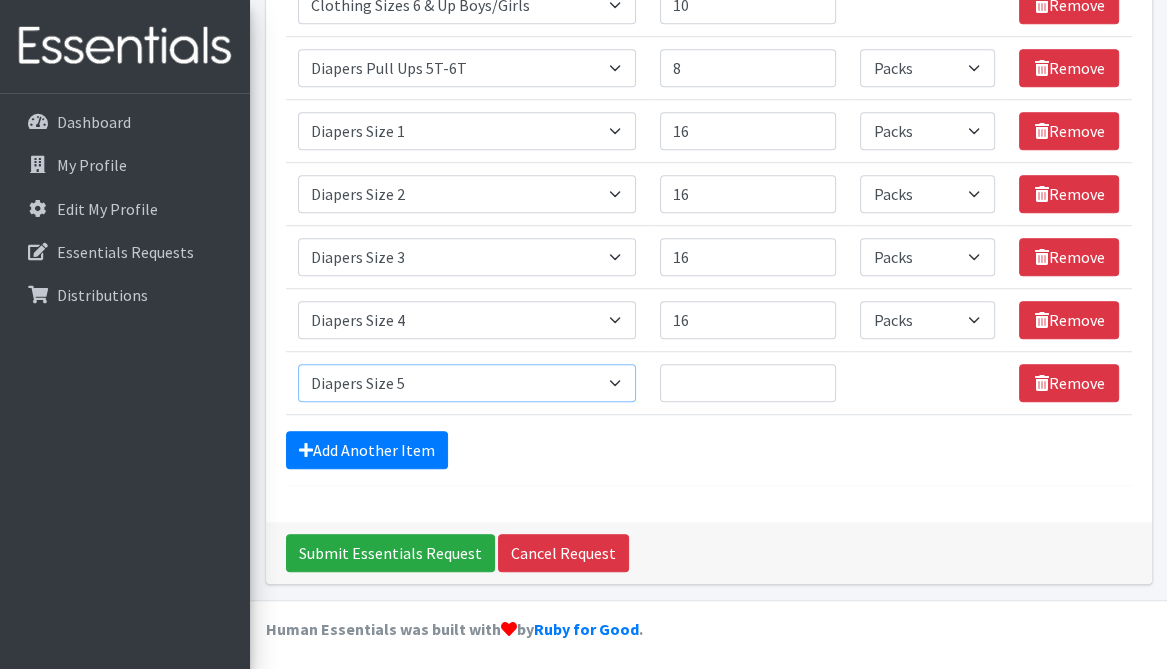 click on "Select an item
# of Children this order will serve
# of Individuals Living in Household
Activity Mat
Baby Carriers
Bath Tubs
Bed Pads
Bibs
Birthday Box - Boy
Birthday Box - Girl
Blankets/Swaddlers/Sleepsacks
Books
Bottles
Breast Pump
Bundle Me's
Car Seat - 3in1 up to 80 lbs.
Car Seat - Infant up to 22lbs. w/ handle
Clothing Boys Spring/Summer 0-6 Months
Clothing Boys Spring/Summer 12-18 Months
Clothing Boys Spring/Summer 18-24 Months
Clothing Boys Spring/Summer 2T
Clothing Boys Spring/Summer 3T
Clothing Boys Spring/Summer 4T
Clothing Boys Spring/Summer 5T
Clothing Boys Spring/Summer 6-12 Months
Clothing Boys Spring/Summer Premie/NB
Clothing Girls Fall/Winter 6-12 Months
Clothing Girls Spring/Summer 0-6 Months
Clothing Girls Spring/Summer 12-18 Months
Clothing Girls Spring/Summer 18-24 Months
Clothing Girls Spring/Summer 2T
Clothing Girls Spring/Summer 3T
Clothing Girls Spring/Summer 4T
Clothing Girls Spring/Summer 5T
Diaper Bags" at bounding box center (467, 383) 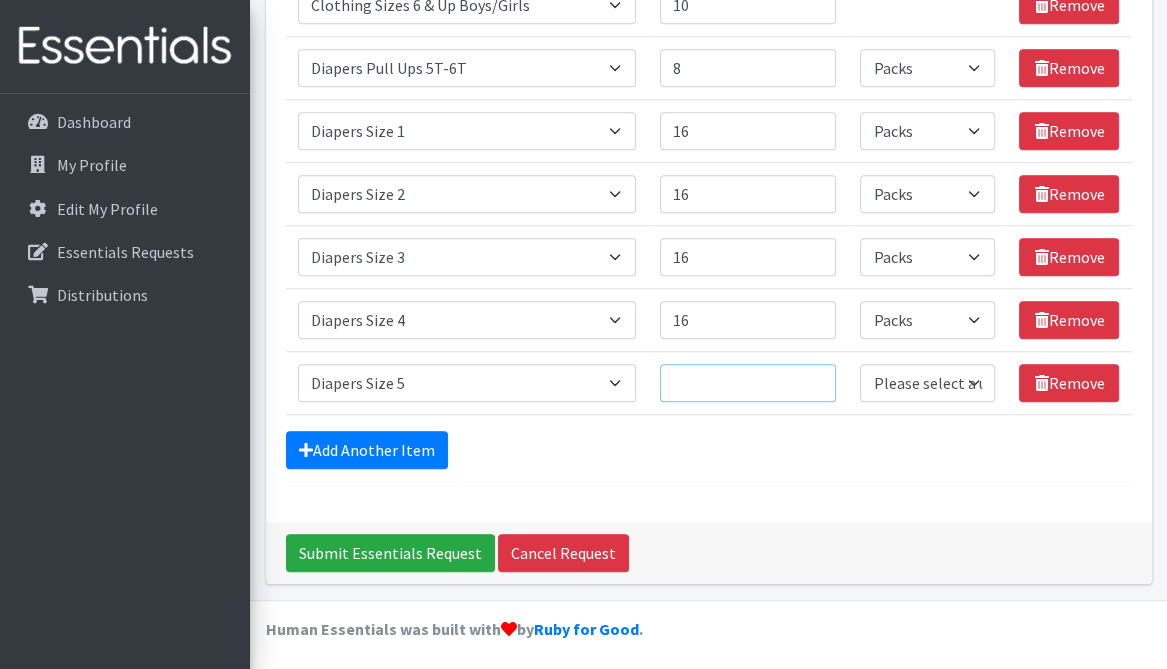 click on "Quantity" at bounding box center (748, 383) 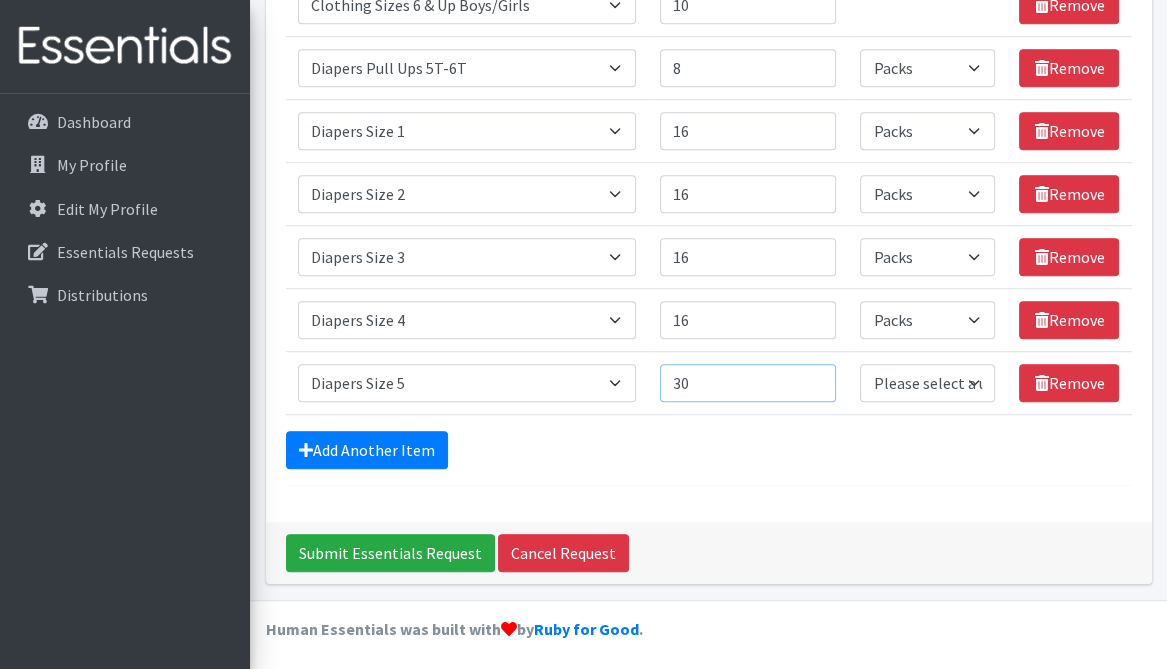 type on "30" 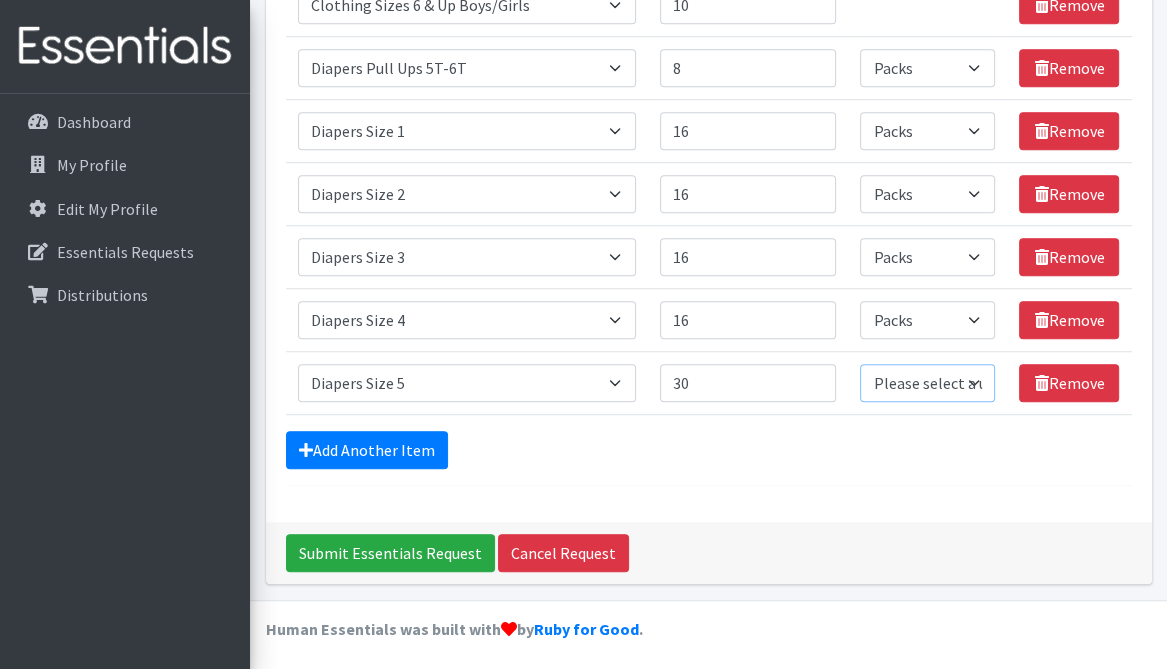 click on "Please select a unit units Packs" at bounding box center [927, 383] 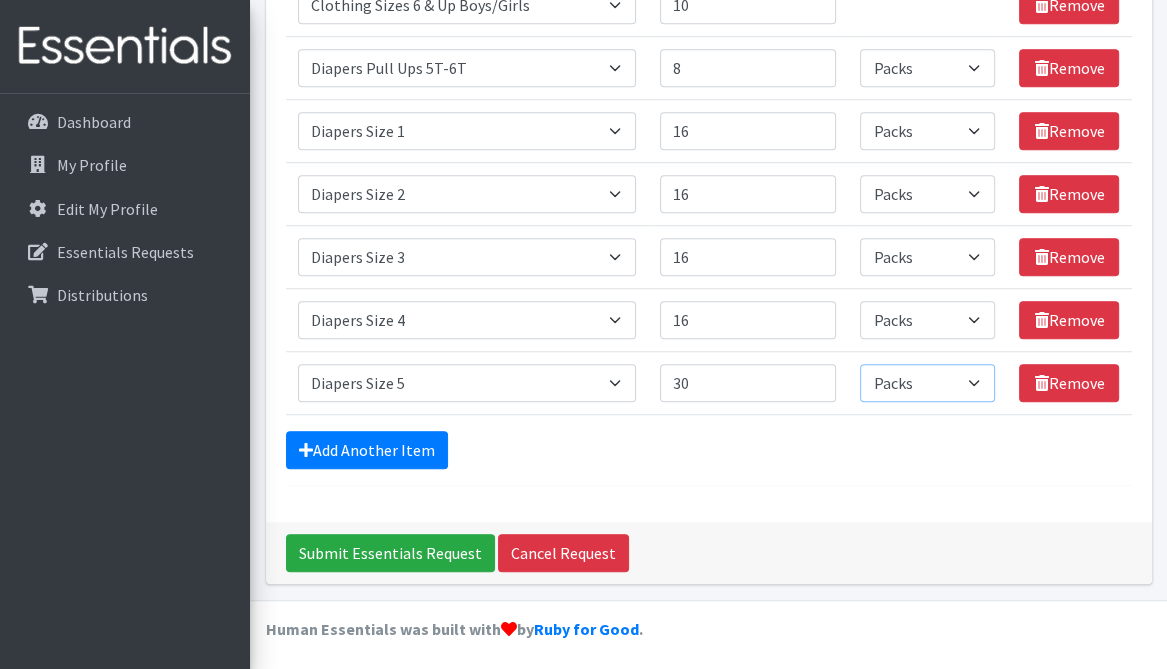 click on "Please select a unit units Packs" at bounding box center (927, 383) 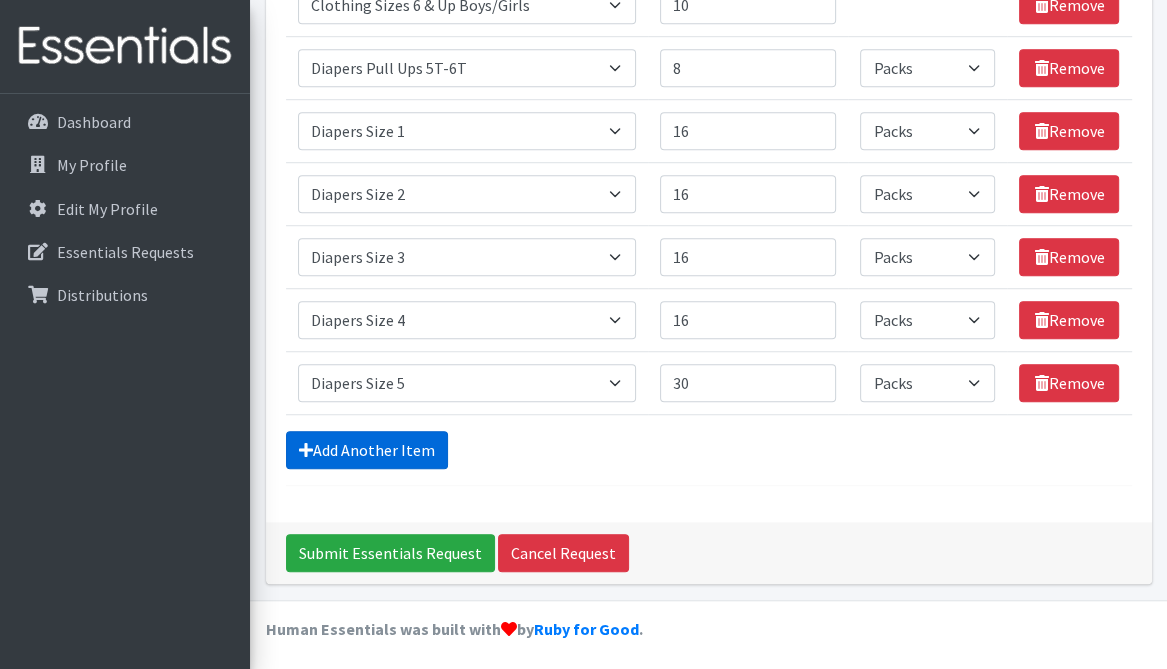 click on "Add Another Item" at bounding box center (367, 450) 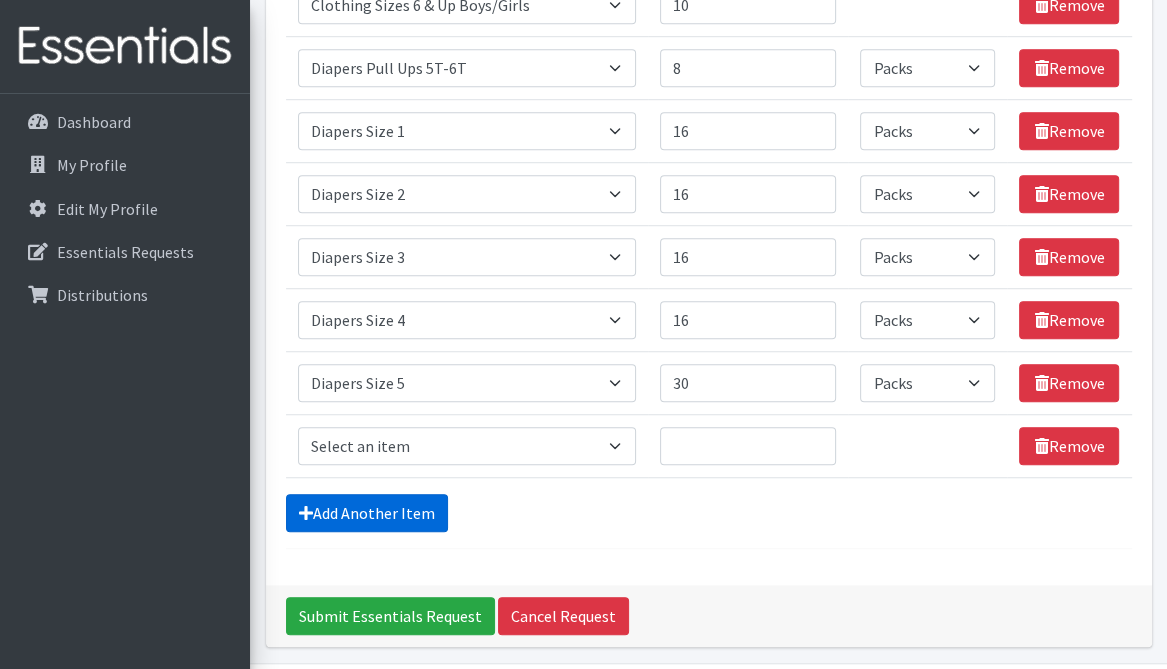 scroll, scrollTop: 1116, scrollLeft: 0, axis: vertical 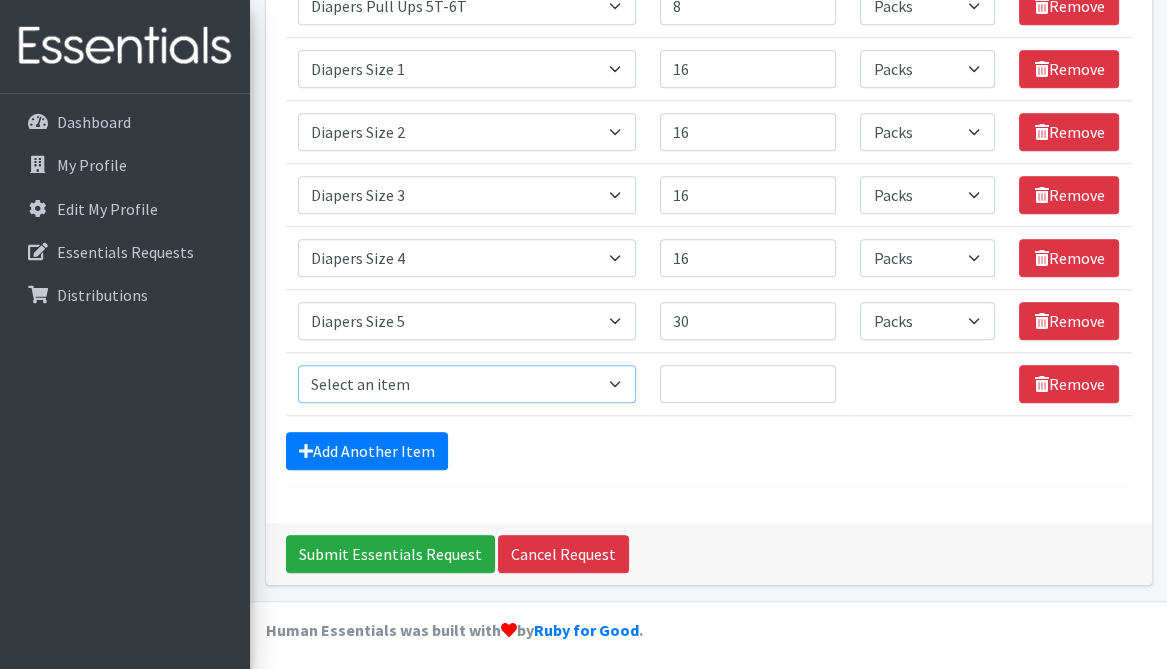 click on "Select an item
# of Children this order will serve
# of Individuals Living in Household
Activity Mat
Baby Carriers
Bath Tubs
Bed Pads
Bibs
Birthday Box - Boy
Birthday Box - Girl
Blankets/Swaddlers/Sleepsacks
Books
Bottles
Breast Pump
Bundle Me's
Car Seat - 3in1 up to 80 lbs.
Car Seat - Infant up to 22lbs. w/ handle
Clothing Boys Spring/Summer 0-6 Months
Clothing Boys Spring/Summer 12-18 Months
Clothing Boys Spring/Summer 18-24 Months
Clothing Boys Spring/Summer 2T
Clothing Boys Spring/Summer 3T
Clothing Boys Spring/Summer 4T
Clothing Boys Spring/Summer 5T
Clothing Boys Spring/Summer 6-12 Months
Clothing Boys Spring/Summer Premie/NB
Clothing Girls Fall/Winter 6-12 Months
Clothing Girls Spring/Summer 0-6 Months
Clothing Girls Spring/Summer 12-18 Months
Clothing Girls Spring/Summer 18-24 Months
Clothing Girls Spring/Summer 2T
Clothing Girls Spring/Summer 3T
Clothing Girls Spring/Summer 4T
Clothing Girls Spring/Summer 5T
Diaper Bags" at bounding box center (467, 384) 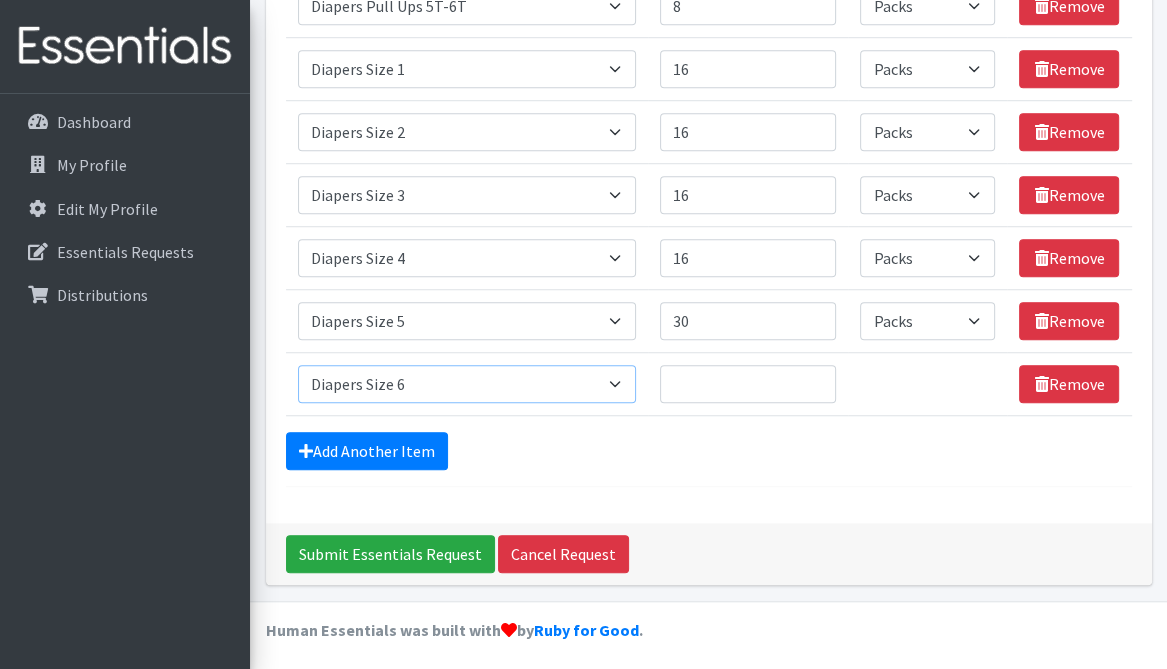 click on "Select an item
# of Children this order will serve
# of Individuals Living in Household
Activity Mat
Baby Carriers
Bath Tubs
Bed Pads
Bibs
Birthday Box - Boy
Birthday Box - Girl
Blankets/Swaddlers/Sleepsacks
Books
Bottles
Breast Pump
Bundle Me's
Car Seat - 3in1 up to 80 lbs.
Car Seat - Infant up to 22lbs. w/ handle
Clothing Boys Spring/Summer 0-6 Months
Clothing Boys Spring/Summer 12-18 Months
Clothing Boys Spring/Summer 18-24 Months
Clothing Boys Spring/Summer 2T
Clothing Boys Spring/Summer 3T
Clothing Boys Spring/Summer 4T
Clothing Boys Spring/Summer 5T
Clothing Boys Spring/Summer 6-12 Months
Clothing Boys Spring/Summer Premie/NB
Clothing Girls Fall/Winter 6-12 Months
Clothing Girls Spring/Summer 0-6 Months
Clothing Girls Spring/Summer 12-18 Months
Clothing Girls Spring/Summer 18-24 Months
Clothing Girls Spring/Summer 2T
Clothing Girls Spring/Summer 3T
Clothing Girls Spring/Summer 4T
Clothing Girls Spring/Summer 5T
Diaper Bags" at bounding box center [467, 384] 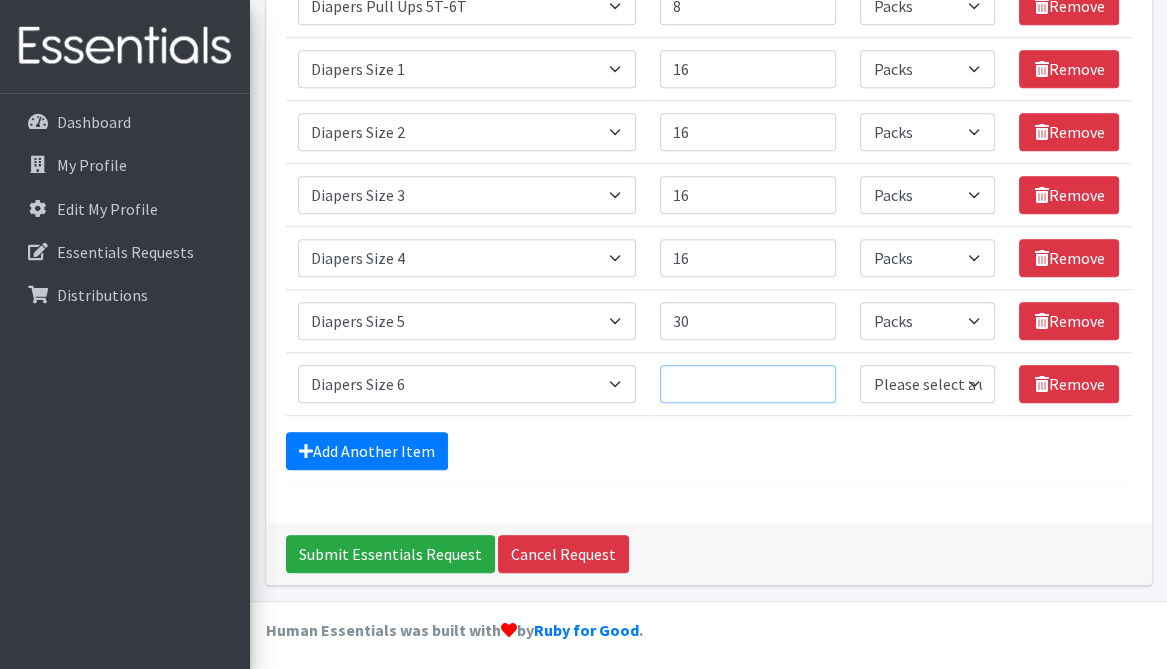 click on "Quantity" at bounding box center [748, 384] 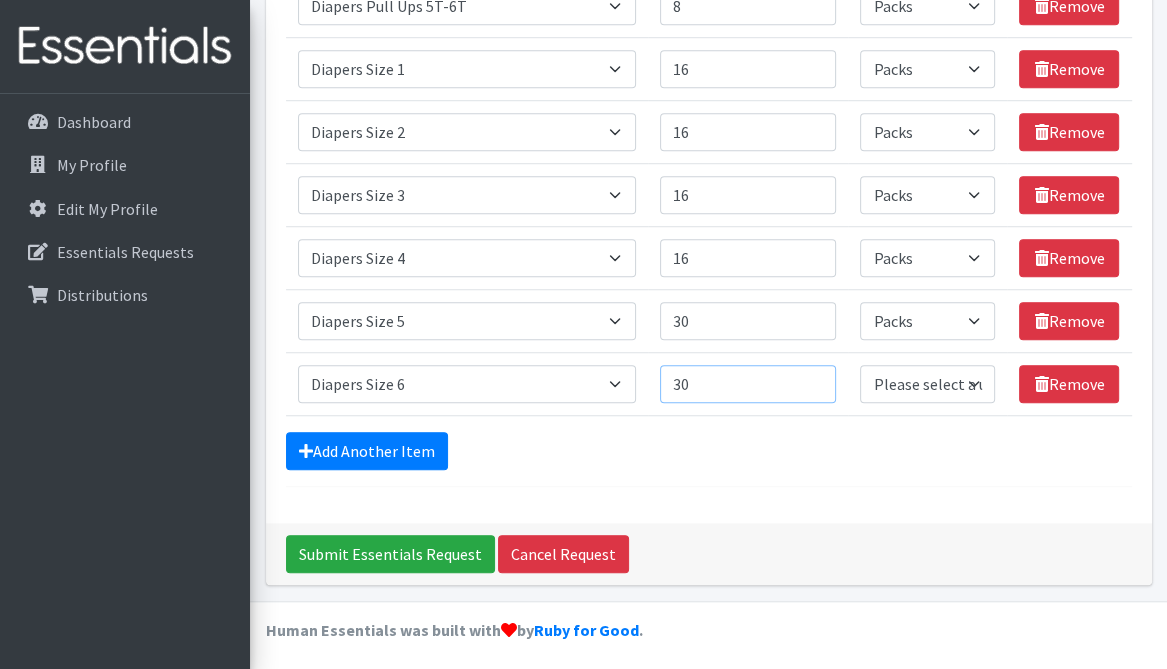 type on "30" 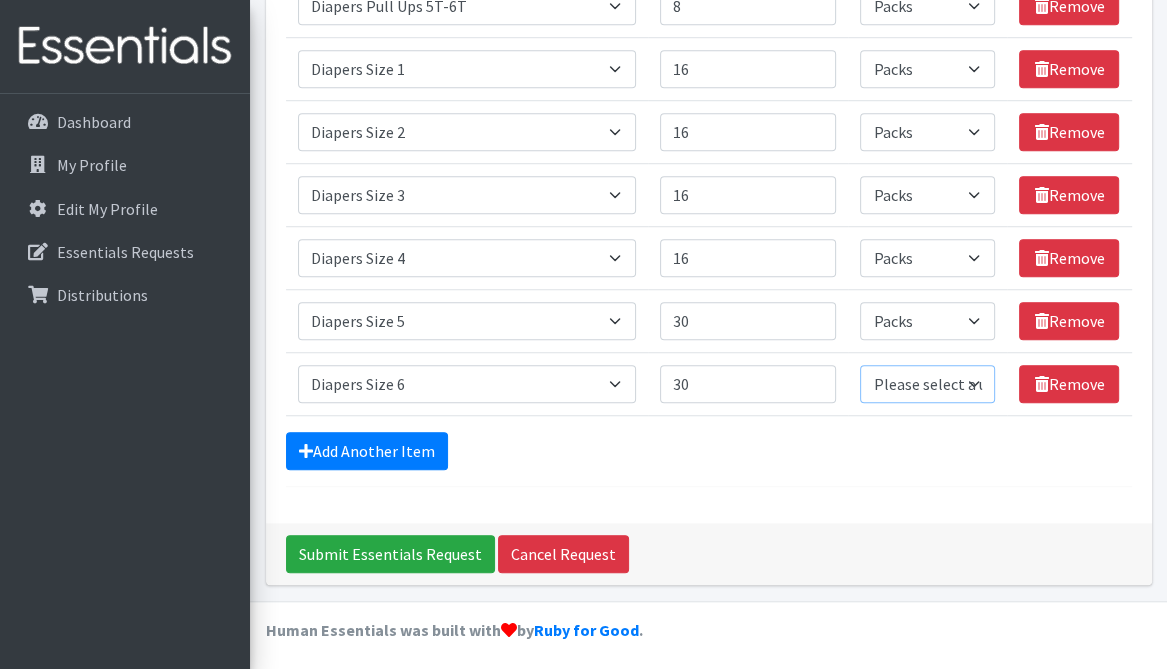 click on "Please select a unit units Packs" at bounding box center [927, 384] 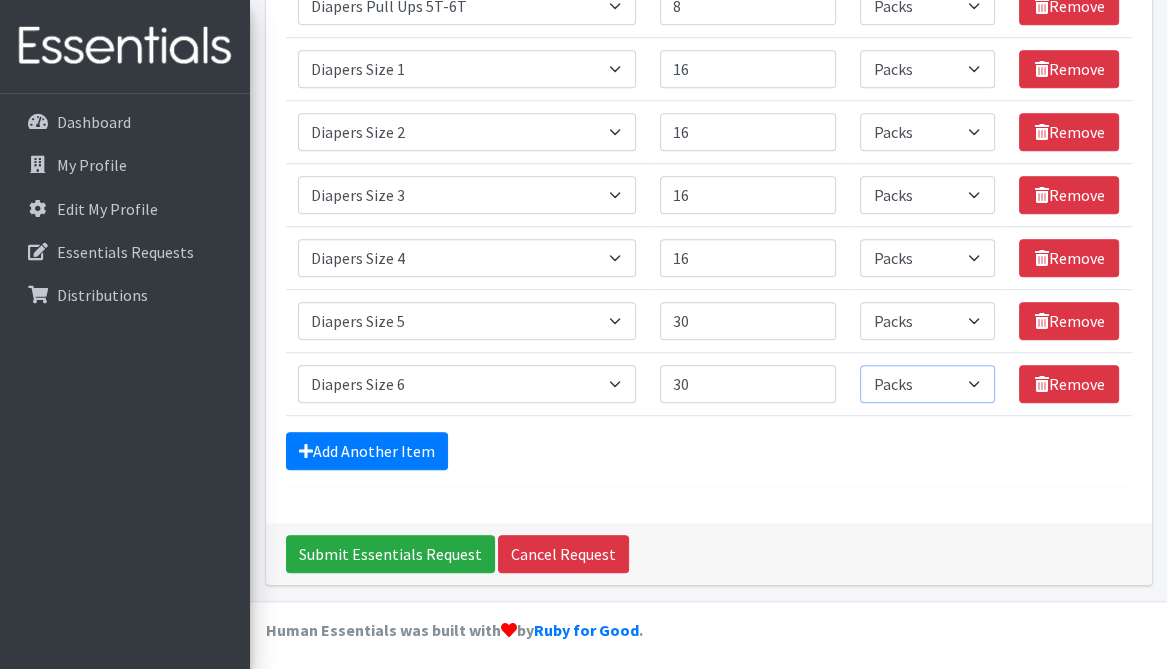 click on "Please select a unit units Packs" at bounding box center (927, 384) 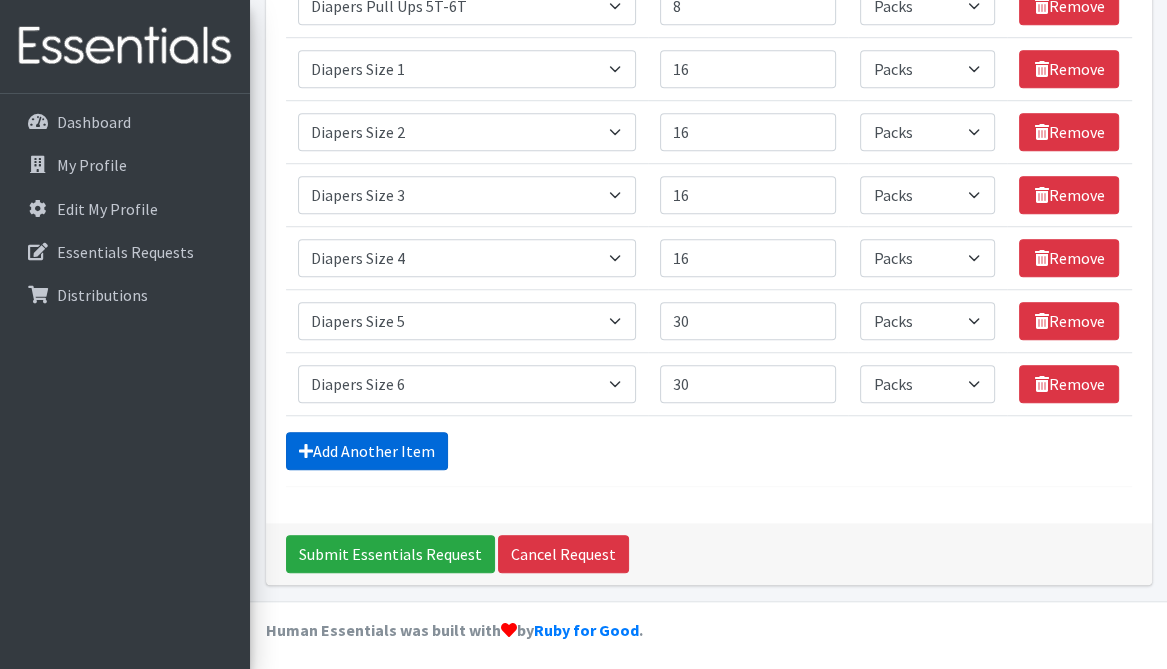 click on "Add Another Item" at bounding box center [367, 451] 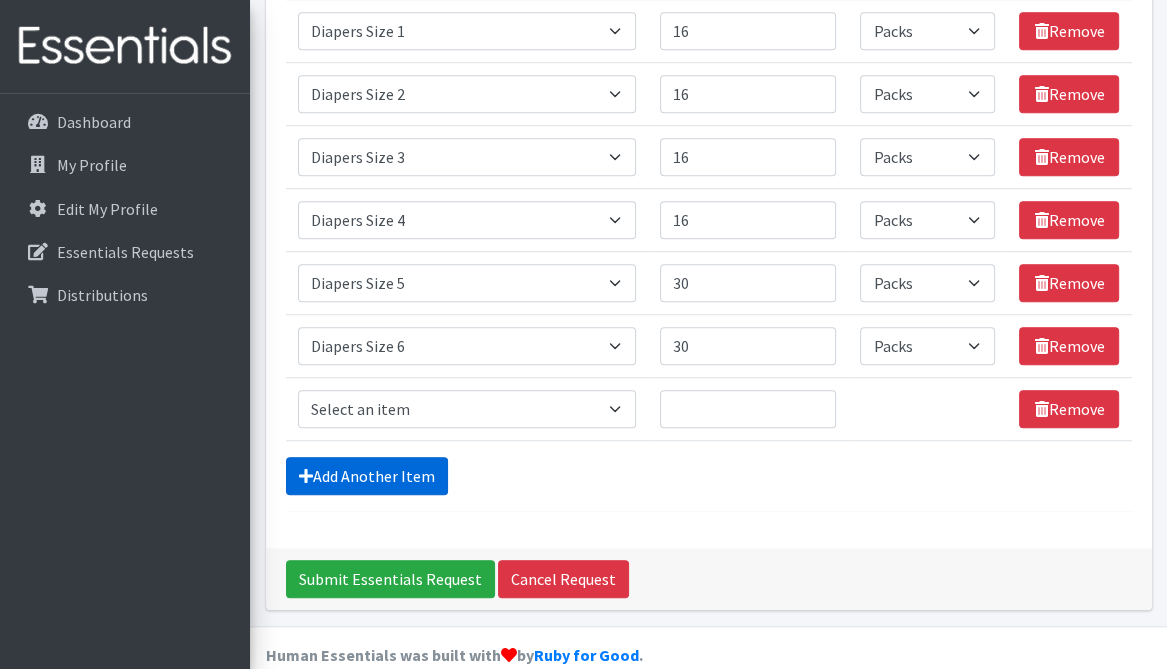 scroll, scrollTop: 1179, scrollLeft: 0, axis: vertical 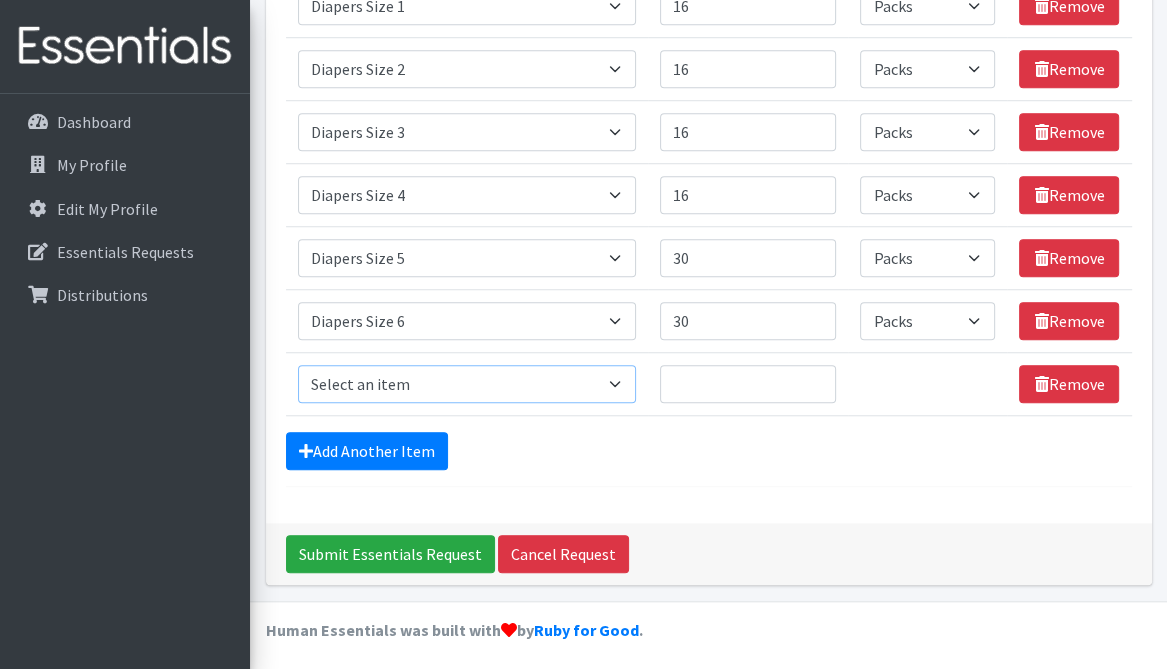 click on "Select an item
# of Children this order will serve
# of Individuals Living in Household
Activity Mat
Baby Carriers
Bath Tubs
Bed Pads
Bibs
Birthday Box - Boy
Birthday Box - Girl
Blankets/Swaddlers/Sleepsacks
Books
Bottles
Breast Pump
Bundle Me's
Car Seat - 3in1 up to 80 lbs.
Car Seat - Infant up to 22lbs. w/ handle
Clothing Boys Spring/Summer 0-6 Months
Clothing Boys Spring/Summer 12-18 Months
Clothing Boys Spring/Summer 18-24 Months
Clothing Boys Spring/Summer 2T
Clothing Boys Spring/Summer 3T
Clothing Boys Spring/Summer 4T
Clothing Boys Spring/Summer 5T
Clothing Boys Spring/Summer 6-12 Months
Clothing Boys Spring/Summer Premie/NB
Clothing Girls Fall/Winter 6-12 Months
Clothing Girls Spring/Summer 0-6 Months
Clothing Girls Spring/Summer 12-18 Months
Clothing Girls Spring/Summer 18-24 Months
Clothing Girls Spring/Summer 2T
Clothing Girls Spring/Summer 3T
Clothing Girls Spring/Summer 4T
Clothing Girls Spring/Summer 5T
Diaper Bags" at bounding box center [467, 384] 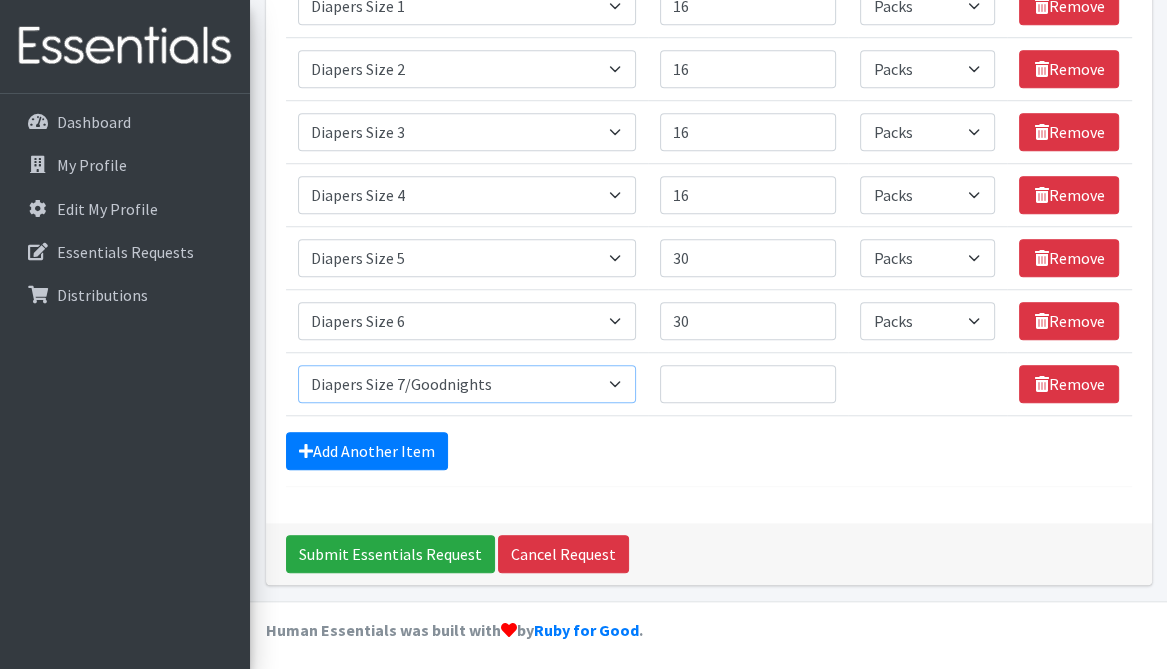 click on "Select an item
# of Children this order will serve
# of Individuals Living in Household
Activity Mat
Baby Carriers
Bath Tubs
Bed Pads
Bibs
Birthday Box - Boy
Birthday Box - Girl
Blankets/Swaddlers/Sleepsacks
Books
Bottles
Breast Pump
Bundle Me's
Car Seat - 3in1 up to 80 lbs.
Car Seat - Infant up to 22lbs. w/ handle
Clothing Boys Spring/Summer 0-6 Months
Clothing Boys Spring/Summer 12-18 Months
Clothing Boys Spring/Summer 18-24 Months
Clothing Boys Spring/Summer 2T
Clothing Boys Spring/Summer 3T
Clothing Boys Spring/Summer 4T
Clothing Boys Spring/Summer 5T
Clothing Boys Spring/Summer 6-12 Months
Clothing Boys Spring/Summer Premie/NB
Clothing Girls Fall/Winter 6-12 Months
Clothing Girls Spring/Summer 0-6 Months
Clothing Girls Spring/Summer 12-18 Months
Clothing Girls Spring/Summer 18-24 Months
Clothing Girls Spring/Summer 2T
Clothing Girls Spring/Summer 3T
Clothing Girls Spring/Summer 4T
Clothing Girls Spring/Summer 5T
Diaper Bags" at bounding box center (467, 384) 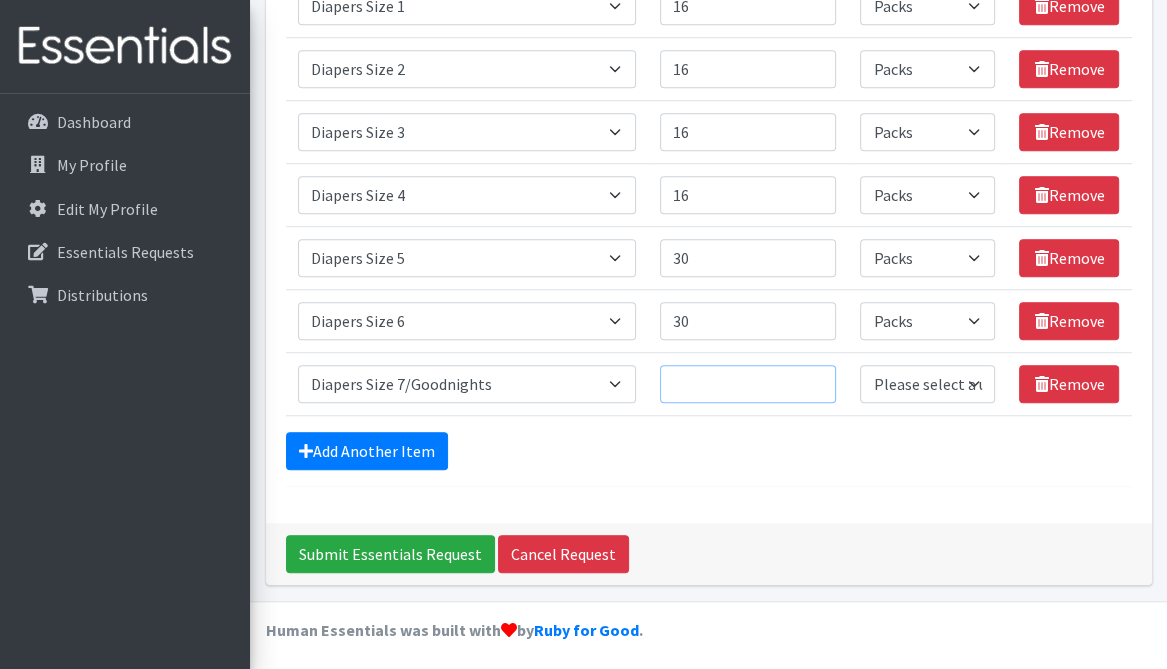 click on "Quantity" at bounding box center [748, 384] 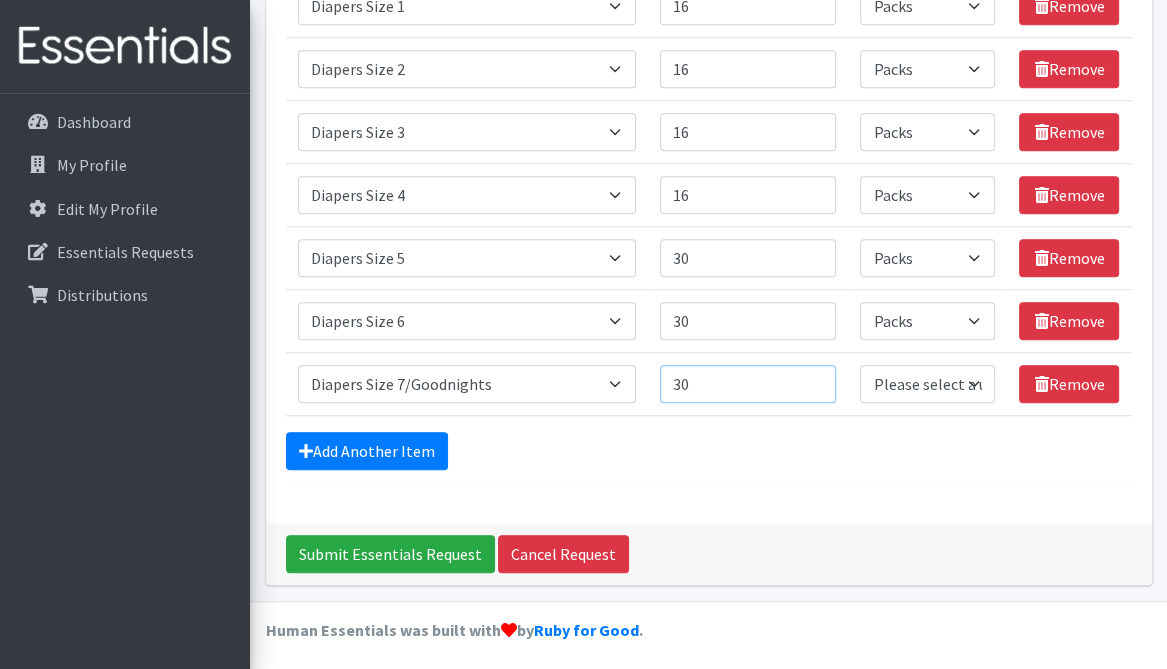 type on "30" 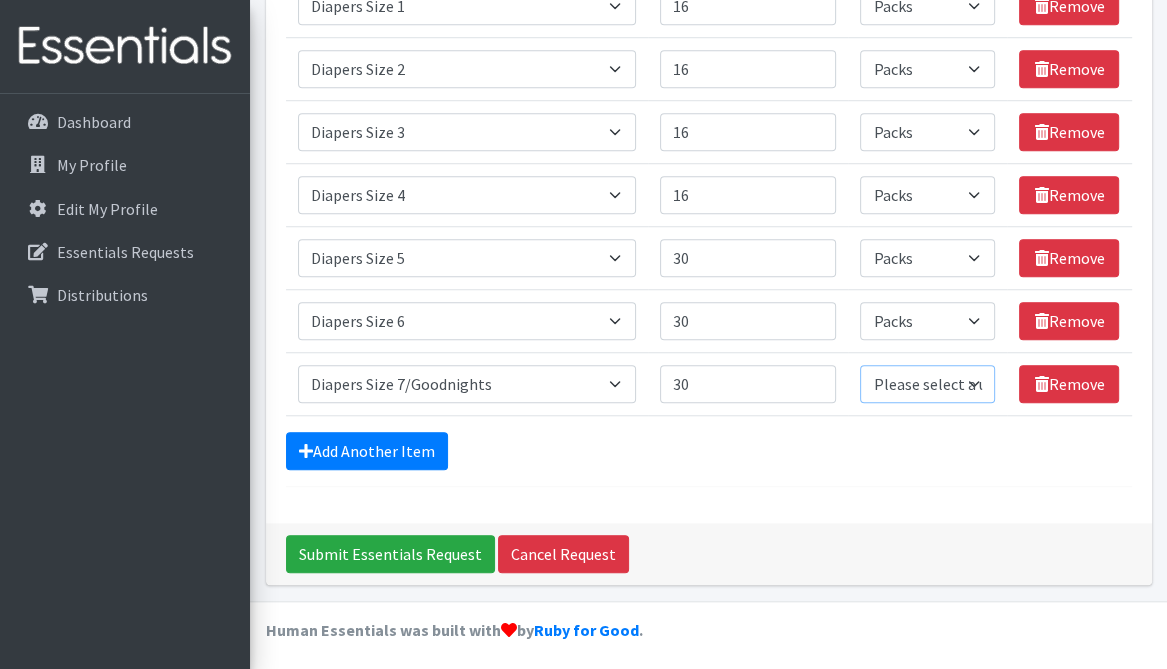 click on "Please select a unit units Packs" at bounding box center (927, 384) 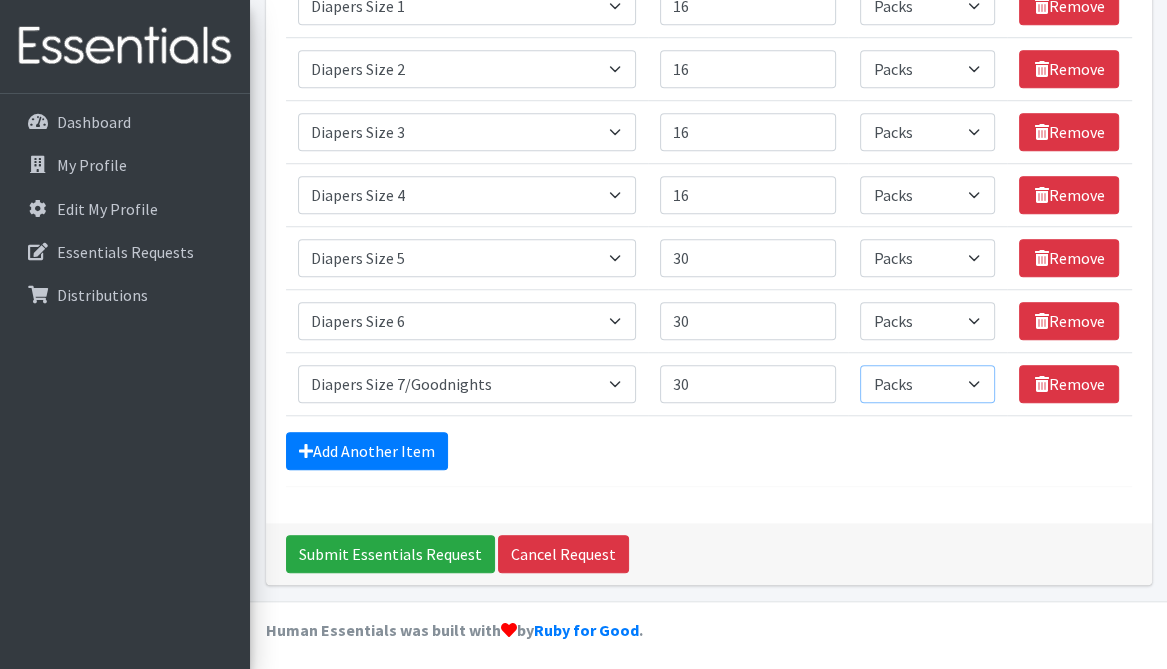 click on "Please select a unit units Packs" at bounding box center (927, 384) 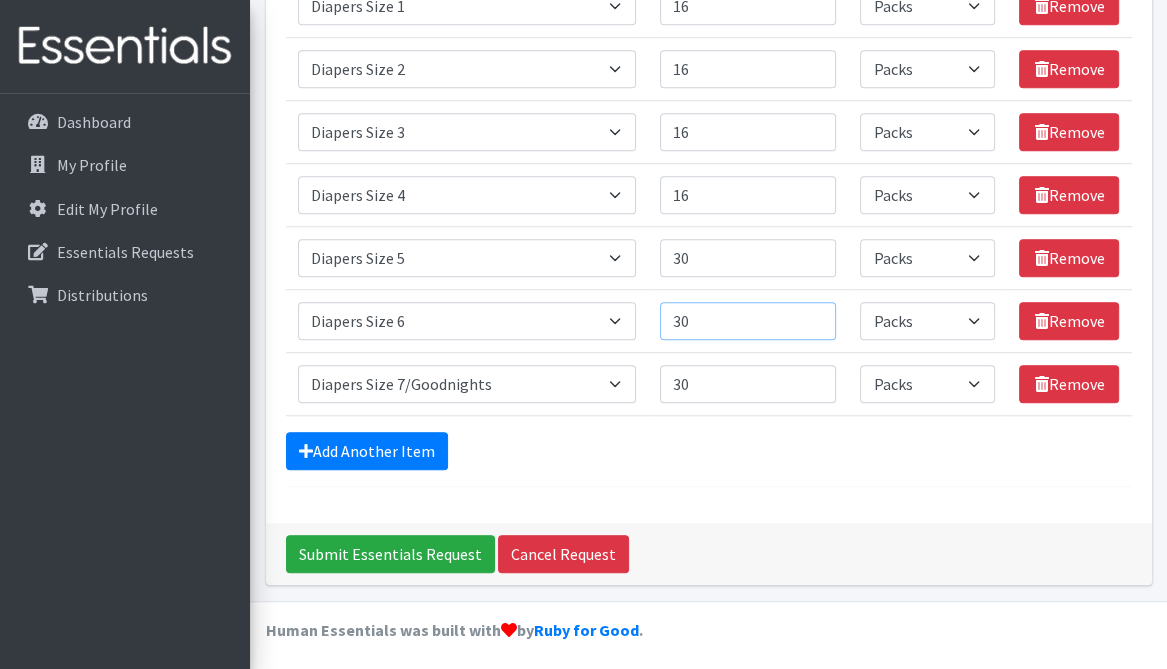 click on "30" at bounding box center [748, 321] 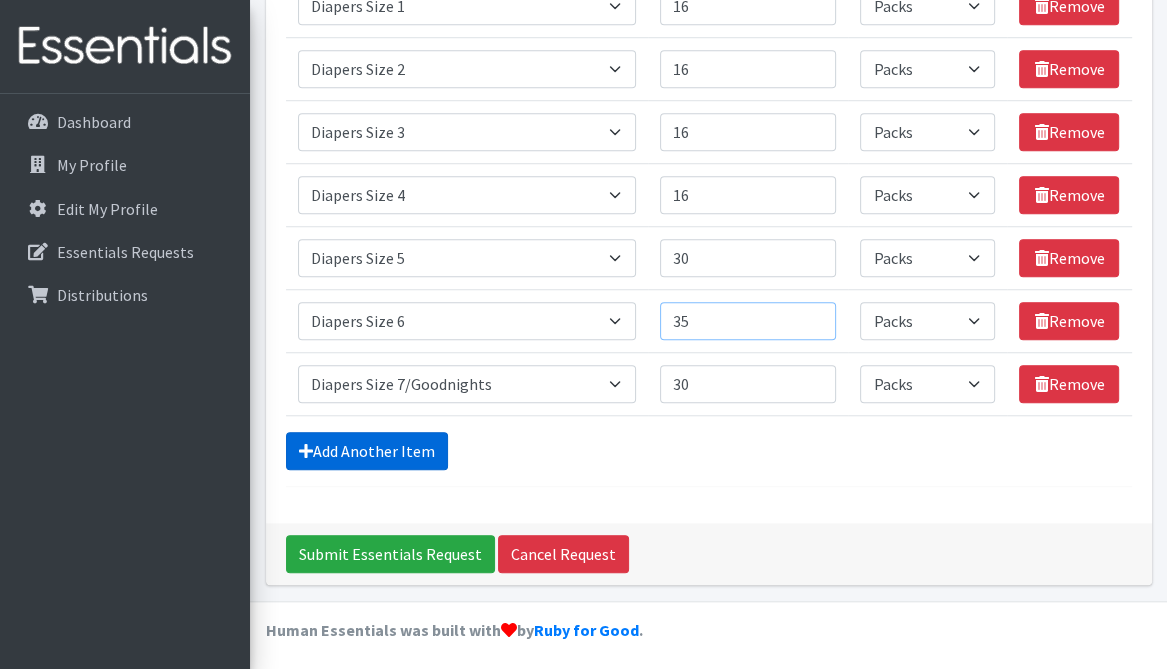 type on "35" 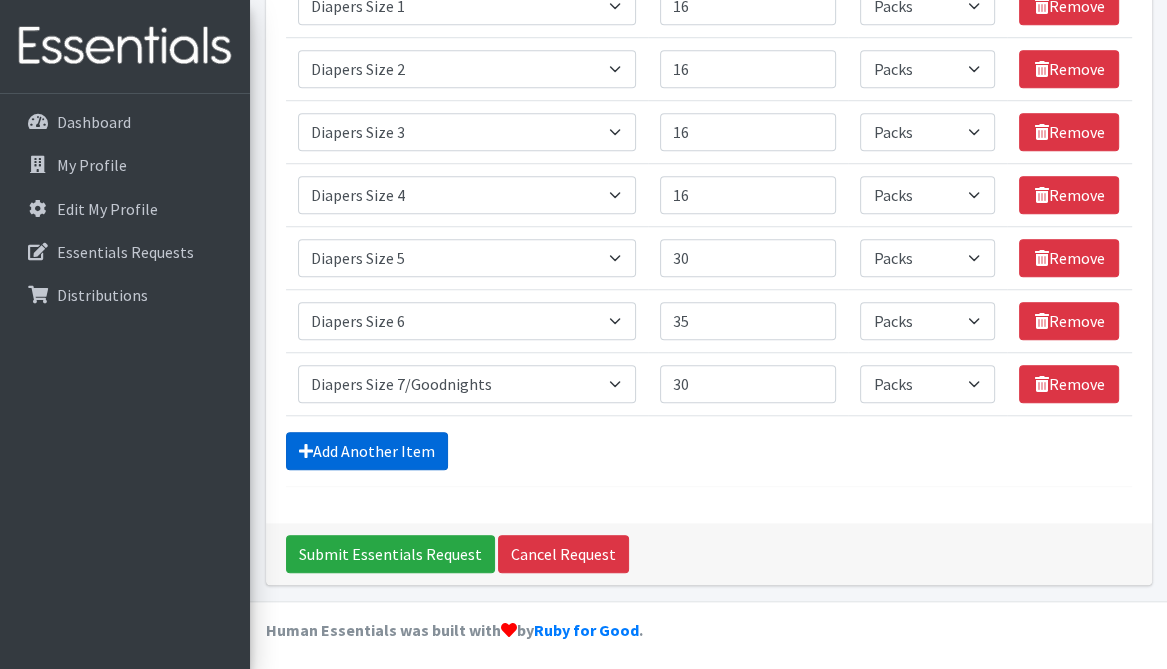 click on "Add Another Item" at bounding box center [367, 451] 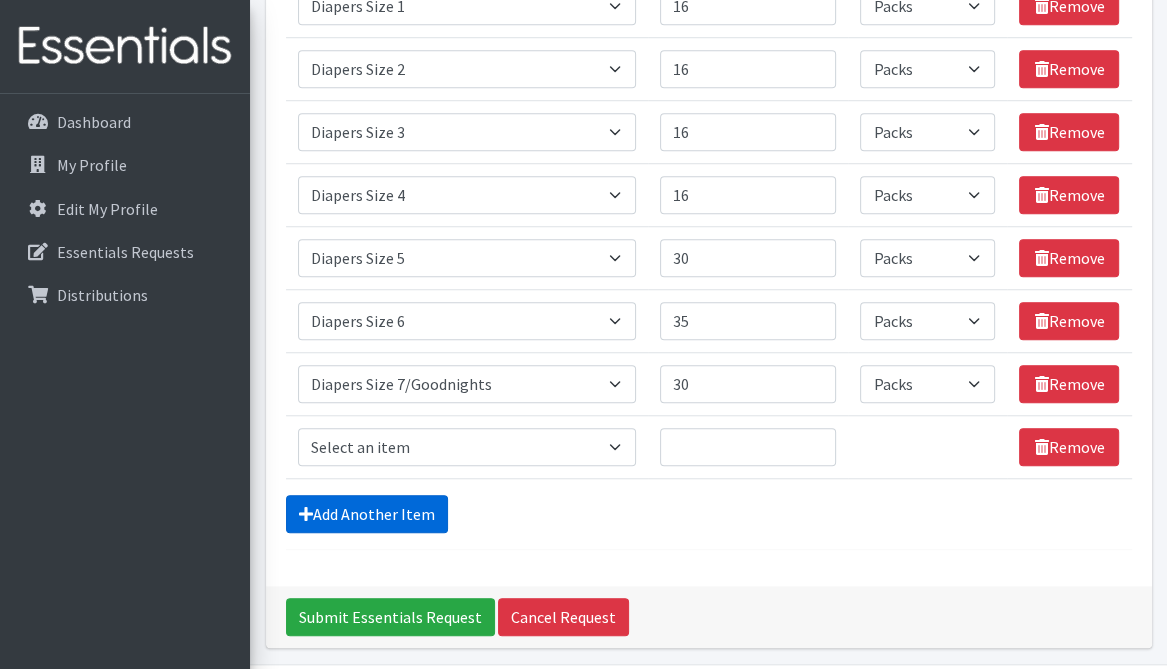 scroll, scrollTop: 1242, scrollLeft: 0, axis: vertical 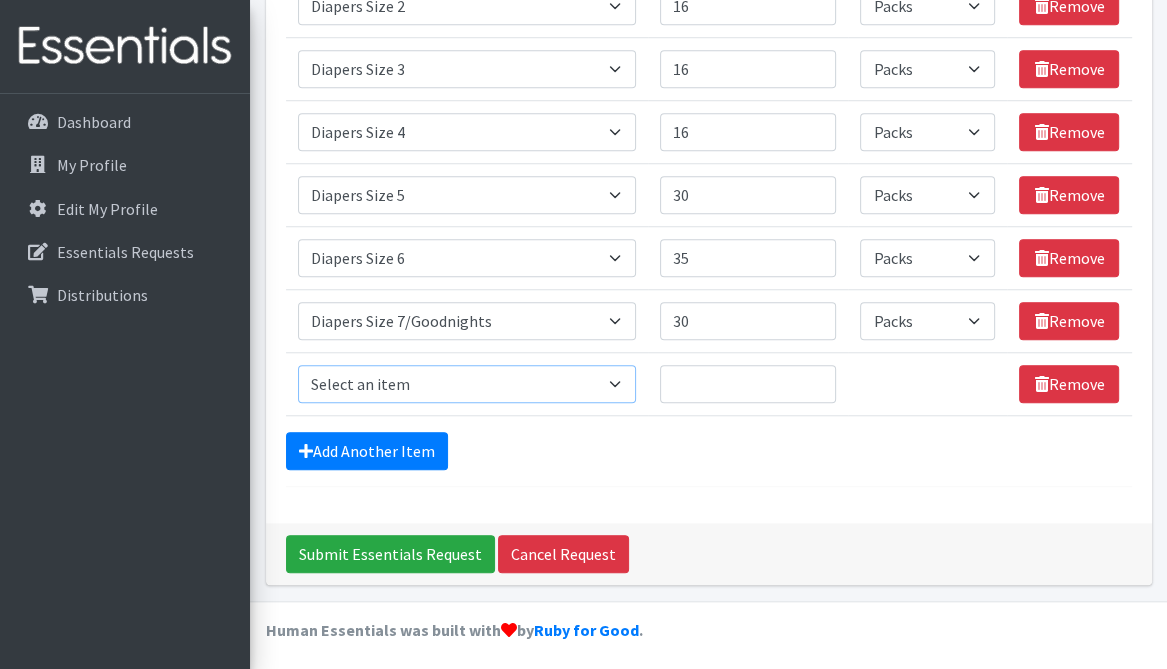 click on "Select an item
# of Children this order will serve
# of Individuals Living in Household
Activity Mat
Baby Carriers
Bath Tubs
Bed Pads
Bibs
Birthday Box - Boy
Birthday Box - Girl
Blankets/Swaddlers/Sleepsacks
Books
Bottles
Breast Pump
Bundle Me's
Car Seat - 3in1 up to 80 lbs.
Car Seat - Infant up to 22lbs. w/ handle
Clothing Boys Spring/Summer 0-6 Months
Clothing Boys Spring/Summer 12-18 Months
Clothing Boys Spring/Summer 18-24 Months
Clothing Boys Spring/Summer 2T
Clothing Boys Spring/Summer 3T
Clothing Boys Spring/Summer 4T
Clothing Boys Spring/Summer 5T
Clothing Boys Spring/Summer 6-12 Months
Clothing Boys Spring/Summer Premie/NB
Clothing Girls Fall/Winter 6-12 Months
Clothing Girls Spring/Summer 0-6 Months
Clothing Girls Spring/Summer 12-18 Months
Clothing Girls Spring/Summer 18-24 Months
Clothing Girls Spring/Summer 2T
Clothing Girls Spring/Summer 3T
Clothing Girls Spring/Summer 4T
Clothing Girls Spring/Summer 5T
Diaper Bags" at bounding box center (467, 384) 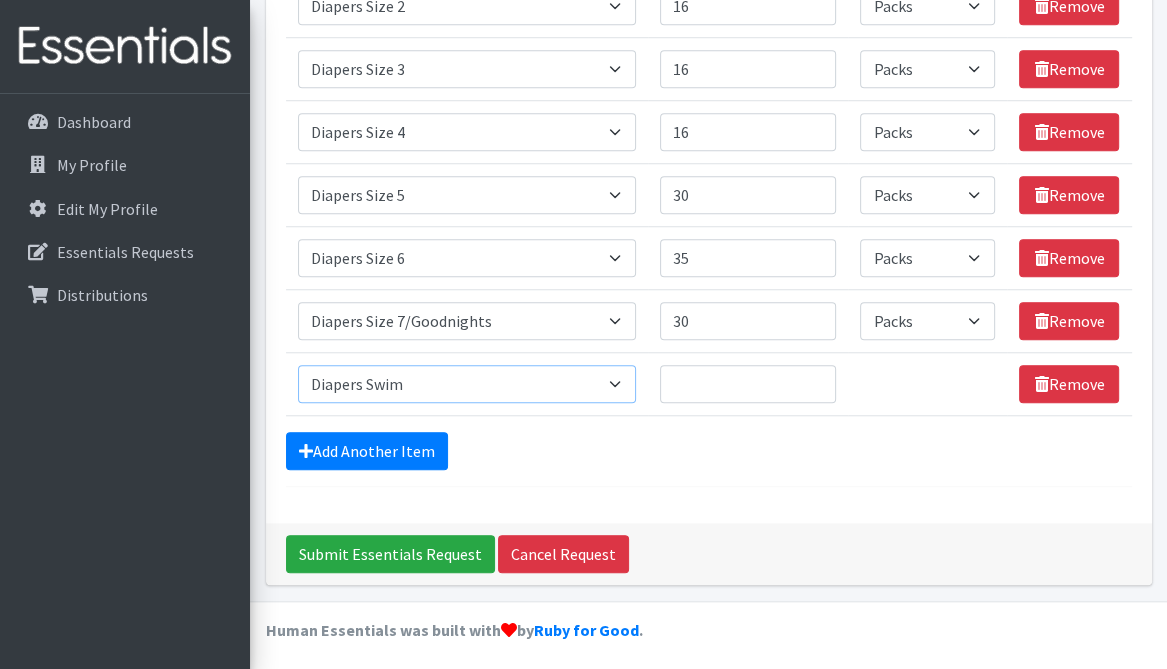 click on "Select an item
# of Children this order will serve
# of Individuals Living in Household
Activity Mat
Baby Carriers
Bath Tubs
Bed Pads
Bibs
Birthday Box - Boy
Birthday Box - Girl
Blankets/Swaddlers/Sleepsacks
Books
Bottles
Breast Pump
Bundle Me's
Car Seat - 3in1 up to 80 lbs.
Car Seat - Infant up to 22lbs. w/ handle
Clothing Boys Spring/Summer 0-6 Months
Clothing Boys Spring/Summer 12-18 Months
Clothing Boys Spring/Summer 18-24 Months
Clothing Boys Spring/Summer 2T
Clothing Boys Spring/Summer 3T
Clothing Boys Spring/Summer 4T
Clothing Boys Spring/Summer 5T
Clothing Boys Spring/Summer 6-12 Months
Clothing Boys Spring/Summer Premie/NB
Clothing Girls Fall/Winter 6-12 Months
Clothing Girls Spring/Summer 0-6 Months
Clothing Girls Spring/Summer 12-18 Months
Clothing Girls Spring/Summer 18-24 Months
Clothing Girls Spring/Summer 2T
Clothing Girls Spring/Summer 3T
Clothing Girls Spring/Summer 4T
Clothing Girls Spring/Summer 5T
Diaper Bags" at bounding box center [467, 384] 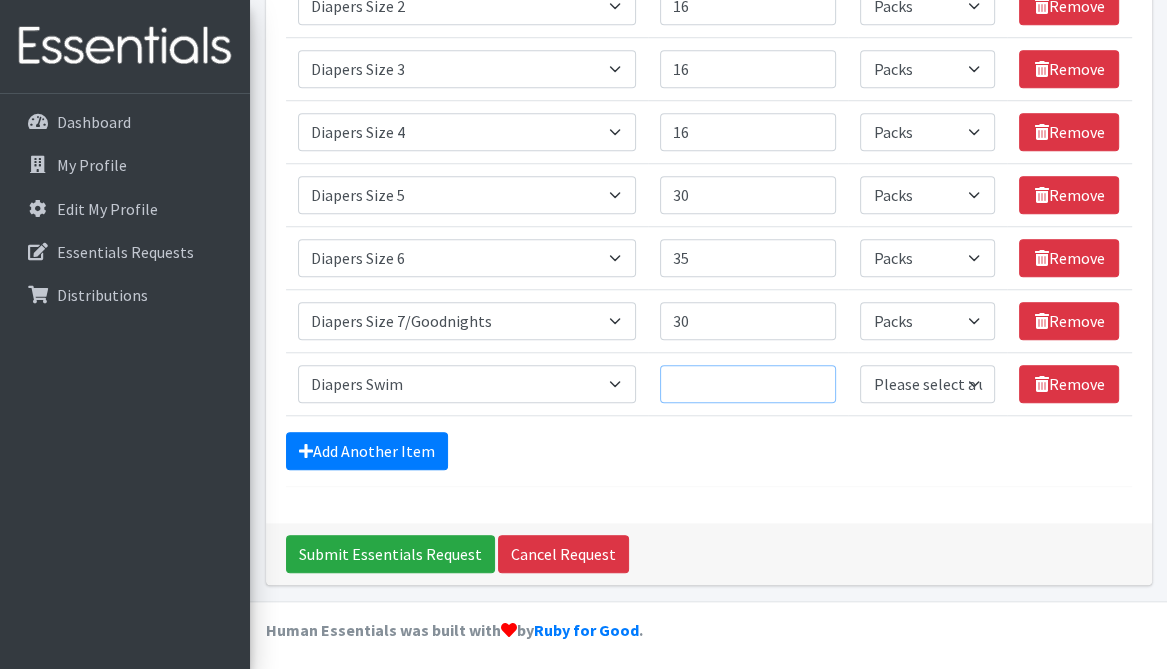 click on "Quantity" at bounding box center [748, 384] 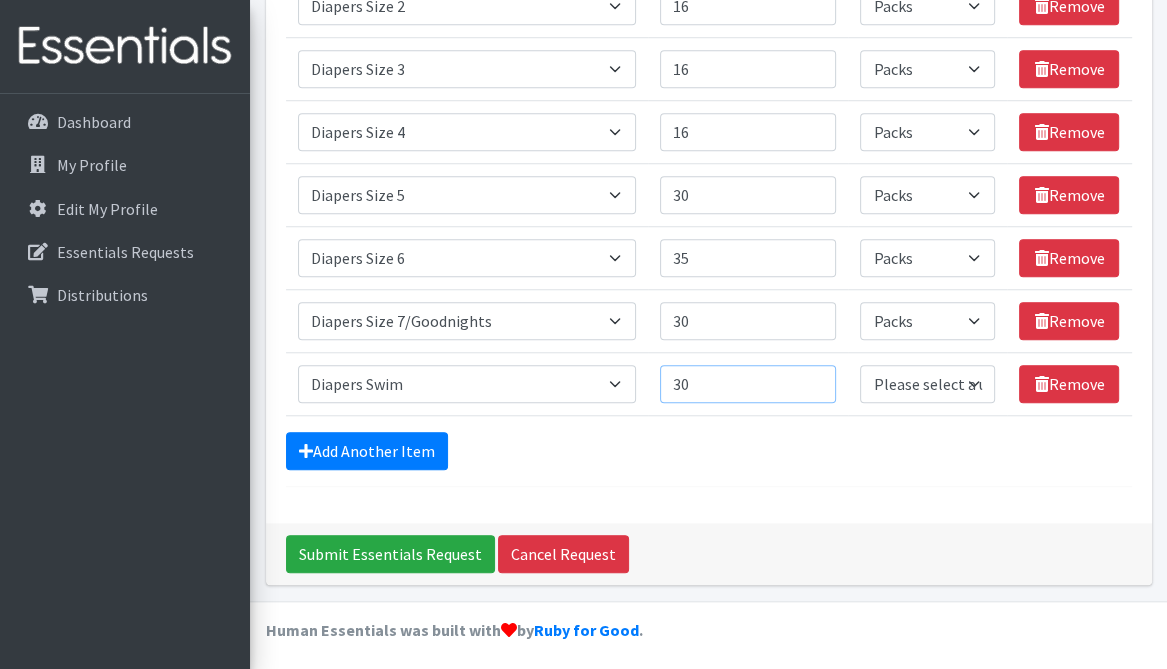 type on "30" 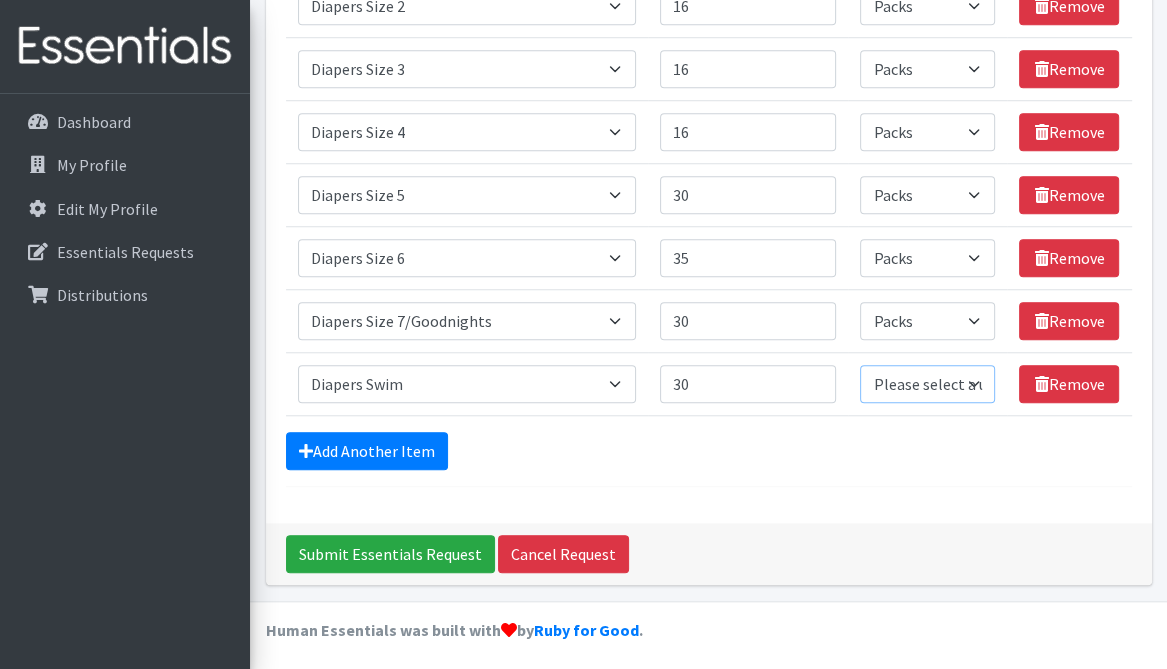 click on "Please select a unit units Packs" at bounding box center [927, 384] 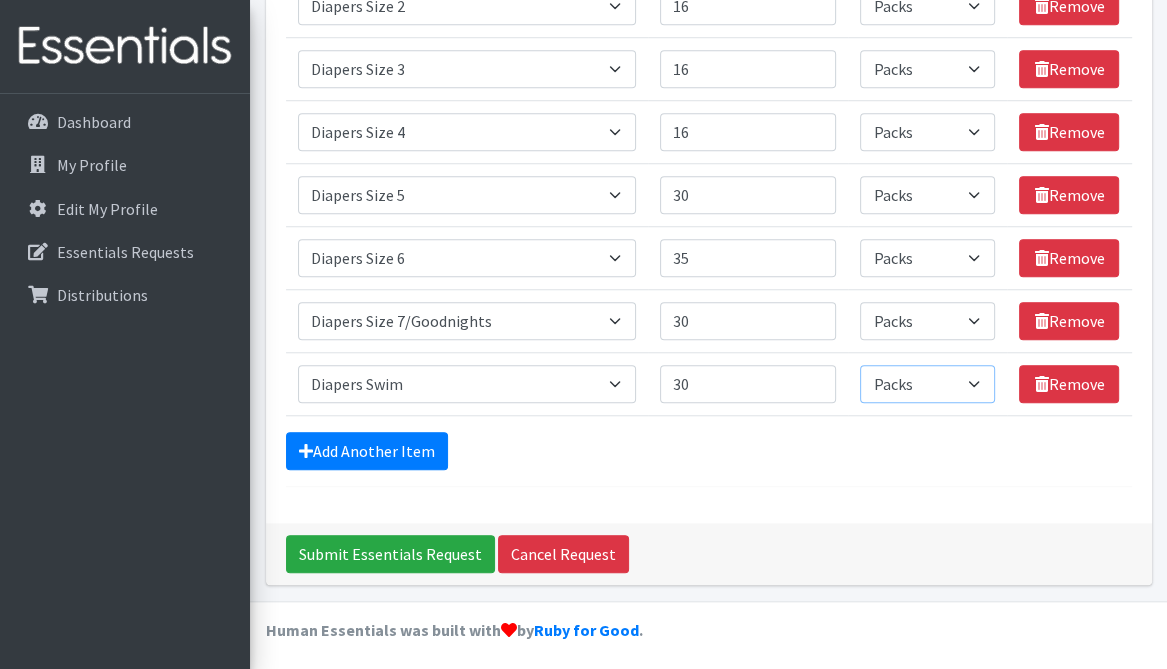 click on "Please select a unit units Packs" at bounding box center (927, 384) 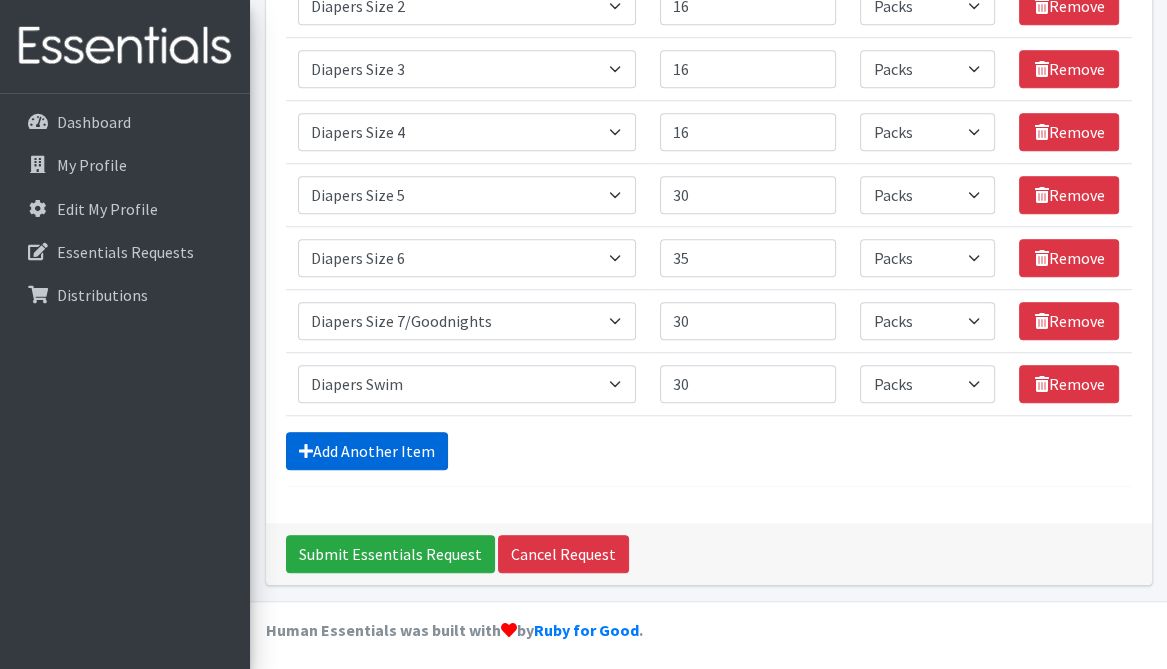 click on "Add Another Item" at bounding box center [367, 451] 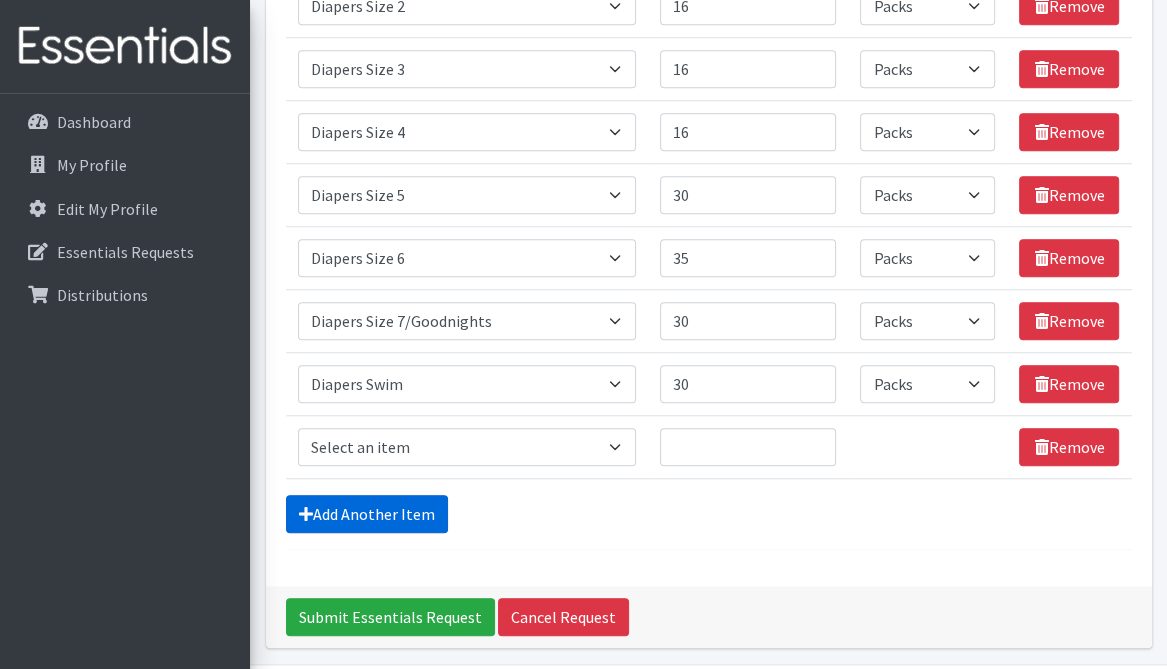 scroll, scrollTop: 1305, scrollLeft: 0, axis: vertical 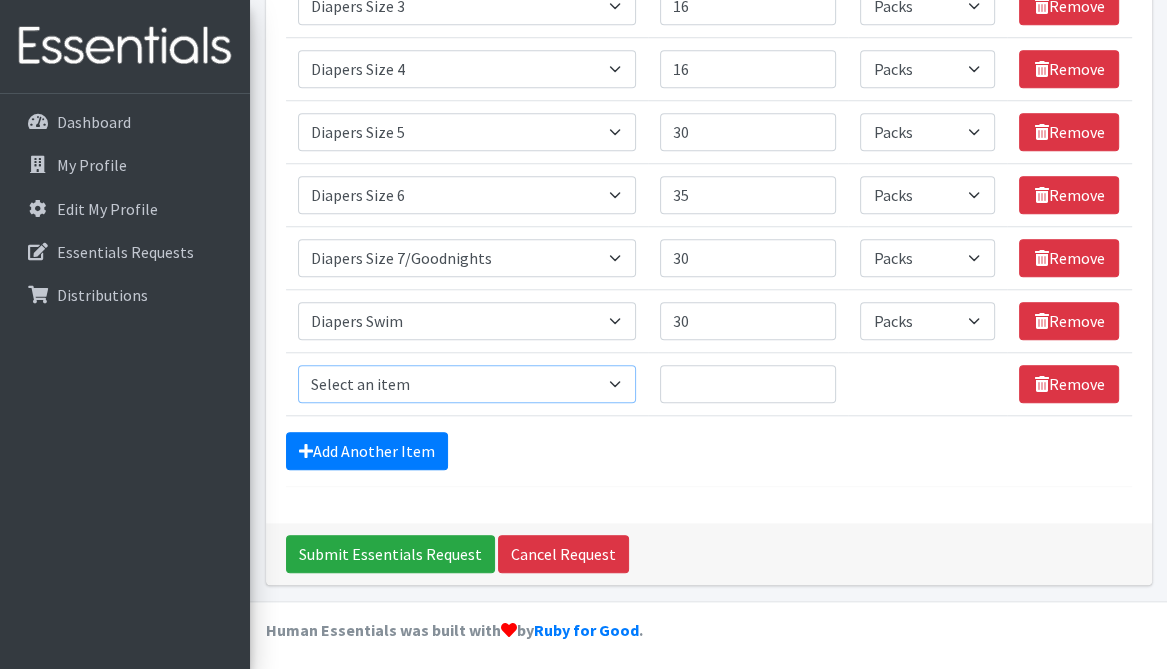 click on "Select an item
# of Children this order will serve
# of Individuals Living in Household
Activity Mat
Baby Carriers
Bath Tubs
Bed Pads
Bibs
Birthday Box - Boy
Birthday Box - Girl
Blankets/Swaddlers/Sleepsacks
Books
Bottles
Breast Pump
Bundle Me's
Car Seat - 3in1 up to 80 lbs.
Car Seat - Infant up to 22lbs. w/ handle
Clothing Boys Spring/Summer 0-6 Months
Clothing Boys Spring/Summer 12-18 Months
Clothing Boys Spring/Summer 18-24 Months
Clothing Boys Spring/Summer 2T
Clothing Boys Spring/Summer 3T
Clothing Boys Spring/Summer 4T
Clothing Boys Spring/Summer 5T
Clothing Boys Spring/Summer 6-12 Months
Clothing Boys Spring/Summer Premie/NB
Clothing Girls Fall/Winter 6-12 Months
Clothing Girls Spring/Summer 0-6 Months
Clothing Girls Spring/Summer 12-18 Months
Clothing Girls Spring/Summer 18-24 Months
Clothing Girls Spring/Summer 2T
Clothing Girls Spring/Summer 3T
Clothing Girls Spring/Summer 4T
Clothing Girls Spring/Summer 5T
Diaper Bags" at bounding box center (467, 384) 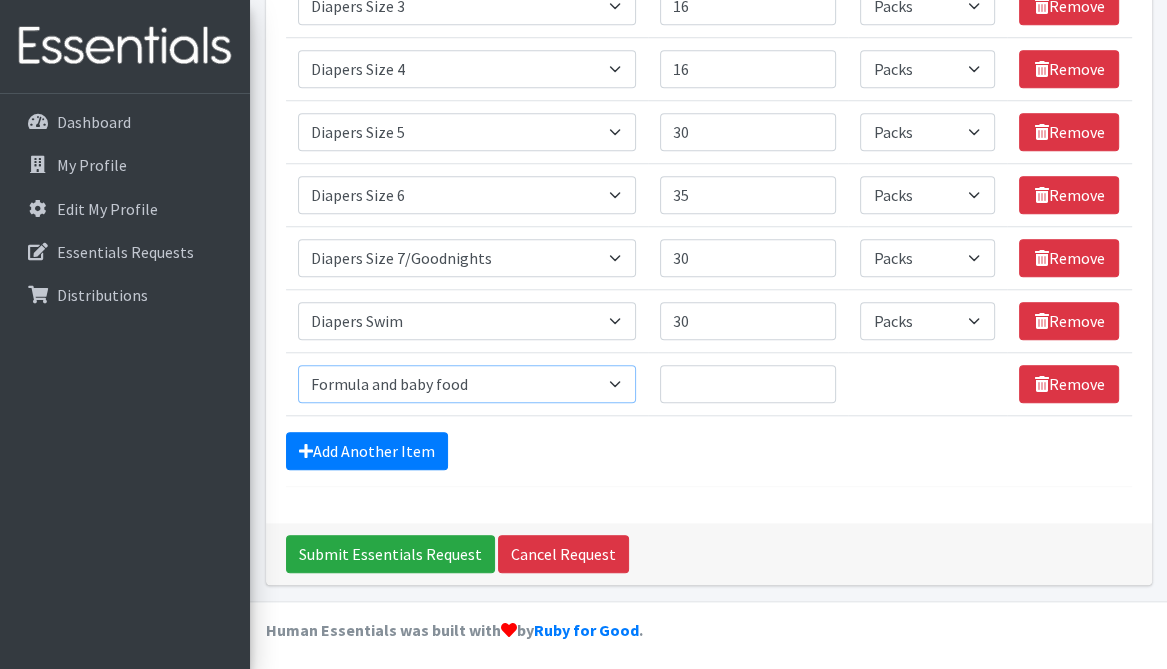 click on "Select an item
# of Children this order will serve
# of Individuals Living in Household
Activity Mat
Baby Carriers
Bath Tubs
Bed Pads
Bibs
Birthday Box - Boy
Birthday Box - Girl
Blankets/Swaddlers/Sleepsacks
Books
Bottles
Breast Pump
Bundle Me's
Car Seat - 3in1 up to 80 lbs.
Car Seat - Infant up to 22lbs. w/ handle
Clothing Boys Spring/Summer 0-6 Months
Clothing Boys Spring/Summer 12-18 Months
Clothing Boys Spring/Summer 18-24 Months
Clothing Boys Spring/Summer 2T
Clothing Boys Spring/Summer 3T
Clothing Boys Spring/Summer 4T
Clothing Boys Spring/Summer 5T
Clothing Boys Spring/Summer 6-12 Months
Clothing Boys Spring/Summer Premie/NB
Clothing Girls Fall/Winter 6-12 Months
Clothing Girls Spring/Summer 0-6 Months
Clothing Girls Spring/Summer 12-18 Months
Clothing Girls Spring/Summer 18-24 Months
Clothing Girls Spring/Summer 2T
Clothing Girls Spring/Summer 3T
Clothing Girls Spring/Summer 4T
Clothing Girls Spring/Summer 5T
Diaper Bags" at bounding box center [467, 384] 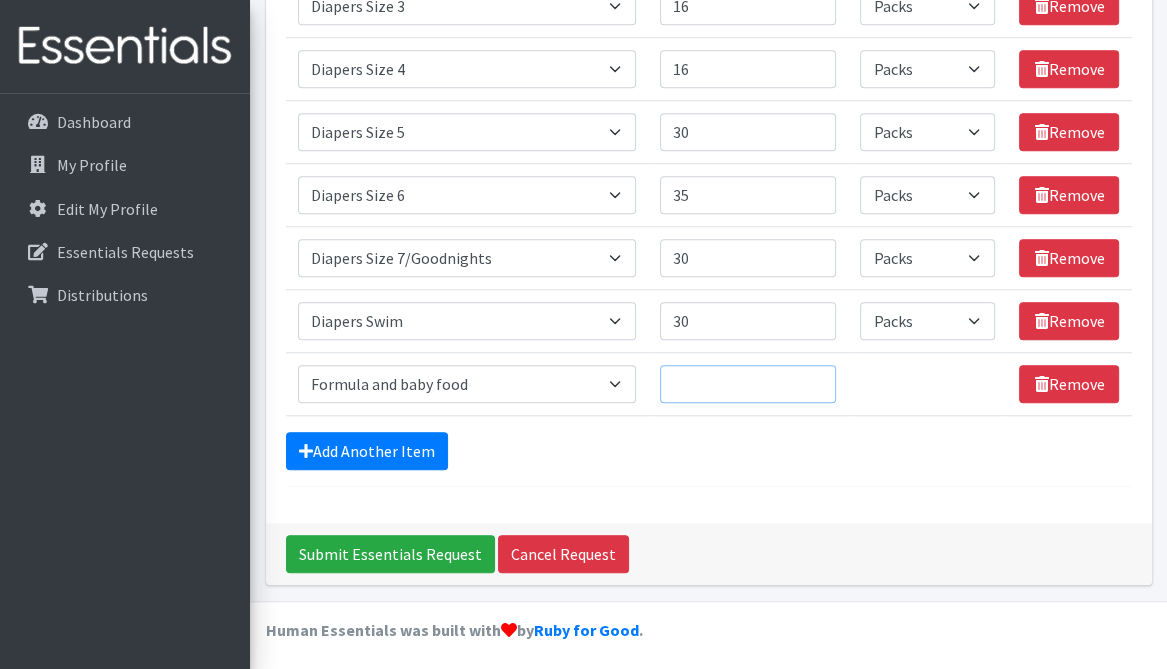 click on "Quantity" at bounding box center [748, 384] 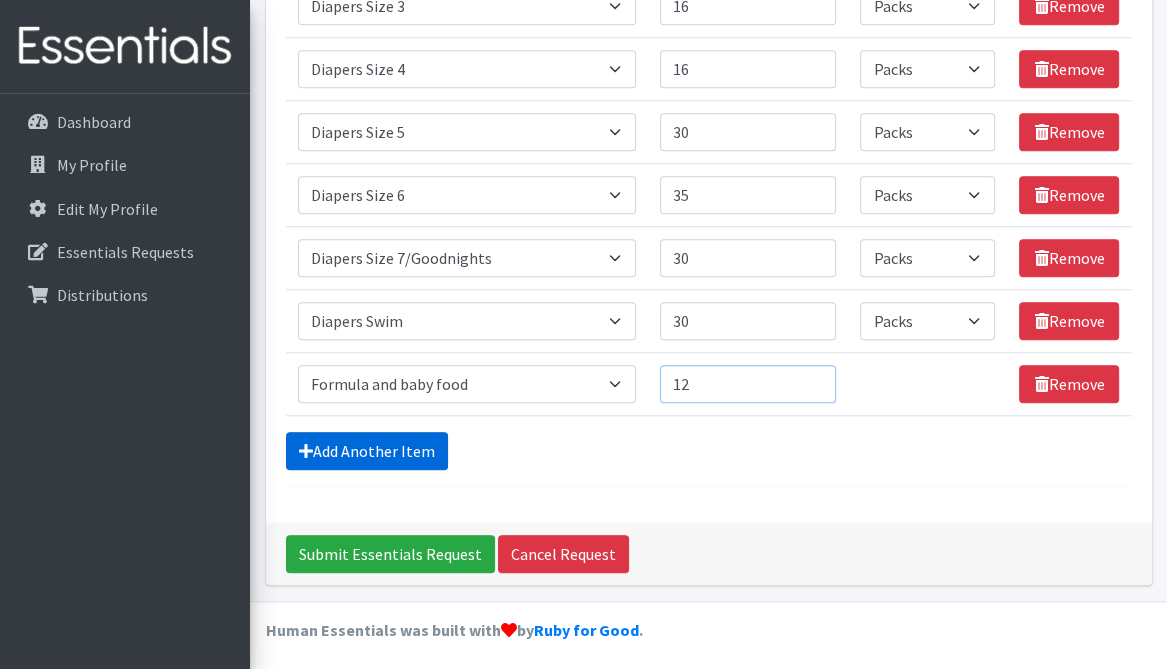 type on "12" 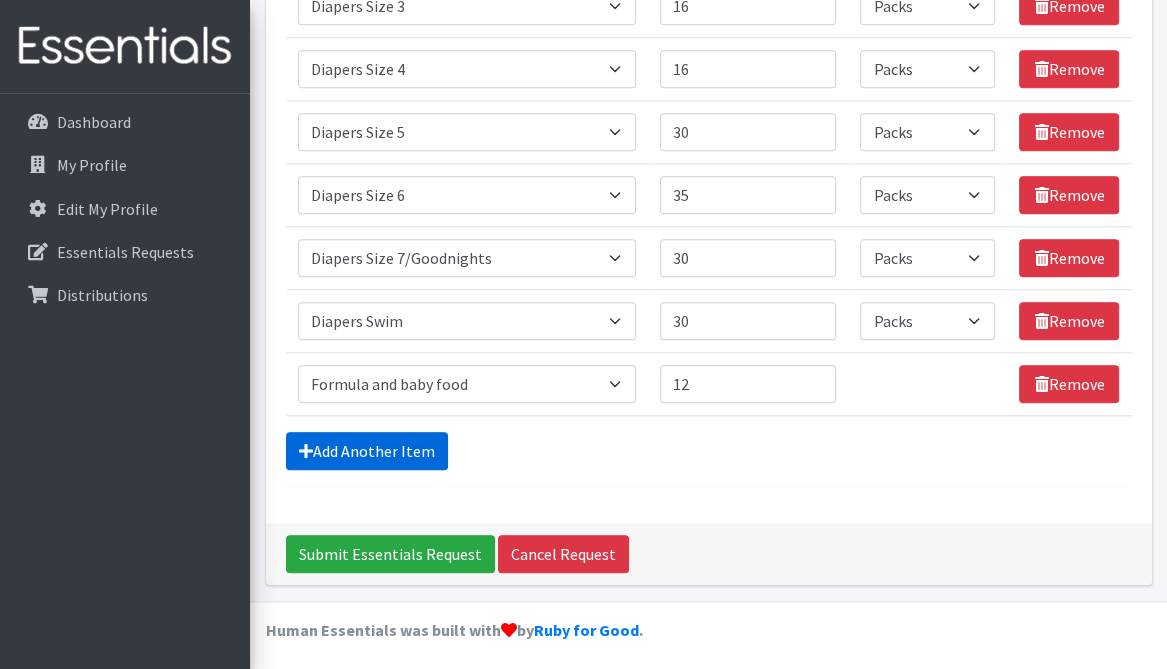 click on "Add Another Item" at bounding box center (367, 451) 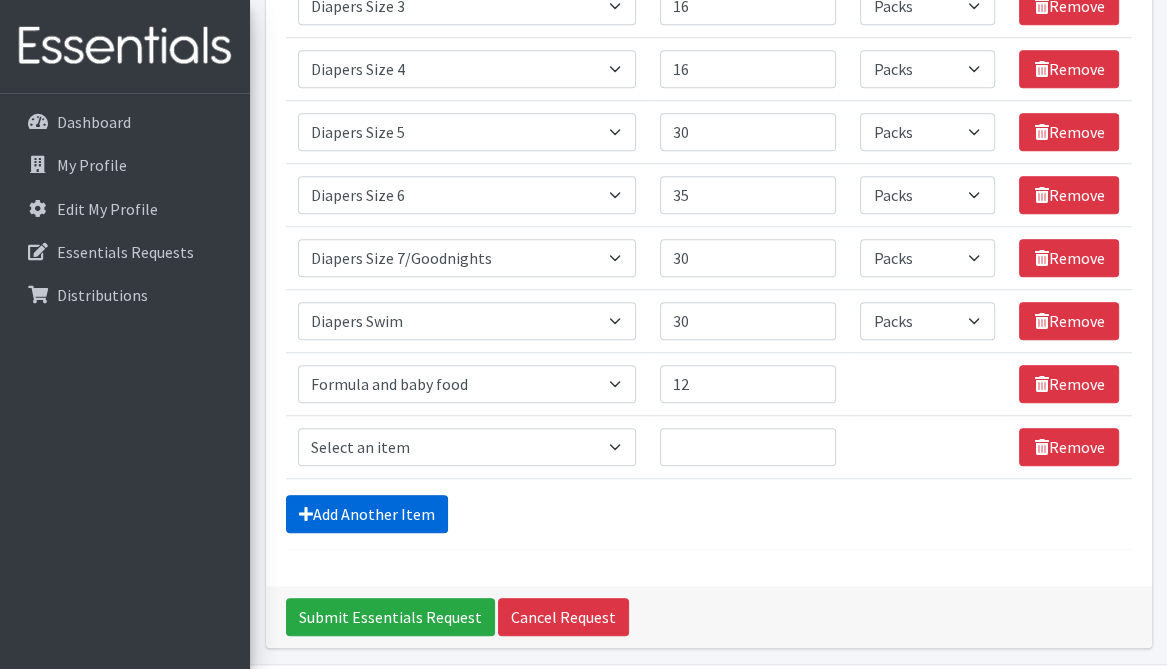 scroll, scrollTop: 1368, scrollLeft: 0, axis: vertical 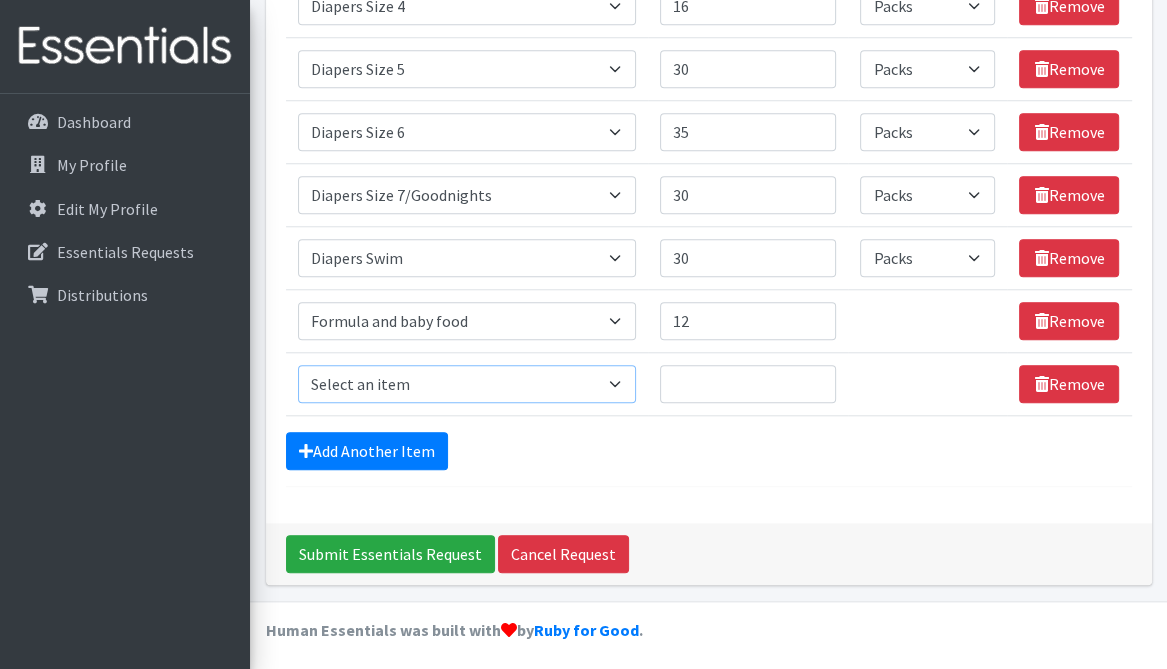 click on "Select an item
# of Children this order will serve
# of Individuals Living in Household
Activity Mat
Baby Carriers
Bath Tubs
Bed Pads
Bibs
Birthday Box - Boy
Birthday Box - Girl
Blankets/Swaddlers/Sleepsacks
Books
Bottles
Breast Pump
Bundle Me's
Car Seat - 3in1 up to 80 lbs.
Car Seat - Infant up to 22lbs. w/ handle
Clothing Boys Spring/Summer 0-6 Months
Clothing Boys Spring/Summer 12-18 Months
Clothing Boys Spring/Summer 18-24 Months
Clothing Boys Spring/Summer 2T
Clothing Boys Spring/Summer 3T
Clothing Boys Spring/Summer 4T
Clothing Boys Spring/Summer 5T
Clothing Boys Spring/Summer 6-12 Months
Clothing Boys Spring/Summer Premie/NB
Clothing Girls Fall/Winter 6-12 Months
Clothing Girls Spring/Summer 0-6 Months
Clothing Girls Spring/Summer 12-18 Months
Clothing Girls Spring/Summer 18-24 Months
Clothing Girls Spring/Summer 2T
Clothing Girls Spring/Summer 3T
Clothing Girls Spring/Summer 4T
Clothing Girls Spring/Summer 5T
Diaper Bags" at bounding box center (467, 384) 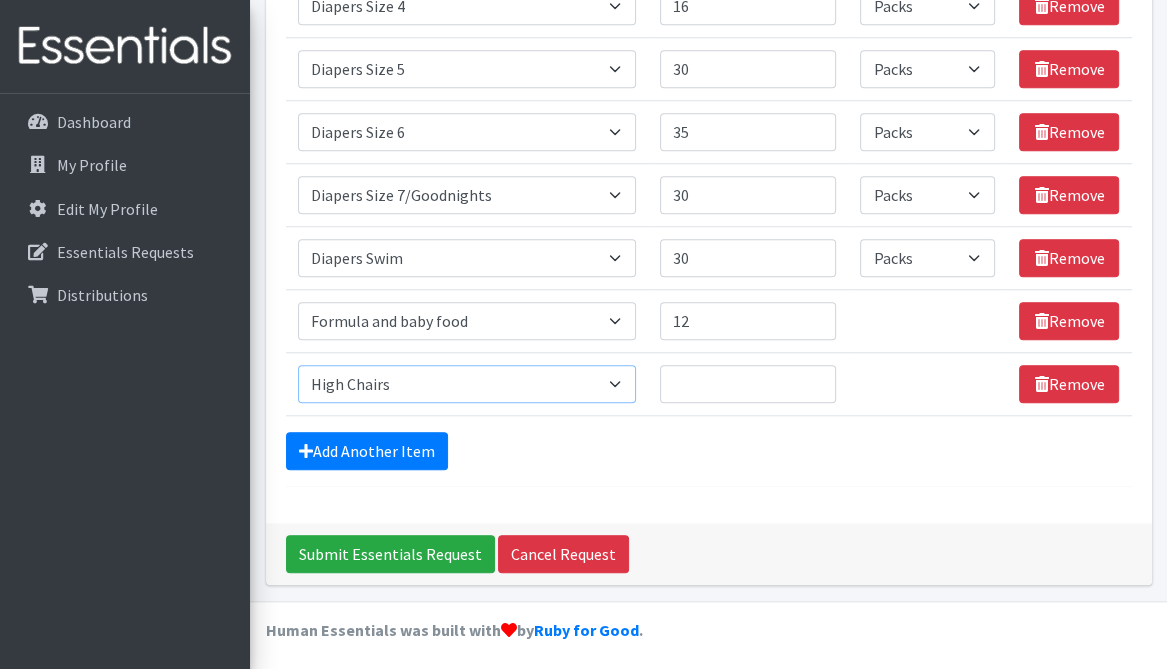 click on "Select an item
# of Children this order will serve
# of Individuals Living in Household
Activity Mat
Baby Carriers
Bath Tubs
Bed Pads
Bibs
Birthday Box - Boy
Birthday Box - Girl
Blankets/Swaddlers/Sleepsacks
Books
Bottles
Breast Pump
Bundle Me's
Car Seat - 3in1 up to 80 lbs.
Car Seat - Infant up to 22lbs. w/ handle
Clothing Boys Spring/Summer 0-6 Months
Clothing Boys Spring/Summer 12-18 Months
Clothing Boys Spring/Summer 18-24 Months
Clothing Boys Spring/Summer 2T
Clothing Boys Spring/Summer 3T
Clothing Boys Spring/Summer 4T
Clothing Boys Spring/Summer 5T
Clothing Boys Spring/Summer 6-12 Months
Clothing Boys Spring/Summer Premie/NB
Clothing Girls Fall/Winter 6-12 Months
Clothing Girls Spring/Summer 0-6 Months
Clothing Girls Spring/Summer 12-18 Months
Clothing Girls Spring/Summer 18-24 Months
Clothing Girls Spring/Summer 2T
Clothing Girls Spring/Summer 3T
Clothing Girls Spring/Summer 4T
Clothing Girls Spring/Summer 5T
Diaper Bags" at bounding box center (467, 384) 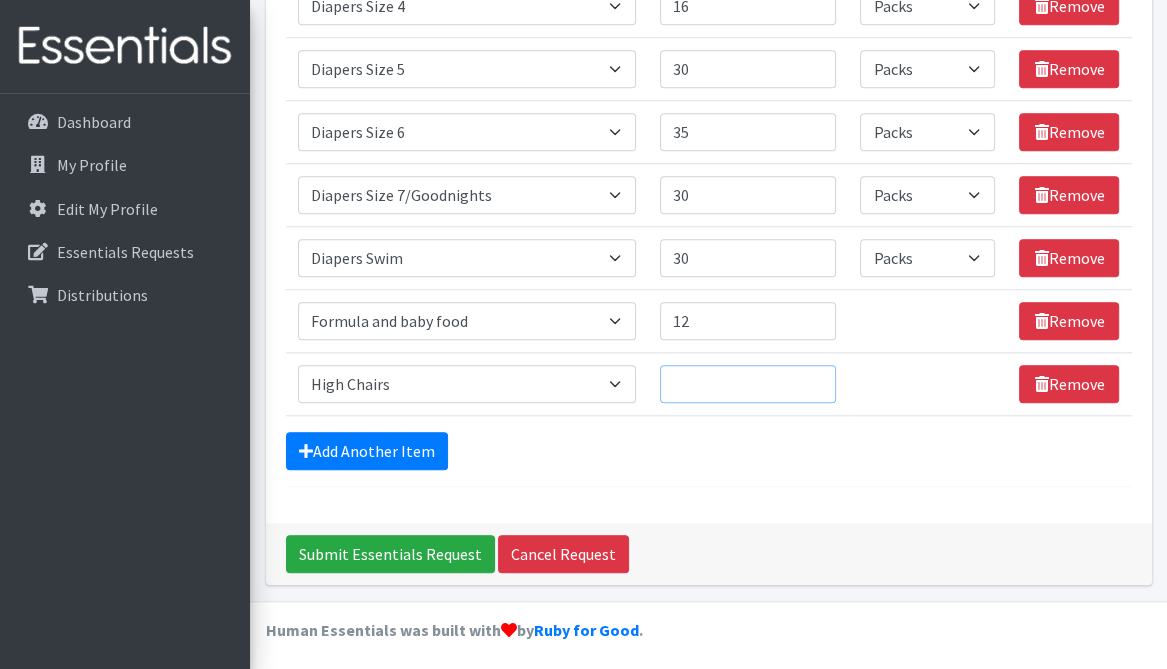 click on "Quantity" at bounding box center (748, 384) 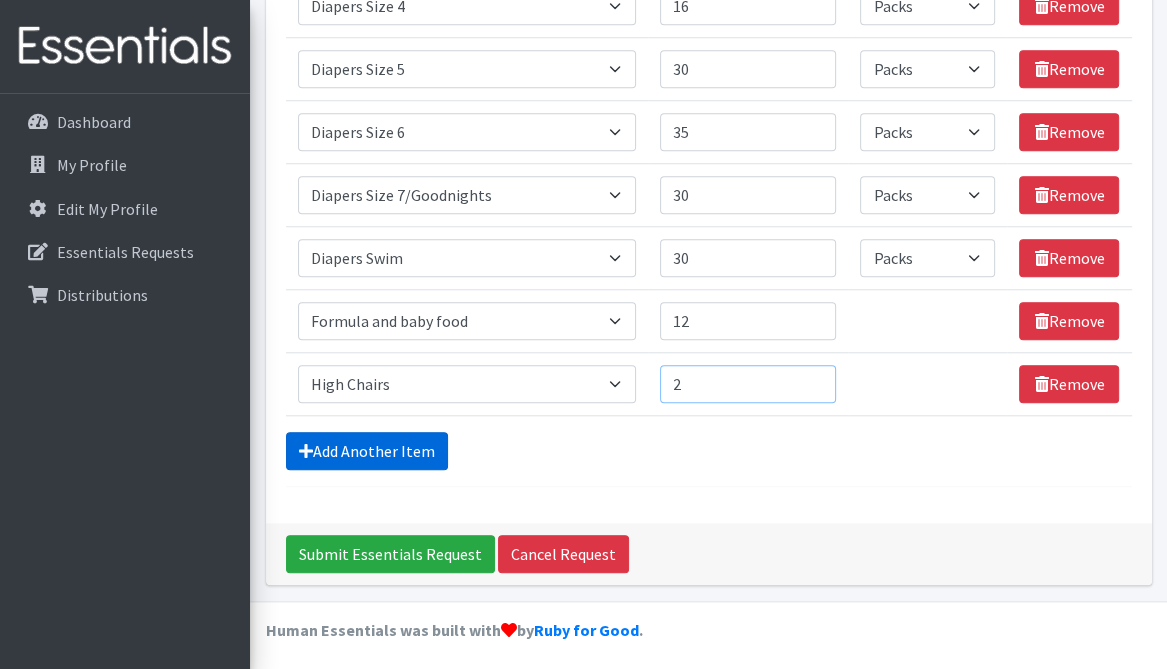 type on "2" 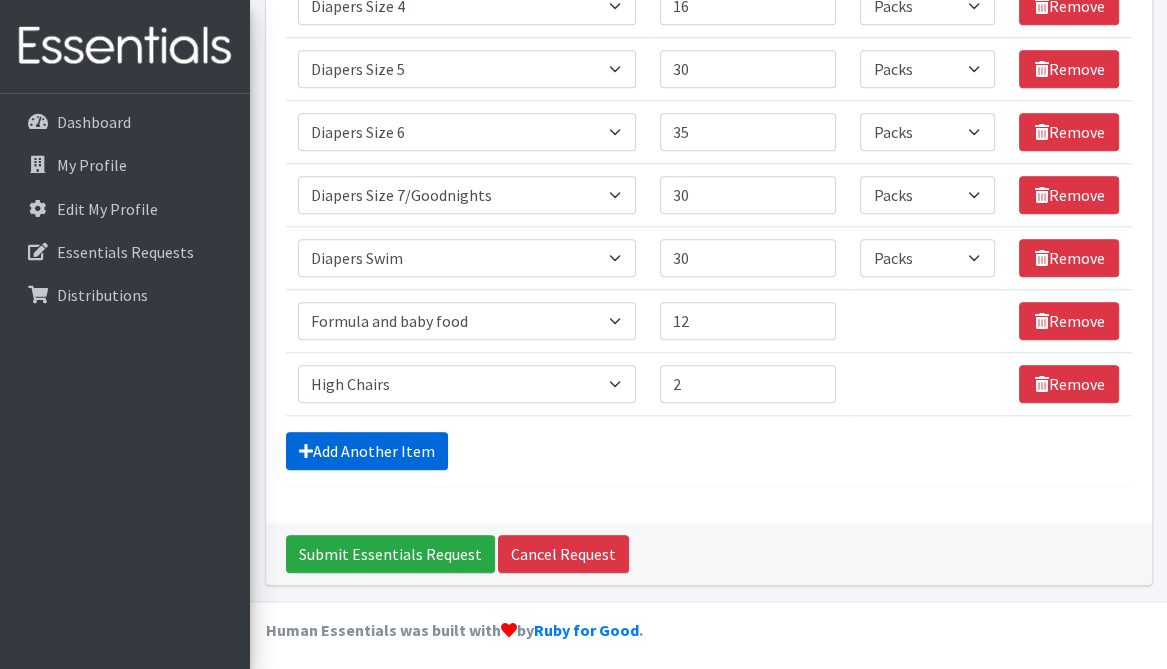 click on "Add Another Item" at bounding box center [367, 451] 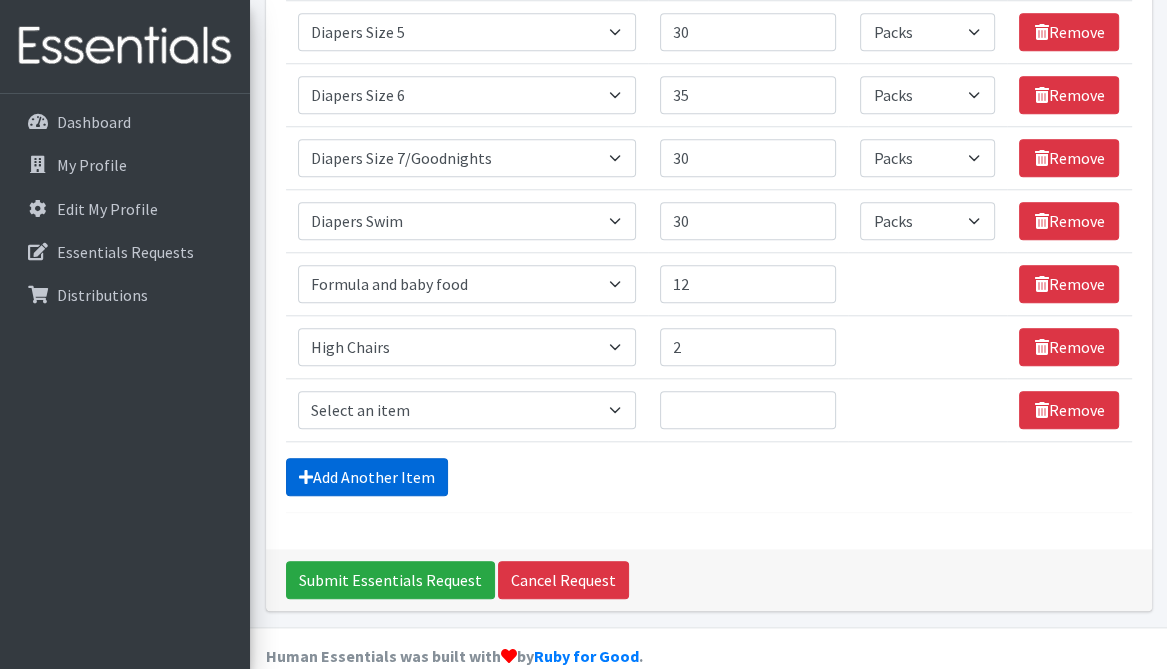 scroll, scrollTop: 1430, scrollLeft: 0, axis: vertical 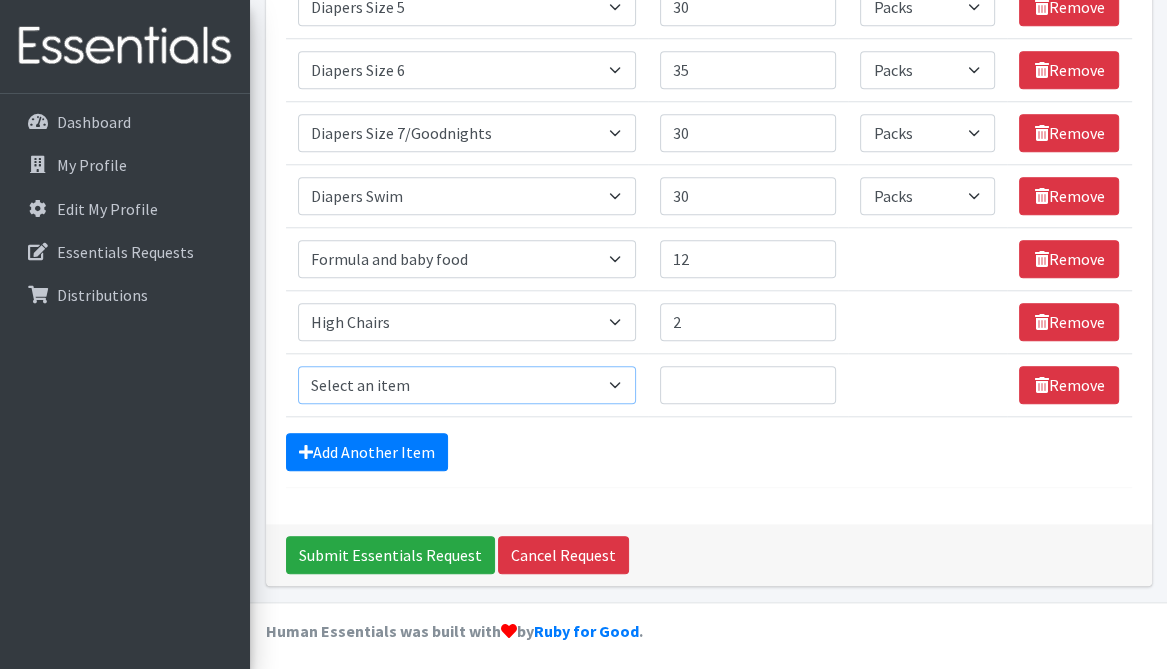 click on "Select an item
# of Children this order will serve
# of Individuals Living in Household
Activity Mat
Baby Carriers
Bath Tubs
Bed Pads
Bibs
Birthday Box - Boy
Birthday Box - Girl
Blankets/Swaddlers/Sleepsacks
Books
Bottles
Breast Pump
Bundle Me's
Car Seat - 3in1 up to 80 lbs.
Car Seat - Infant up to 22lbs. w/ handle
Clothing Boys Spring/Summer 0-6 Months
Clothing Boys Spring/Summer 12-18 Months
Clothing Boys Spring/Summer 18-24 Months
Clothing Boys Spring/Summer 2T
Clothing Boys Spring/Summer 3T
Clothing Boys Spring/Summer 4T
Clothing Boys Spring/Summer 5T
Clothing Boys Spring/Summer 6-12 Months
Clothing Boys Spring/Summer Premie/NB
Clothing Girls Fall/Winter 6-12 Months
Clothing Girls Spring/Summer 0-6 Months
Clothing Girls Spring/Summer 12-18 Months
Clothing Girls Spring/Summer 18-24 Months
Clothing Girls Spring/Summer 2T
Clothing Girls Spring/Summer 3T
Clothing Girls Spring/Summer 4T
Clothing Girls Spring/Summer 5T
Diaper Bags" at bounding box center [467, 385] 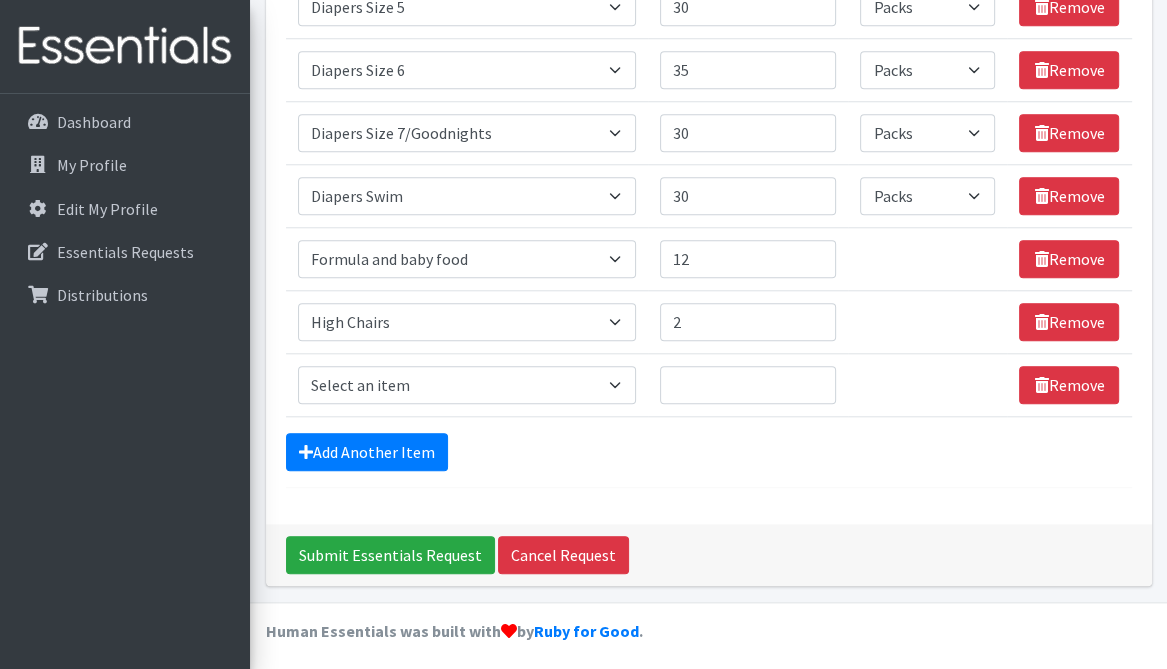 click on "Add Another Item" at bounding box center [709, 452] 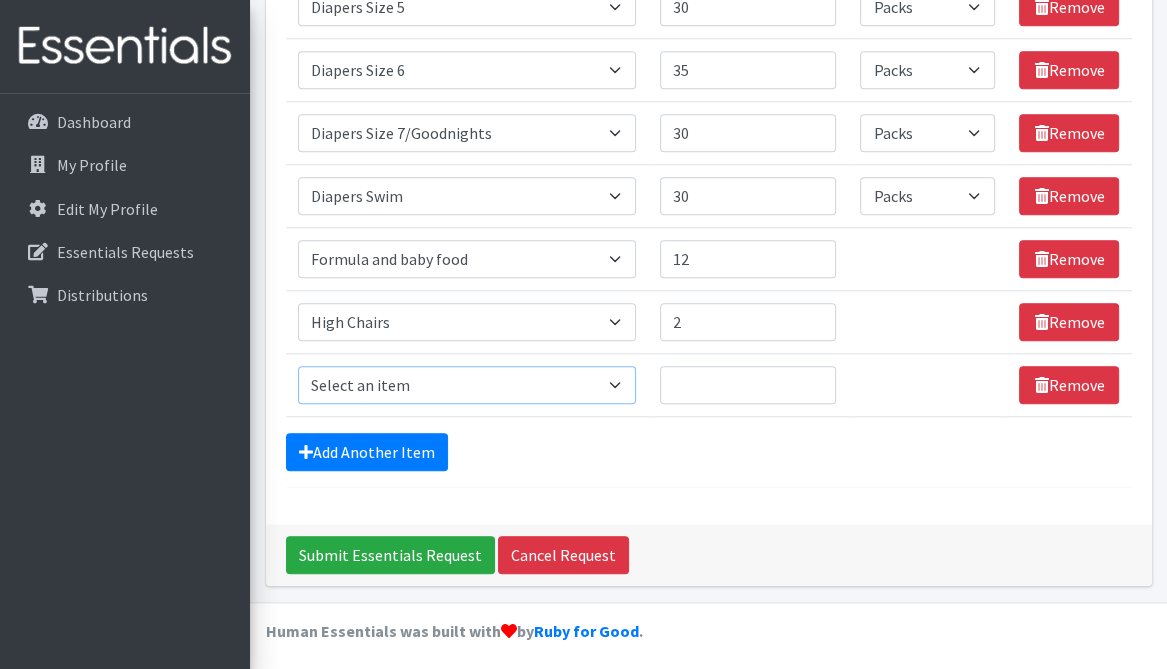 click on "Select an item
# of Children this order will serve
# of Individuals Living in Household
Activity Mat
Baby Carriers
Bath Tubs
Bed Pads
Bibs
Birthday Box - Boy
Birthday Box - Girl
Blankets/Swaddlers/Sleepsacks
Books
Bottles
Breast Pump
Bundle Me's
Car Seat - 3in1 up to 80 lbs.
Car Seat - Infant up to 22lbs. w/ handle
Clothing Boys Spring/Summer 0-6 Months
Clothing Boys Spring/Summer 12-18 Months
Clothing Boys Spring/Summer 18-24 Months
Clothing Boys Spring/Summer 2T
Clothing Boys Spring/Summer 3T
Clothing Boys Spring/Summer 4T
Clothing Boys Spring/Summer 5T
Clothing Boys Spring/Summer 6-12 Months
Clothing Boys Spring/Summer Premie/NB
Clothing Girls Fall/Winter 6-12 Months
Clothing Girls Spring/Summer 0-6 Months
Clothing Girls Spring/Summer 12-18 Months
Clothing Girls Spring/Summer 18-24 Months
Clothing Girls Spring/Summer 2T
Clothing Girls Spring/Summer 3T
Clothing Girls Spring/Summer 4T
Clothing Girls Spring/Summer 5T
Diaper Bags" at bounding box center [467, 385] 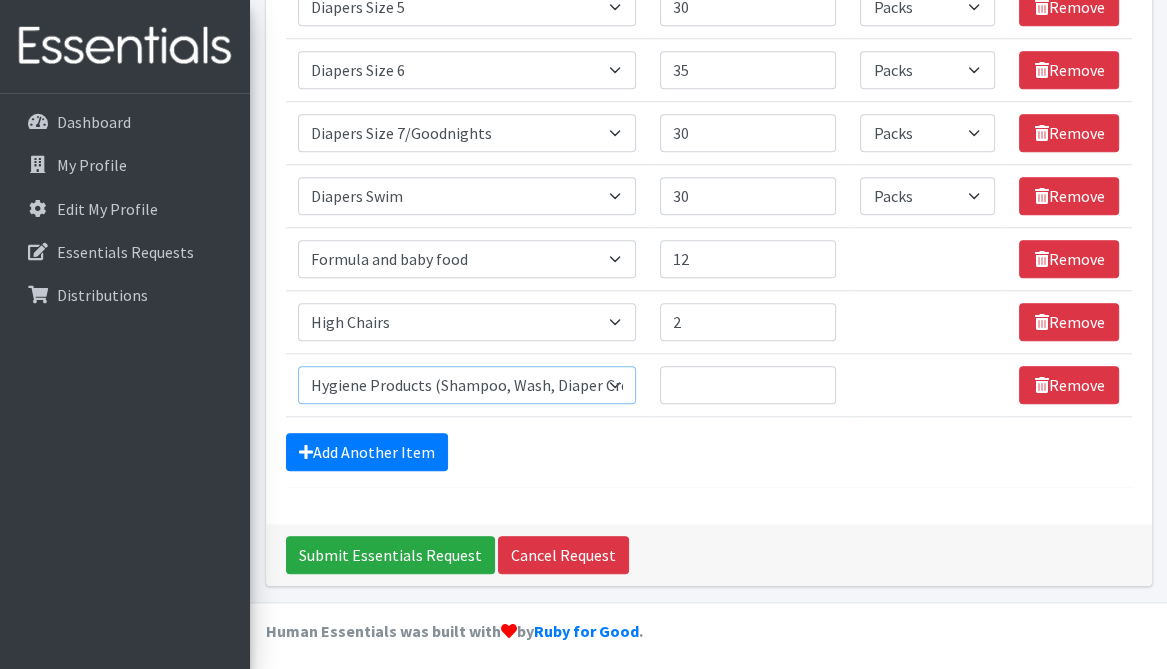 click on "Select an item
# of Children this order will serve
# of Individuals Living in Household
Activity Mat
Baby Carriers
Bath Tubs
Bed Pads
Bibs
Birthday Box - Boy
Birthday Box - Girl
Blankets/Swaddlers/Sleepsacks
Books
Bottles
Breast Pump
Bundle Me's
Car Seat - 3in1 up to 80 lbs.
Car Seat - Infant up to 22lbs. w/ handle
Clothing Boys Spring/Summer 0-6 Months
Clothing Boys Spring/Summer 12-18 Months
Clothing Boys Spring/Summer 18-24 Months
Clothing Boys Spring/Summer 2T
Clothing Boys Spring/Summer 3T
Clothing Boys Spring/Summer 4T
Clothing Boys Spring/Summer 5T
Clothing Boys Spring/Summer 6-12 Months
Clothing Boys Spring/Summer Premie/NB
Clothing Girls Fall/Winter 6-12 Months
Clothing Girls Spring/Summer 0-6 Months
Clothing Girls Spring/Summer 12-18 Months
Clothing Girls Spring/Summer 18-24 Months
Clothing Girls Spring/Summer 2T
Clothing Girls Spring/Summer 3T
Clothing Girls Spring/Summer 4T
Clothing Girls Spring/Summer 5T
Diaper Bags" at bounding box center (467, 385) 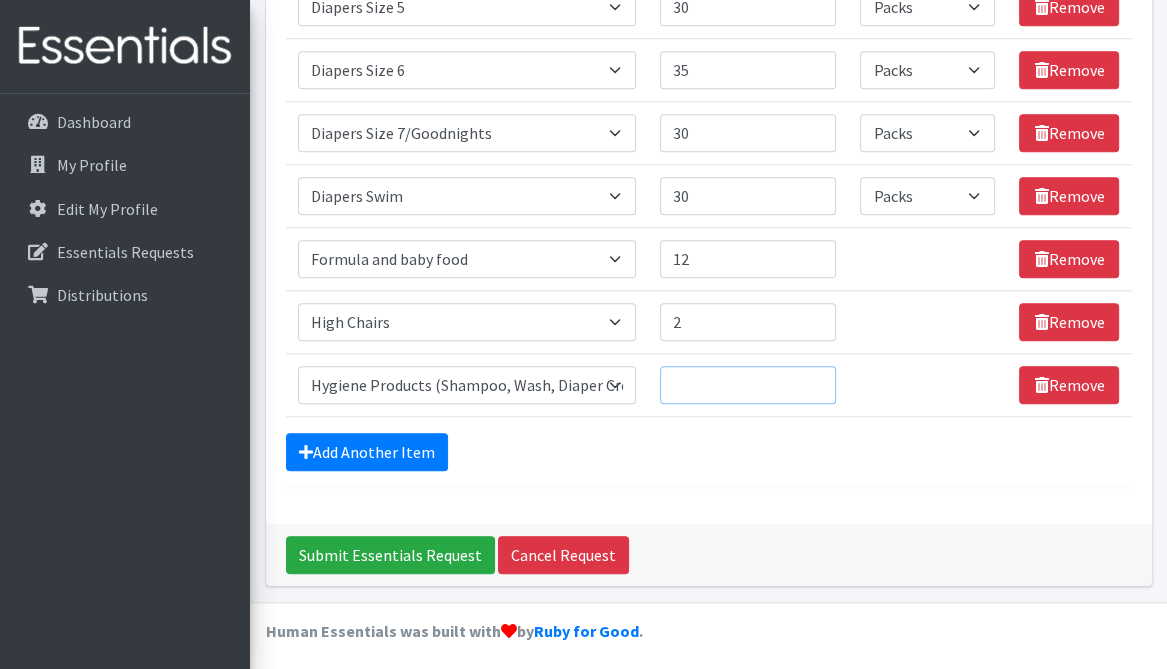 click on "Quantity" at bounding box center (748, 385) 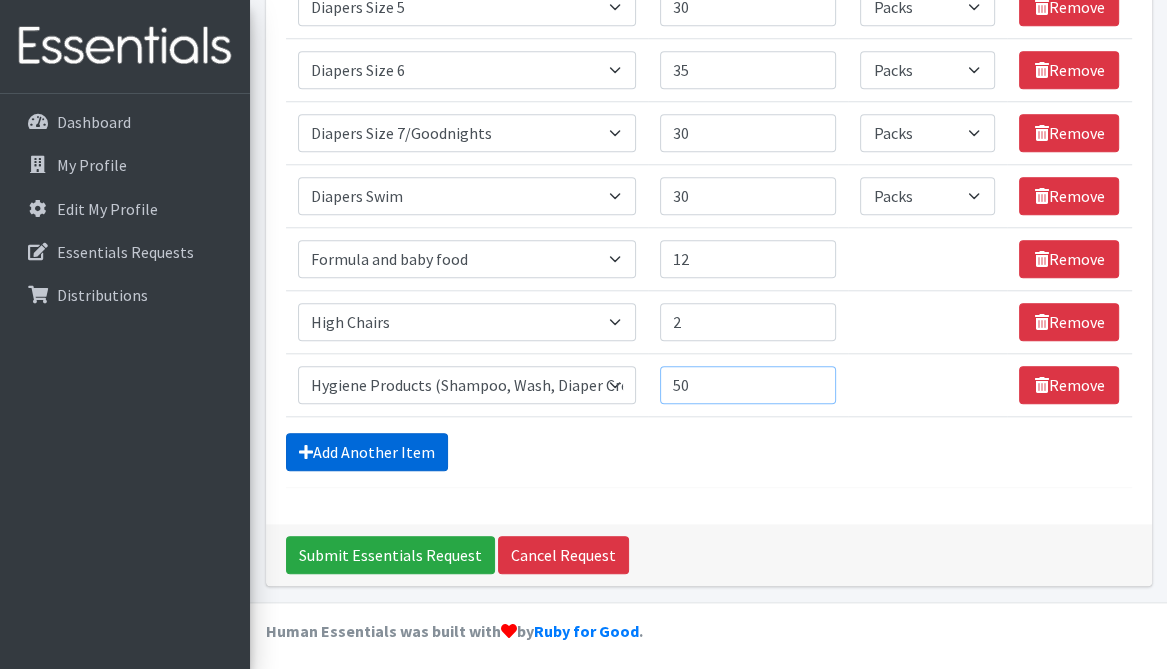 type on "50" 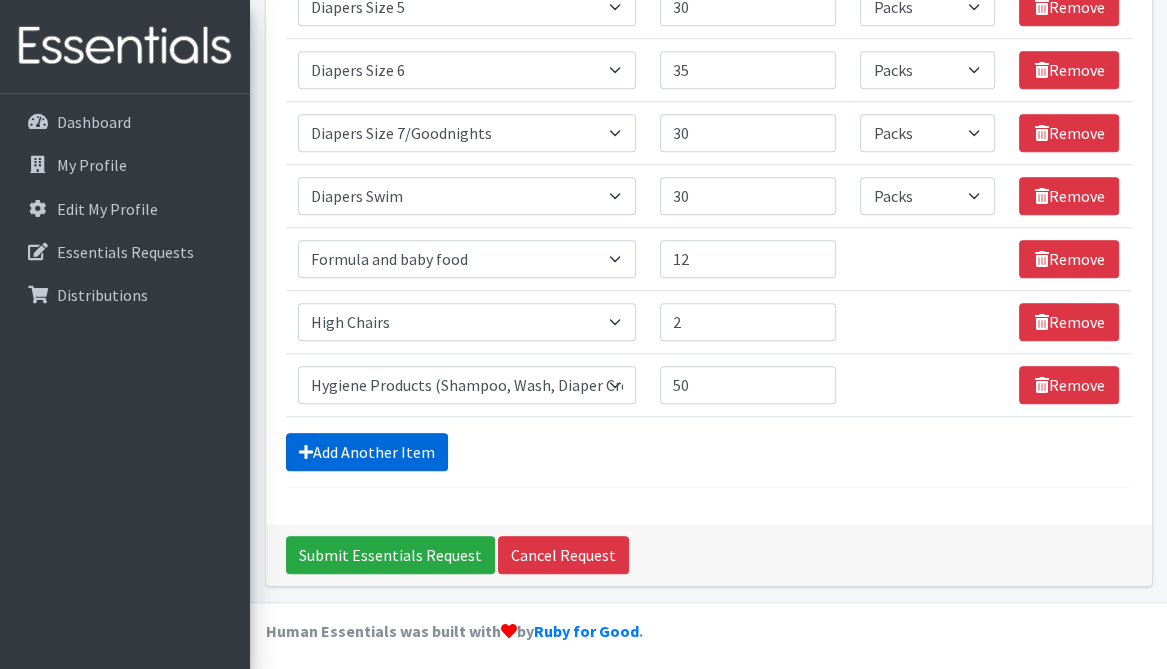 click on "Add Another Item" at bounding box center [367, 452] 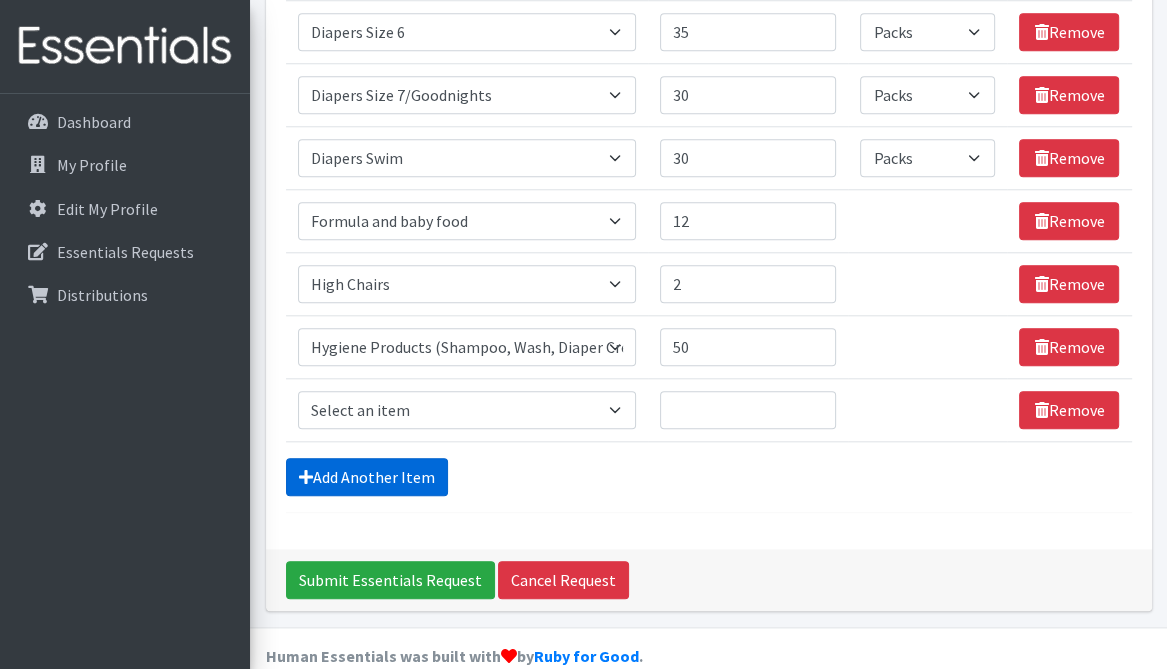 scroll, scrollTop: 1493, scrollLeft: 0, axis: vertical 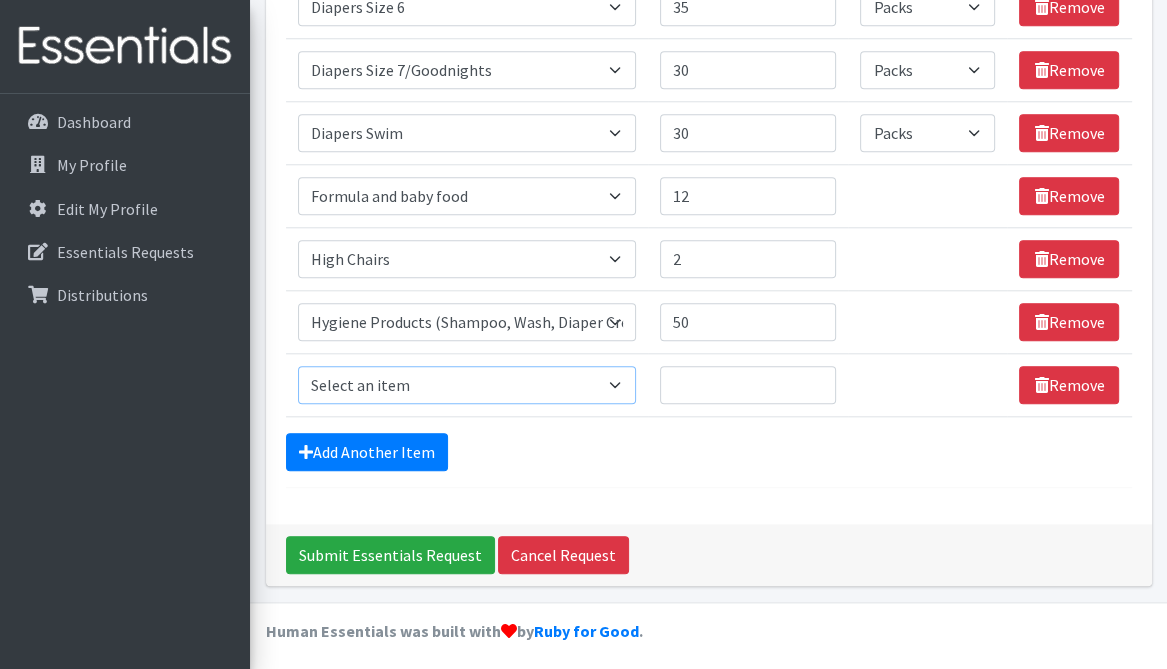 click on "Select an item
# of Children this order will serve
# of Individuals Living in Household
Activity Mat
Baby Carriers
Bath Tubs
Bed Pads
Bibs
Birthday Box - Boy
Birthday Box - Girl
Blankets/Swaddlers/Sleepsacks
Books
Bottles
Breast Pump
Bundle Me's
Car Seat - 3in1 up to 80 lbs.
Car Seat - Infant up to 22lbs. w/ handle
Clothing Boys Spring/Summer 0-6 Months
Clothing Boys Spring/Summer 12-18 Months
Clothing Boys Spring/Summer 18-24 Months
Clothing Boys Spring/Summer 2T
Clothing Boys Spring/Summer 3T
Clothing Boys Spring/Summer 4T
Clothing Boys Spring/Summer 5T
Clothing Boys Spring/Summer 6-12 Months
Clothing Boys Spring/Summer Premie/NB
Clothing Girls Fall/Winter 6-12 Months
Clothing Girls Spring/Summer 0-6 Months
Clothing Girls Spring/Summer 12-18 Months
Clothing Girls Spring/Summer 18-24 Months
Clothing Girls Spring/Summer 2T
Clothing Girls Spring/Summer 3T
Clothing Girls Spring/Summer 4T
Clothing Girls Spring/Summer 5T
Diaper Bags" at bounding box center (467, 385) 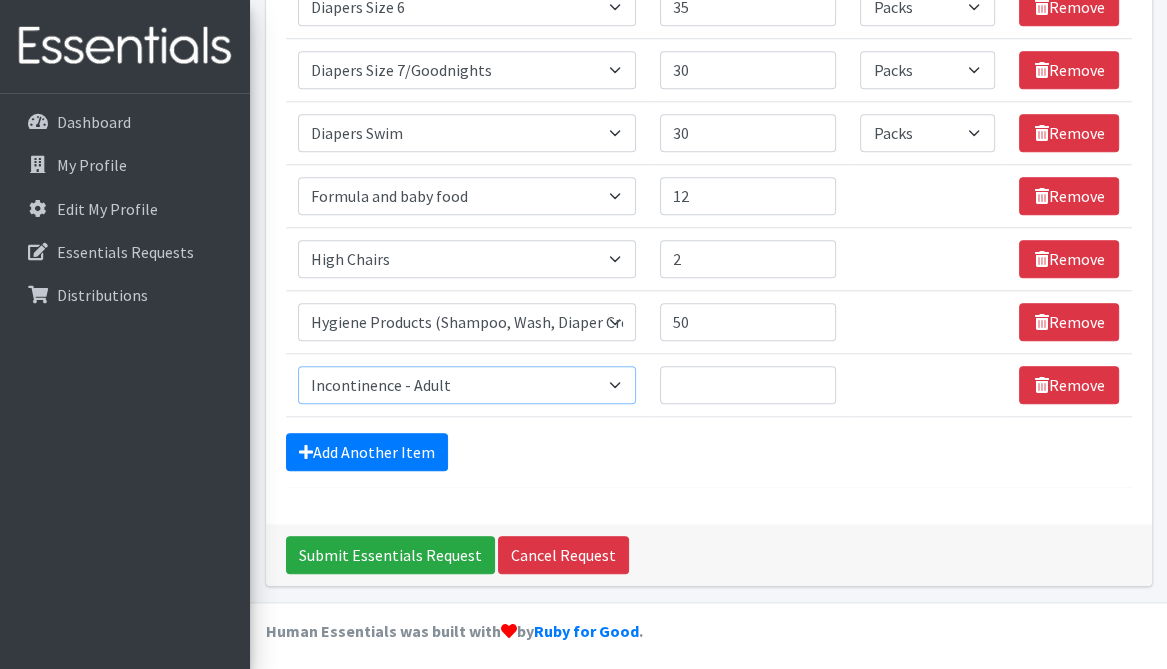 click on "Select an item
# of Children this order will serve
# of Individuals Living in Household
Activity Mat
Baby Carriers
Bath Tubs
Bed Pads
Bibs
Birthday Box - Boy
Birthday Box - Girl
Blankets/Swaddlers/Sleepsacks
Books
Bottles
Breast Pump
Bundle Me's
Car Seat - 3in1 up to 80 lbs.
Car Seat - Infant up to 22lbs. w/ handle
Clothing Boys Spring/Summer 0-6 Months
Clothing Boys Spring/Summer 12-18 Months
Clothing Boys Spring/Summer 18-24 Months
Clothing Boys Spring/Summer 2T
Clothing Boys Spring/Summer 3T
Clothing Boys Spring/Summer 4T
Clothing Boys Spring/Summer 5T
Clothing Boys Spring/Summer 6-12 Months
Clothing Boys Spring/Summer Premie/NB
Clothing Girls Fall/Winter 6-12 Months
Clothing Girls Spring/Summer 0-6 Months
Clothing Girls Spring/Summer 12-18 Months
Clothing Girls Spring/Summer 18-24 Months
Clothing Girls Spring/Summer 2T
Clothing Girls Spring/Summer 3T
Clothing Girls Spring/Summer 4T
Clothing Girls Spring/Summer 5T
Diaper Bags" at bounding box center [467, 385] 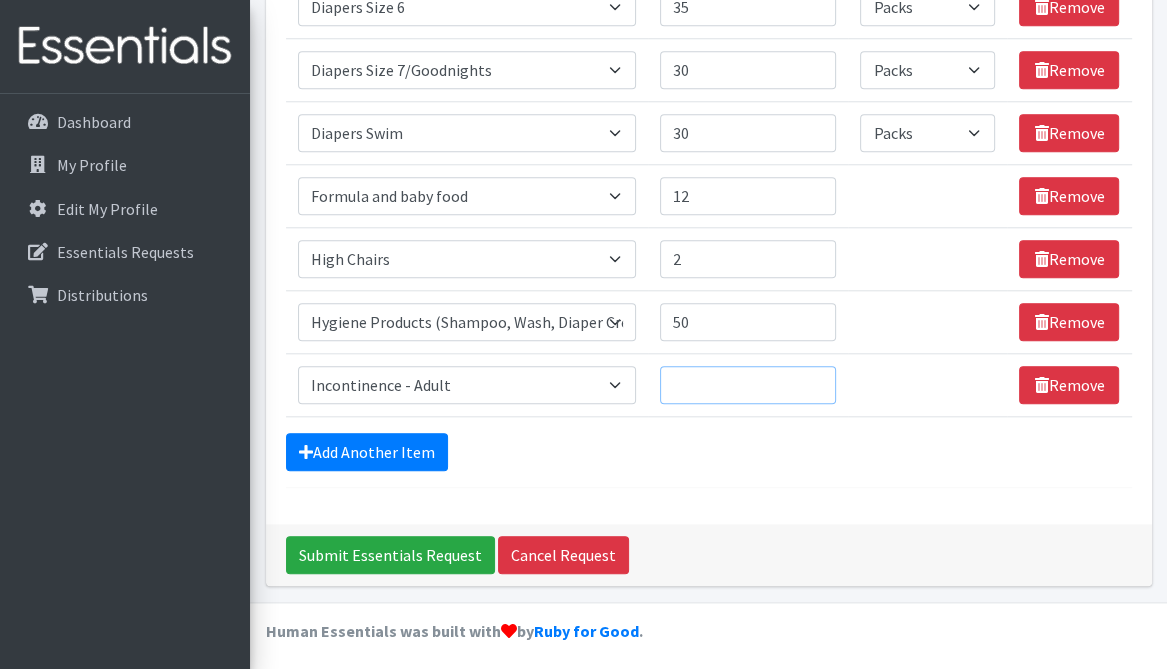 click on "Quantity" at bounding box center (748, 385) 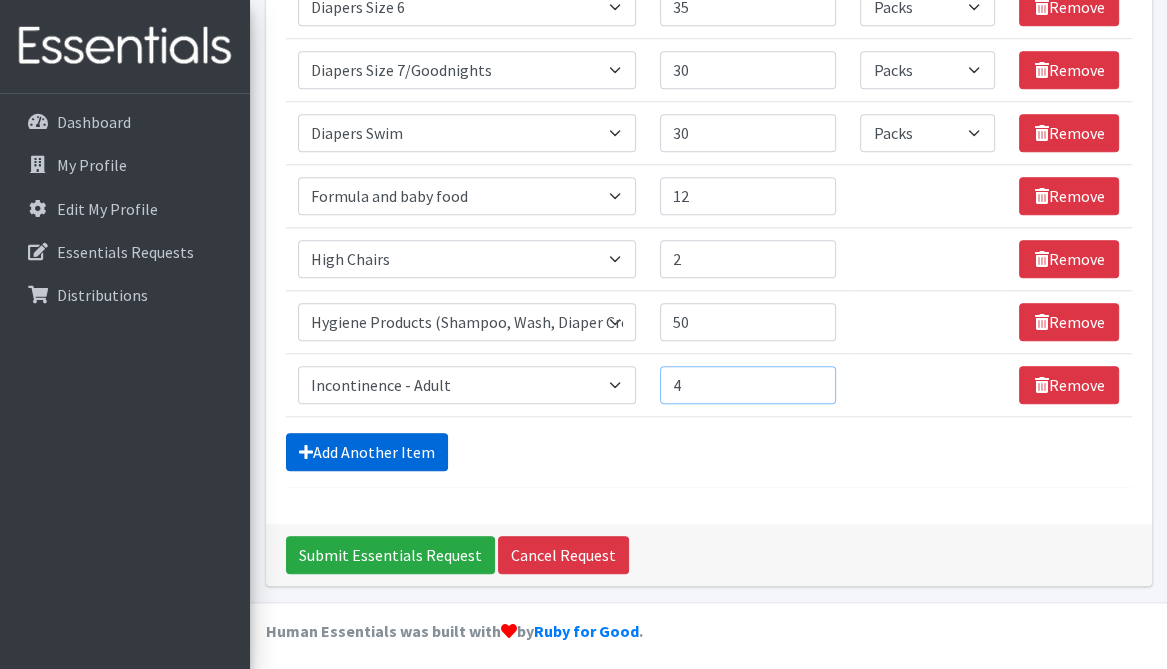 type on "4" 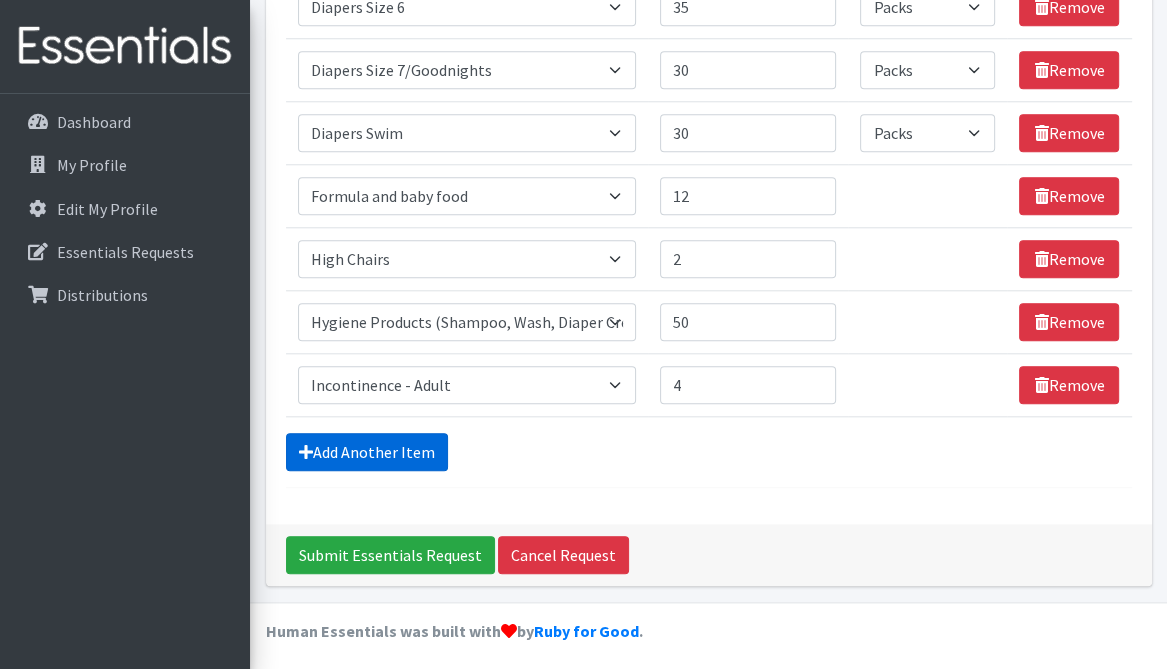 click on "Add Another Item" at bounding box center (367, 452) 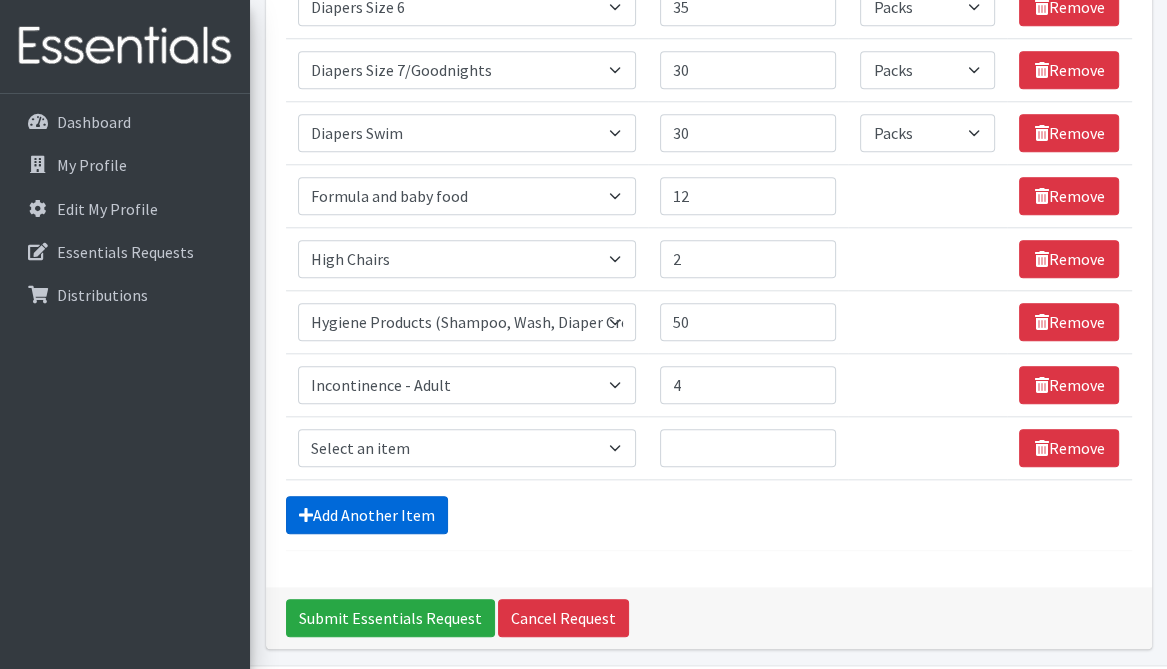 scroll, scrollTop: 1556, scrollLeft: 0, axis: vertical 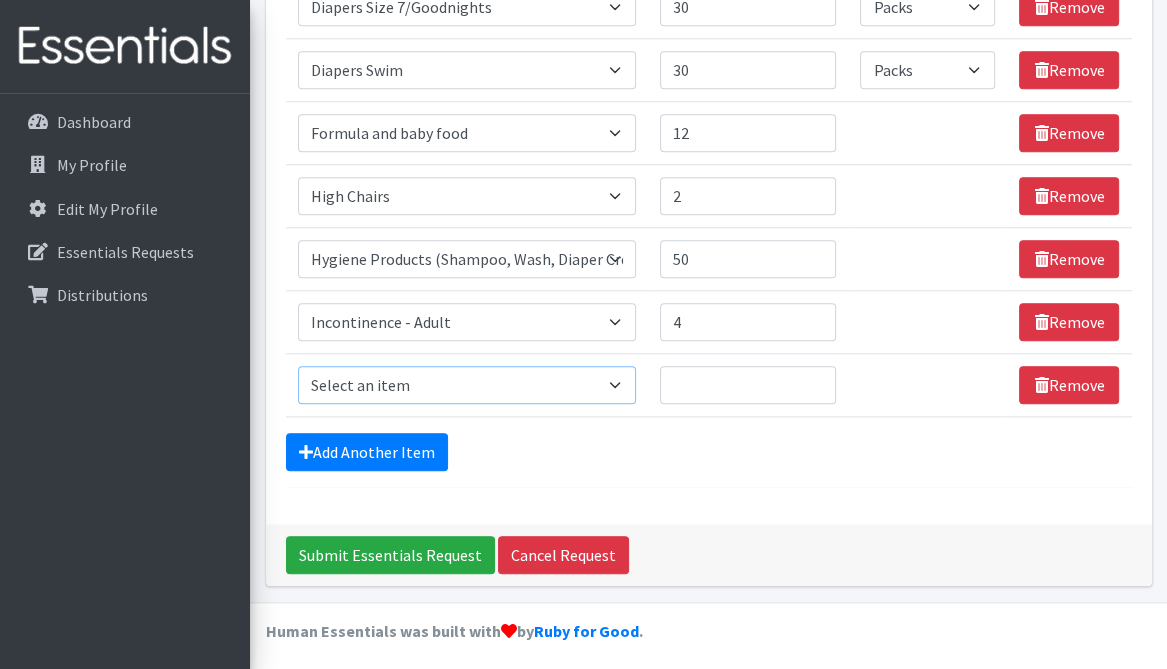 click on "Select an item
# of Children this order will serve
# of Individuals Living in Household
Activity Mat
Baby Carriers
Bath Tubs
Bed Pads
Bibs
Birthday Box - Boy
Birthday Box - Girl
Blankets/Swaddlers/Sleepsacks
Books
Bottles
Breast Pump
Bundle Me's
Car Seat - 3in1 up to 80 lbs.
Car Seat - Infant up to 22lbs. w/ handle
Clothing Boys Spring/Summer 0-6 Months
Clothing Boys Spring/Summer 12-18 Months
Clothing Boys Spring/Summer 18-24 Months
Clothing Boys Spring/Summer 2T
Clothing Boys Spring/Summer 3T
Clothing Boys Spring/Summer 4T
Clothing Boys Spring/Summer 5T
Clothing Boys Spring/Summer 6-12 Months
Clothing Boys Spring/Summer Premie/NB
Clothing Girls Fall/Winter 6-12 Months
Clothing Girls Spring/Summer 0-6 Months
Clothing Girls Spring/Summer 12-18 Months
Clothing Girls Spring/Summer 18-24 Months
Clothing Girls Spring/Summer 2T
Clothing Girls Spring/Summer 3T
Clothing Girls Spring/Summer 4T
Clothing Girls Spring/Summer 5T
Diaper Bags" at bounding box center [467, 385] 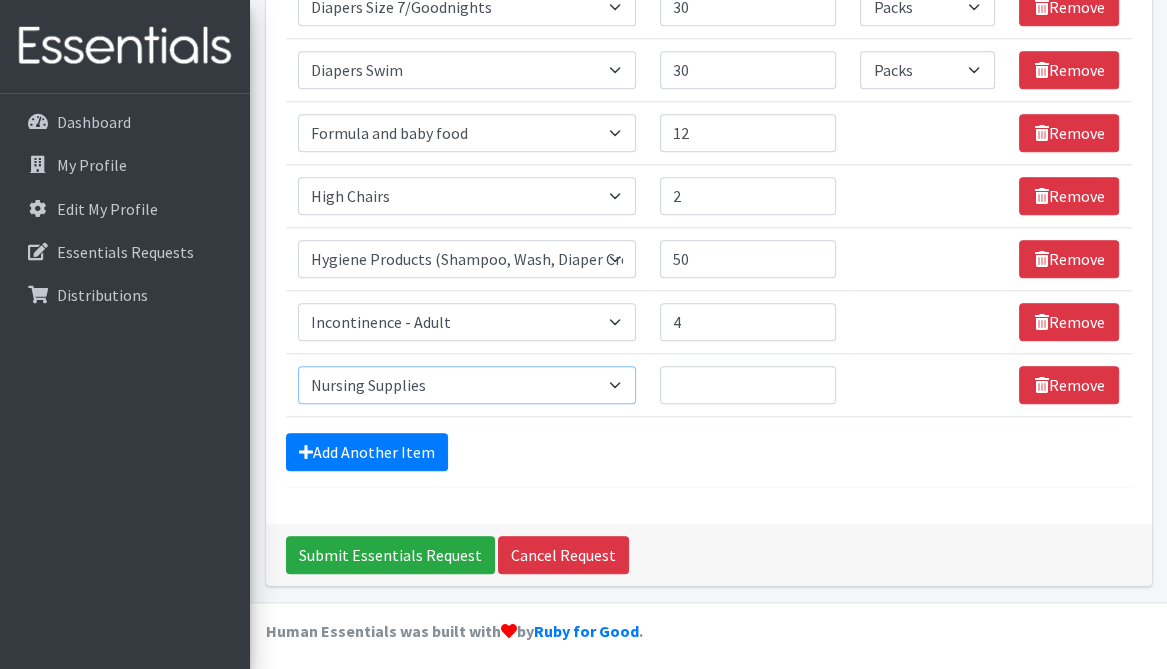 click on "Select an item
# of Children this order will serve
# of Individuals Living in Household
Activity Mat
Baby Carriers
Bath Tubs
Bed Pads
Bibs
Birthday Box - Boy
Birthday Box - Girl
Blankets/Swaddlers/Sleepsacks
Books
Bottles
Breast Pump
Bundle Me's
Car Seat - 3in1 up to 80 lbs.
Car Seat - Infant up to 22lbs. w/ handle
Clothing Boys Spring/Summer 0-6 Months
Clothing Boys Spring/Summer 12-18 Months
Clothing Boys Spring/Summer 18-24 Months
Clothing Boys Spring/Summer 2T
Clothing Boys Spring/Summer 3T
Clothing Boys Spring/Summer 4T
Clothing Boys Spring/Summer 5T
Clothing Boys Spring/Summer 6-12 Months
Clothing Boys Spring/Summer Premie/NB
Clothing Girls Fall/Winter 6-12 Months
Clothing Girls Spring/Summer 0-6 Months
Clothing Girls Spring/Summer 12-18 Months
Clothing Girls Spring/Summer 18-24 Months
Clothing Girls Spring/Summer 2T
Clothing Girls Spring/Summer 3T
Clothing Girls Spring/Summer 4T
Clothing Girls Spring/Summer 5T
Diaper Bags" at bounding box center [467, 385] 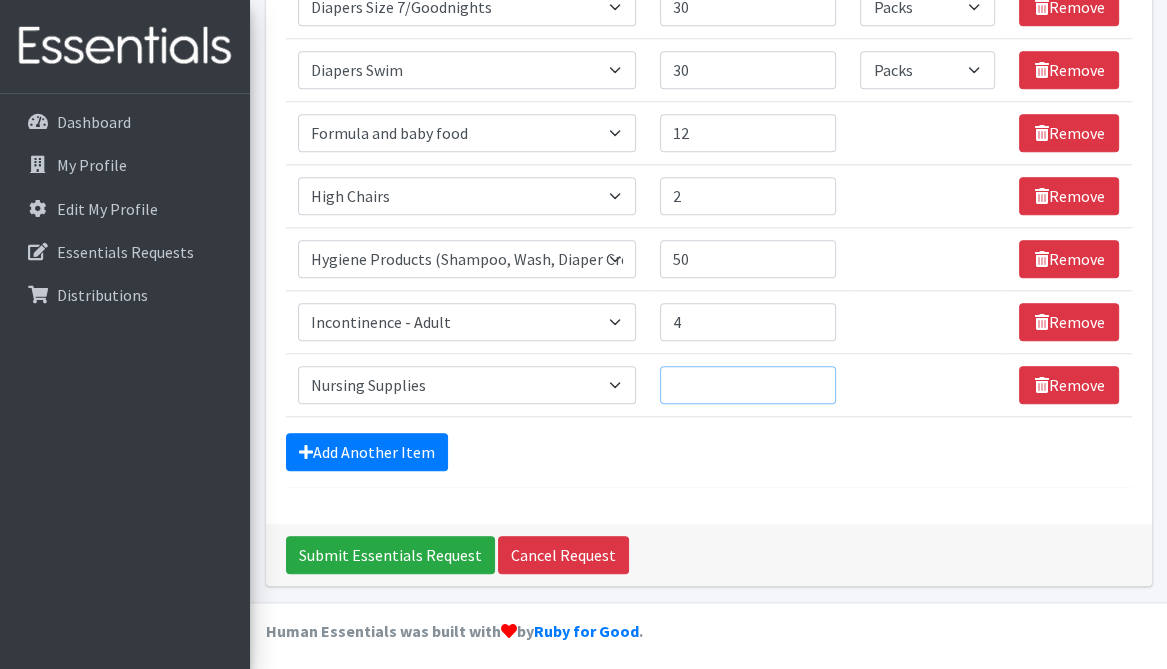click on "Quantity" at bounding box center (748, 385) 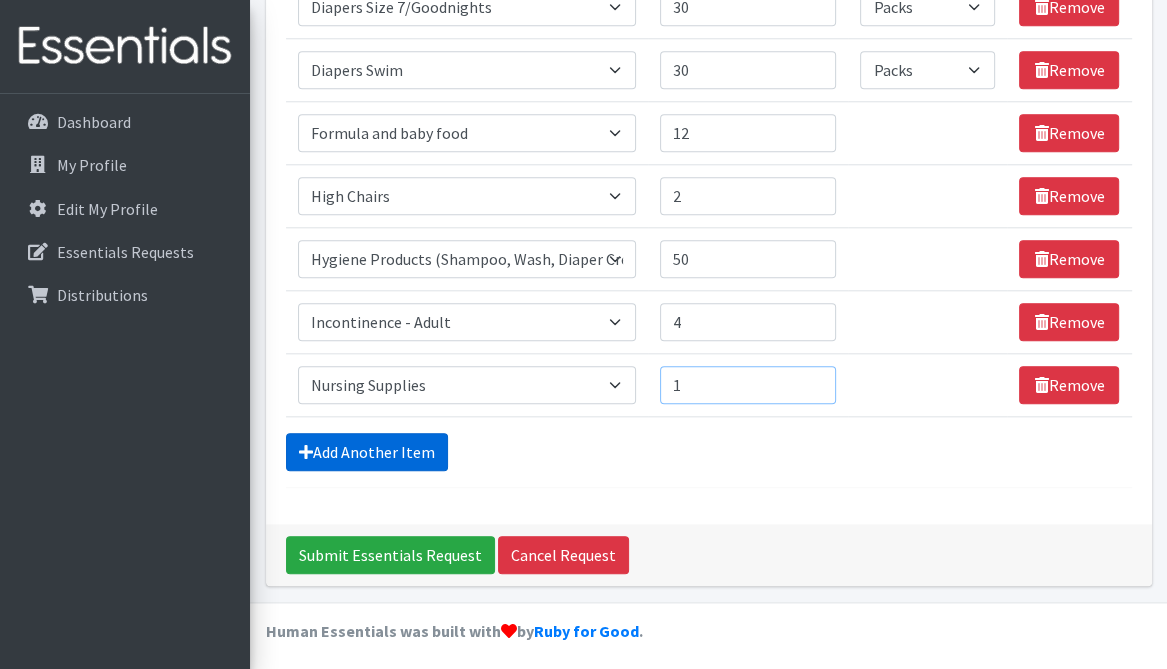 type on "1" 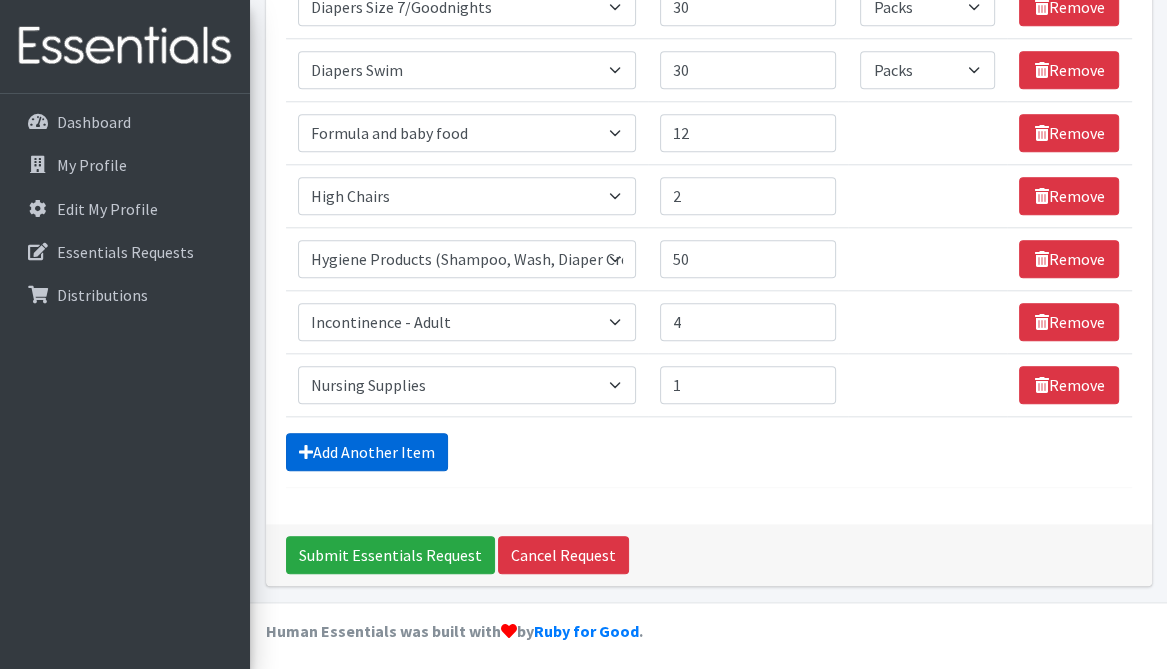 click on "Add Another Item" at bounding box center [367, 452] 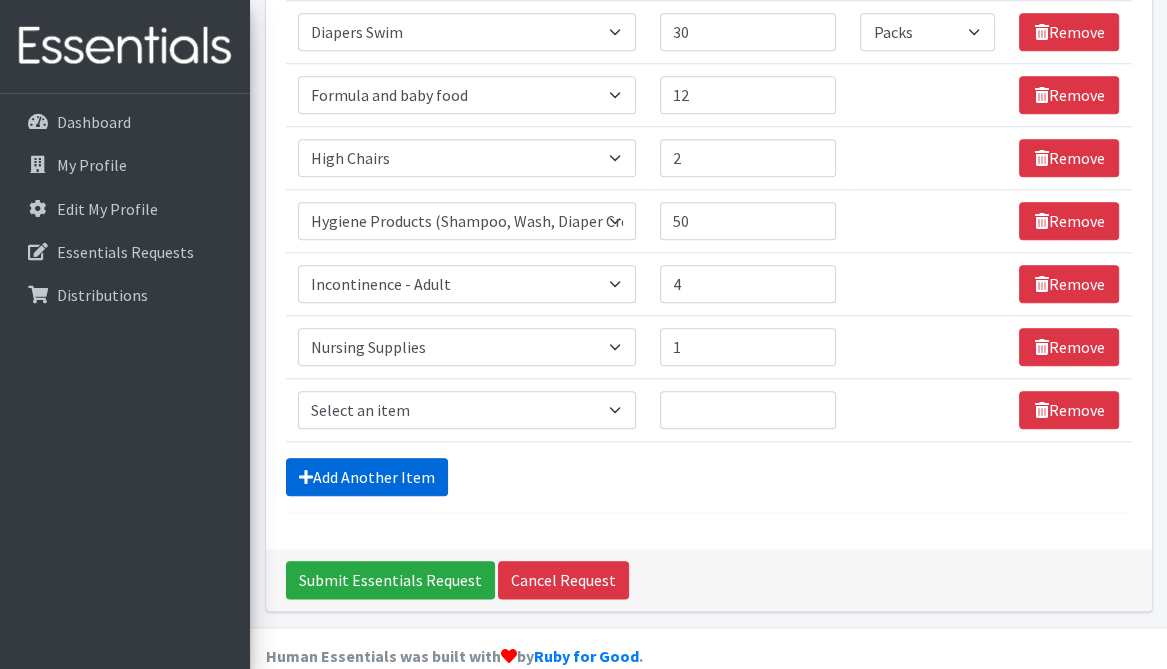 scroll, scrollTop: 1619, scrollLeft: 0, axis: vertical 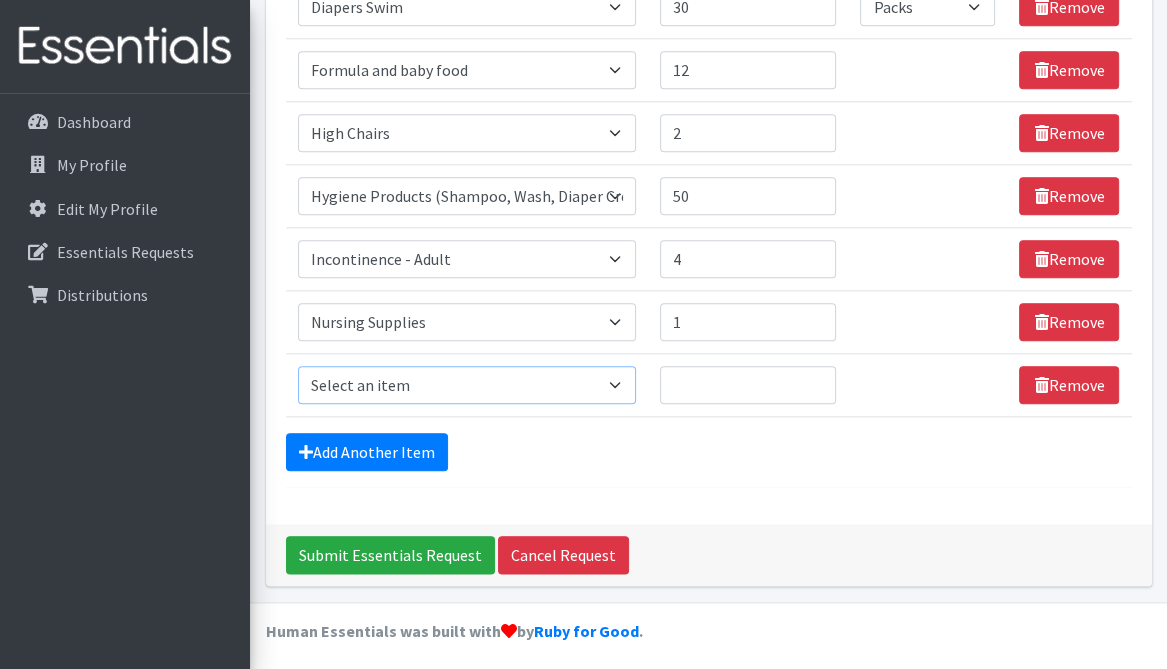 click on "Select an item
# of Children this order will serve
# of Individuals Living in Household
Activity Mat
Baby Carriers
Bath Tubs
Bed Pads
Bibs
Birthday Box - Boy
Birthday Box - Girl
Blankets/Swaddlers/Sleepsacks
Books
Bottles
Breast Pump
Bundle Me's
Car Seat - 3in1 up to 80 lbs.
Car Seat - Infant up to 22lbs. w/ handle
Clothing Boys Spring/Summer 0-6 Months
Clothing Boys Spring/Summer 12-18 Months
Clothing Boys Spring/Summer 18-24 Months
Clothing Boys Spring/Summer 2T
Clothing Boys Spring/Summer 3T
Clothing Boys Spring/Summer 4T
Clothing Boys Spring/Summer 5T
Clothing Boys Spring/Summer 6-12 Months
Clothing Boys Spring/Summer Premie/NB
Clothing Girls Fall/Winter 6-12 Months
Clothing Girls Spring/Summer 0-6 Months
Clothing Girls Spring/Summer 12-18 Months
Clothing Girls Spring/Summer 18-24 Months
Clothing Girls Spring/Summer 2T
Clothing Girls Spring/Summer 3T
Clothing Girls Spring/Summer 4T
Clothing Girls Spring/Summer 5T
Diaper Bags" at bounding box center [467, 385] 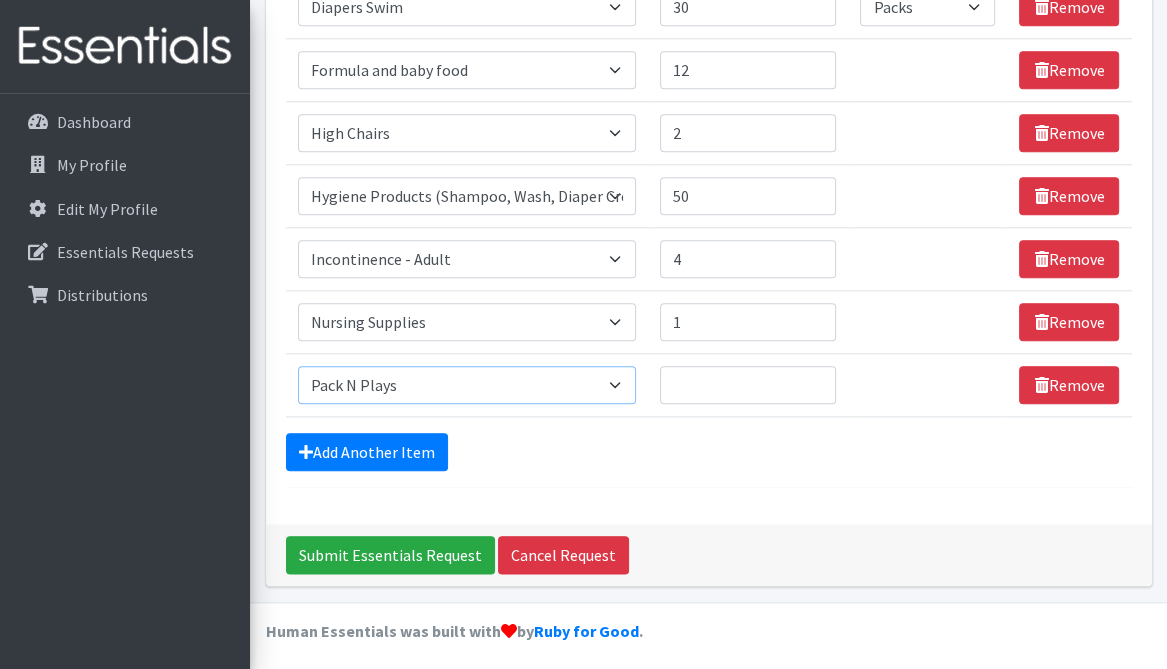 click on "Select an item
# of Children this order will serve
# of Individuals Living in Household
Activity Mat
Baby Carriers
Bath Tubs
Bed Pads
Bibs
Birthday Box - Boy
Birthday Box - Girl
Blankets/Swaddlers/Sleepsacks
Books
Bottles
Breast Pump
Bundle Me's
Car Seat - 3in1 up to 80 lbs.
Car Seat - Infant up to 22lbs. w/ handle
Clothing Boys Spring/Summer 0-6 Months
Clothing Boys Spring/Summer 12-18 Months
Clothing Boys Spring/Summer 18-24 Months
Clothing Boys Spring/Summer 2T
Clothing Boys Spring/Summer 3T
Clothing Boys Spring/Summer 4T
Clothing Boys Spring/Summer 5T
Clothing Boys Spring/Summer 6-12 Months
Clothing Boys Spring/Summer Premie/NB
Clothing Girls Fall/Winter 6-12 Months
Clothing Girls Spring/Summer 0-6 Months
Clothing Girls Spring/Summer 12-18 Months
Clothing Girls Spring/Summer 18-24 Months
Clothing Girls Spring/Summer 2T
Clothing Girls Spring/Summer 3T
Clothing Girls Spring/Summer 4T
Clothing Girls Spring/Summer 5T
Diaper Bags" at bounding box center [467, 385] 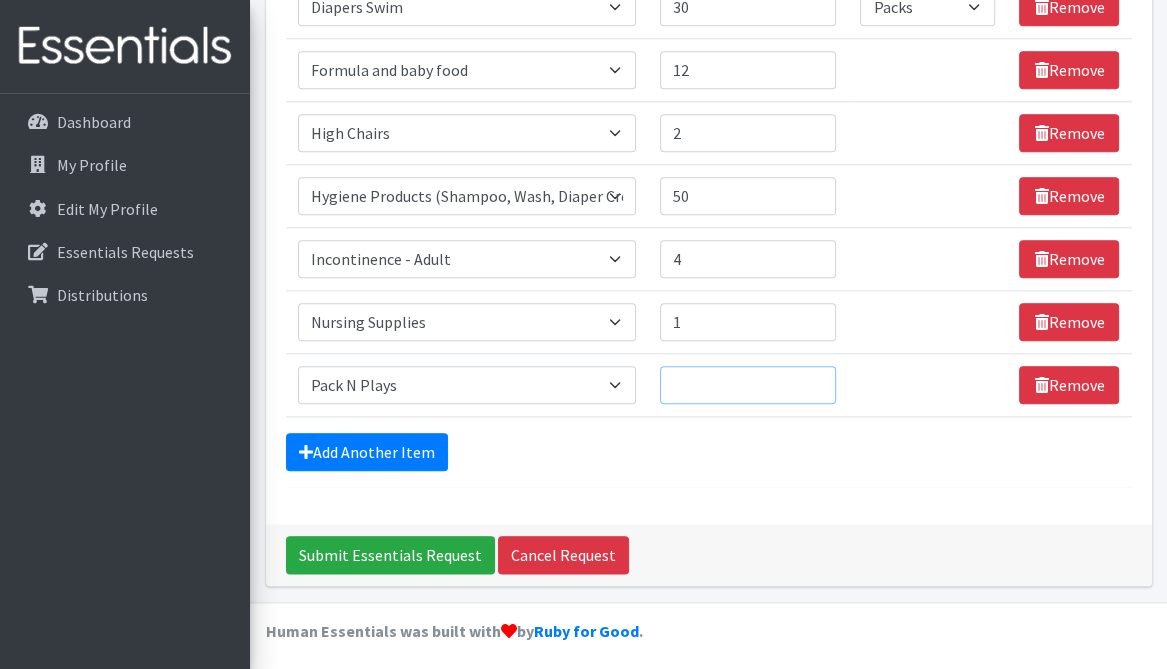 click on "Quantity" at bounding box center [748, 385] 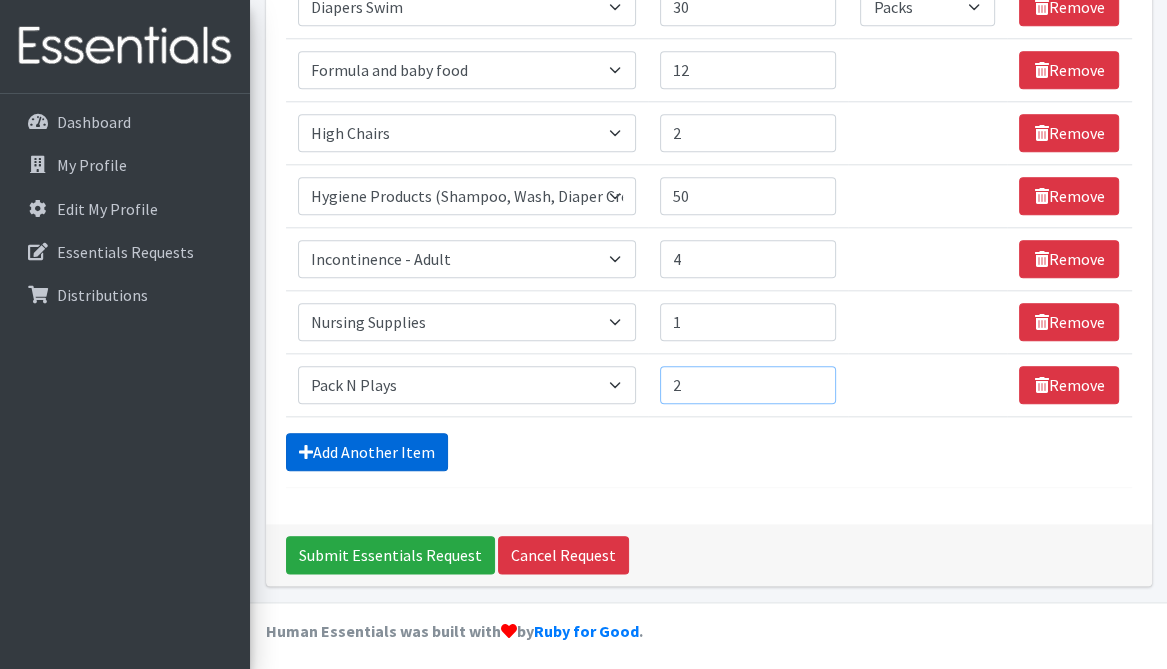type on "2" 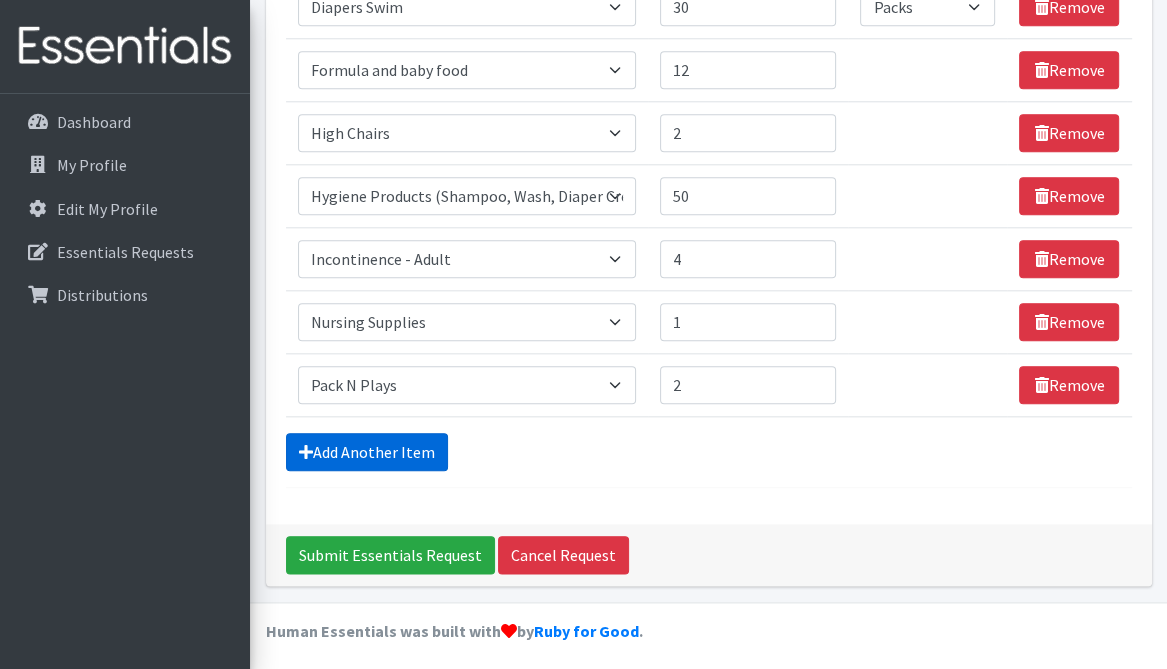click on "Add Another Item" at bounding box center (367, 452) 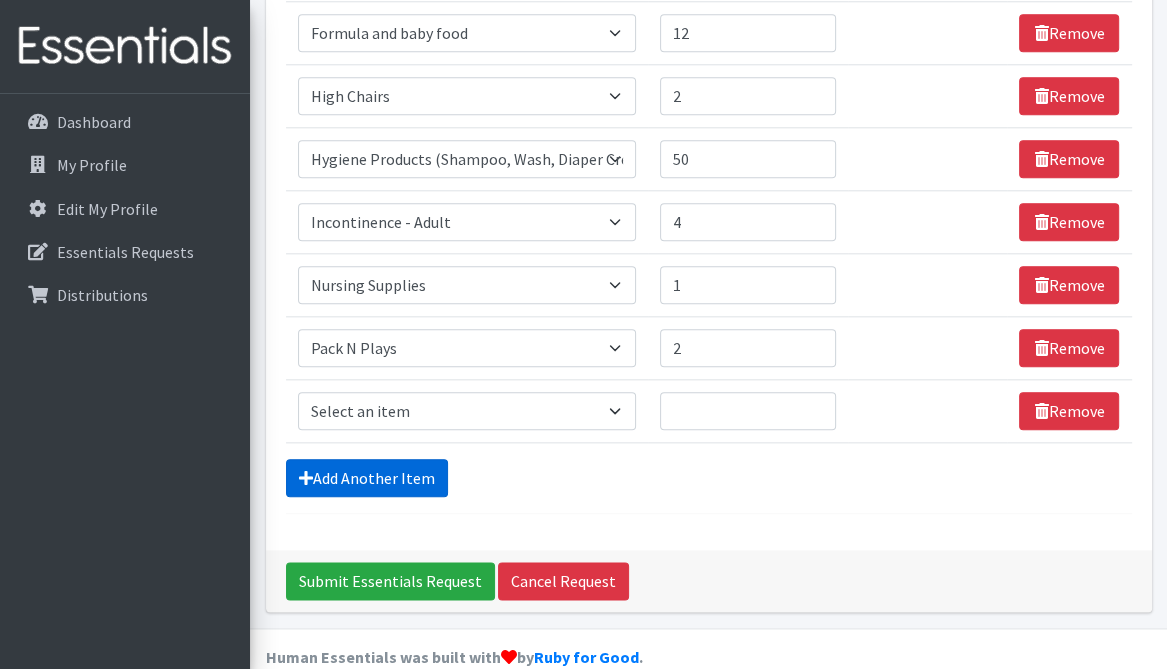 scroll, scrollTop: 1682, scrollLeft: 0, axis: vertical 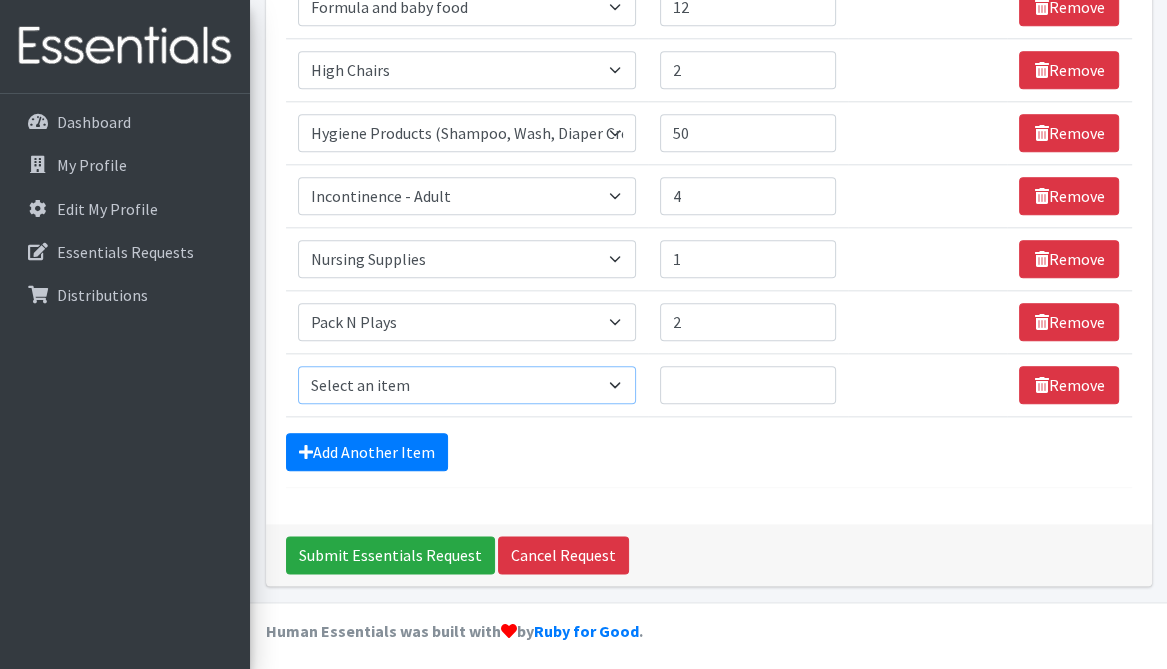 click on "Select an item
# of Children this order will serve
# of Individuals Living in Household
Activity Mat
Baby Carriers
Bath Tubs
Bed Pads
Bibs
Birthday Box - Boy
Birthday Box - Girl
Blankets/Swaddlers/Sleepsacks
Books
Bottles
Breast Pump
Bundle Me's
Car Seat - 3in1 up to 80 lbs.
Car Seat - Infant up to 22lbs. w/ handle
Clothing Boys Spring/Summer 0-6 Months
Clothing Boys Spring/Summer 12-18 Months
Clothing Boys Spring/Summer 18-24 Months
Clothing Boys Spring/Summer 2T
Clothing Boys Spring/Summer 3T
Clothing Boys Spring/Summer 4T
Clothing Boys Spring/Summer 5T
Clothing Boys Spring/Summer 6-12 Months
Clothing Boys Spring/Summer Premie/NB
Clothing Girls Fall/Winter 6-12 Months
Clothing Girls Spring/Summer 0-6 Months
Clothing Girls Spring/Summer 12-18 Months
Clothing Girls Spring/Summer 18-24 Months
Clothing Girls Spring/Summer 2T
Clothing Girls Spring/Summer 3T
Clothing Girls Spring/Summer 4T
Clothing Girls Spring/Summer 5T
Diaper Bags" at bounding box center [467, 385] 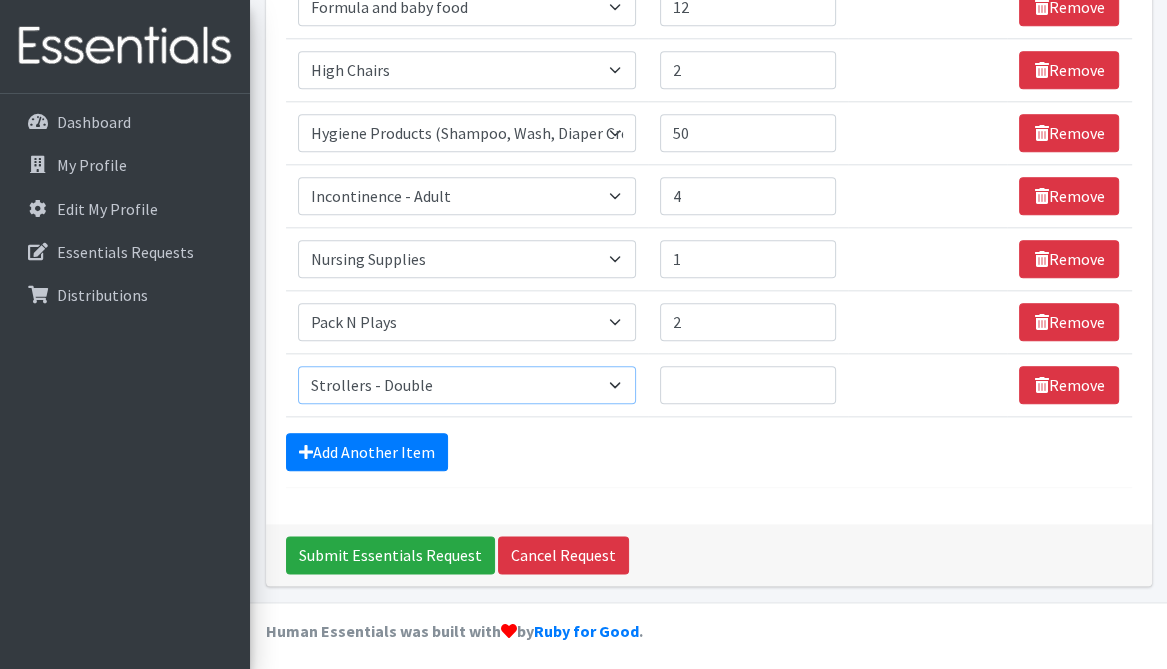 click on "Select an item
# of Children this order will serve
# of Individuals Living in Household
Activity Mat
Baby Carriers
Bath Tubs
Bed Pads
Bibs
Birthday Box - Boy
Birthday Box - Girl
Blankets/Swaddlers/Sleepsacks
Books
Bottles
Breast Pump
Bundle Me's
Car Seat - 3in1 up to 80 lbs.
Car Seat - Infant up to 22lbs. w/ handle
Clothing Boys Spring/Summer 0-6 Months
Clothing Boys Spring/Summer 12-18 Months
Clothing Boys Spring/Summer 18-24 Months
Clothing Boys Spring/Summer 2T
Clothing Boys Spring/Summer 3T
Clothing Boys Spring/Summer 4T
Clothing Boys Spring/Summer 5T
Clothing Boys Spring/Summer 6-12 Months
Clothing Boys Spring/Summer Premie/NB
Clothing Girls Fall/Winter 6-12 Months
Clothing Girls Spring/Summer 0-6 Months
Clothing Girls Spring/Summer 12-18 Months
Clothing Girls Spring/Summer 18-24 Months
Clothing Girls Spring/Summer 2T
Clothing Girls Spring/Summer 3T
Clothing Girls Spring/Summer 4T
Clothing Girls Spring/Summer 5T
Diaper Bags" at bounding box center [467, 385] 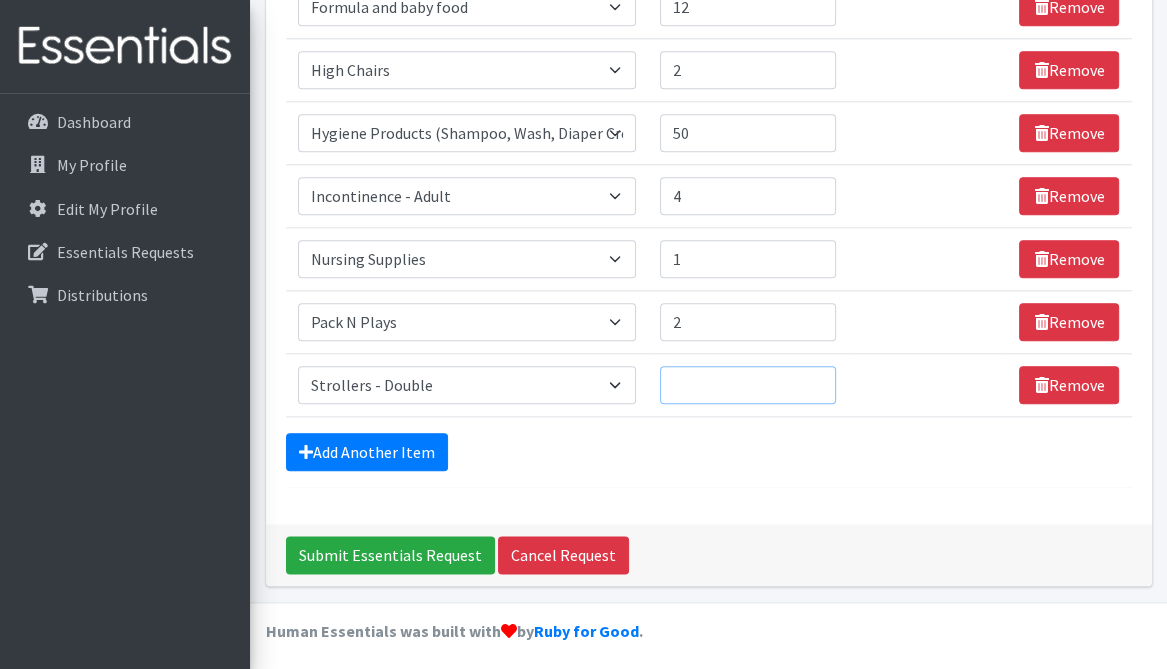 click on "Quantity" at bounding box center (748, 385) 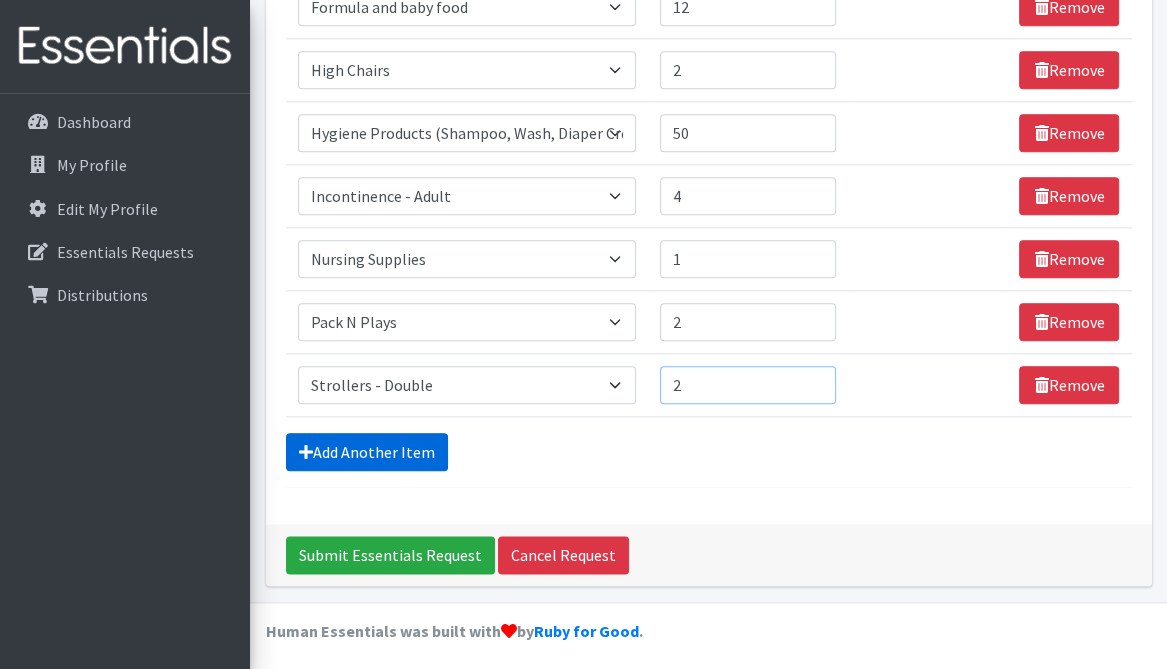 type on "2" 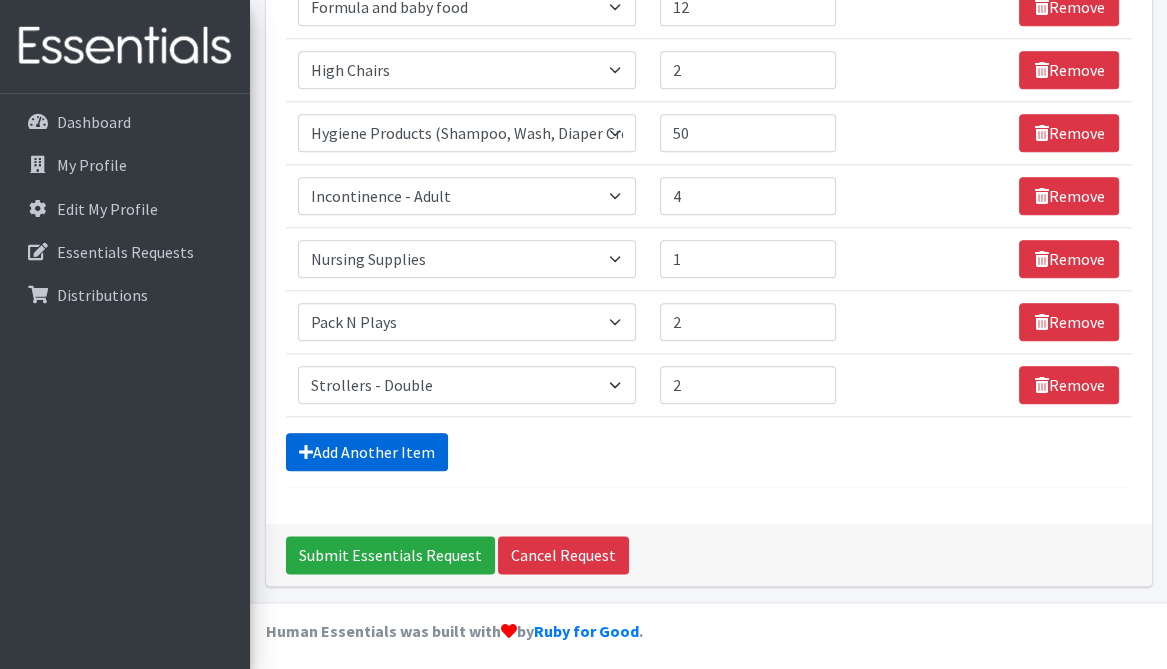 click on "Add Another Item" at bounding box center (367, 452) 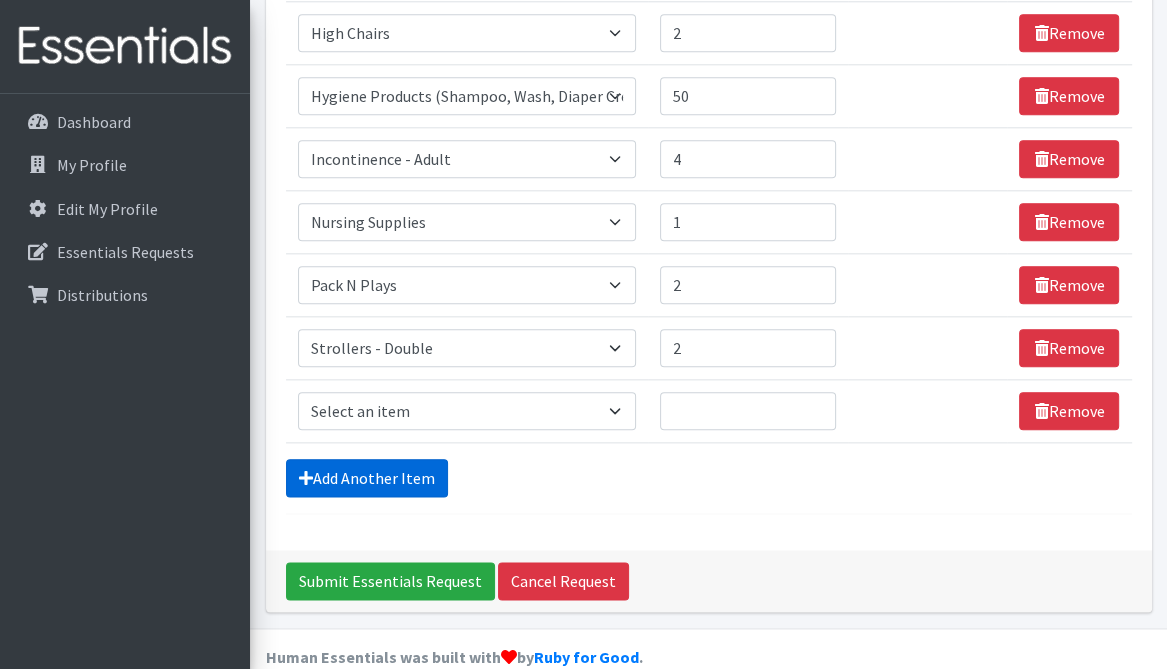 scroll, scrollTop: 1744, scrollLeft: 0, axis: vertical 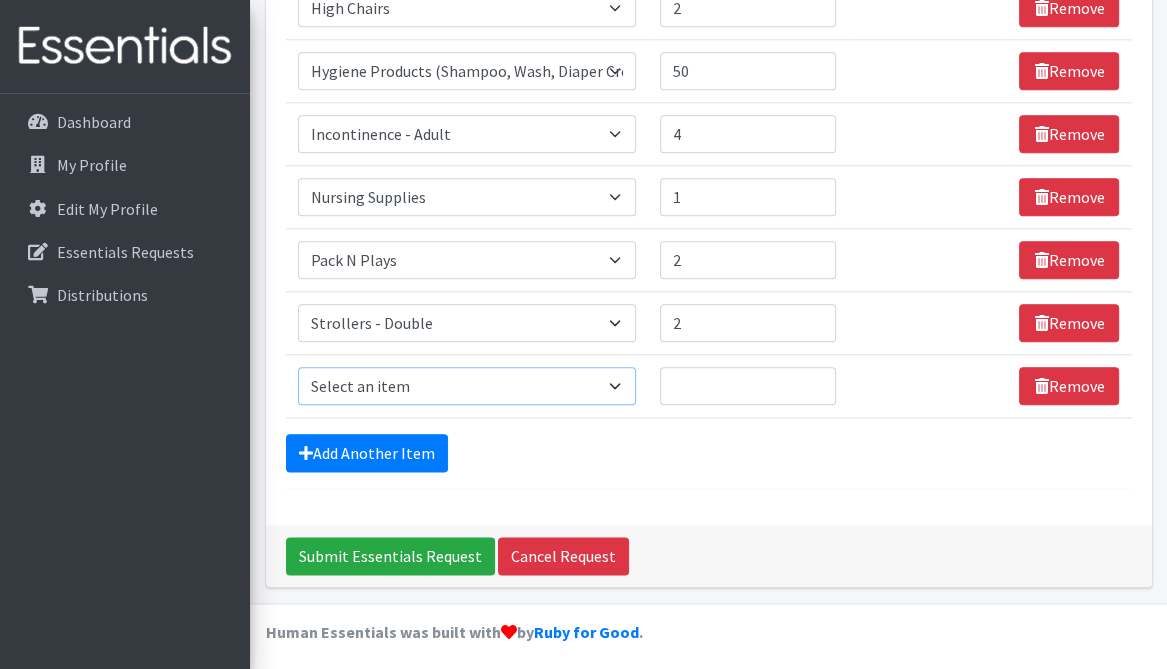 click on "Select an item
# of Children this order will serve
# of Individuals Living in Household
Activity Mat
Baby Carriers
Bath Tubs
Bed Pads
Bibs
Birthday Box - Boy
Birthday Box - Girl
Blankets/Swaddlers/Sleepsacks
Books
Bottles
Breast Pump
Bundle Me's
Car Seat - 3in1 up to 80 lbs.
Car Seat - Infant up to 22lbs. w/ handle
Clothing Boys Spring/Summer 0-6 Months
Clothing Boys Spring/Summer 12-18 Months
Clothing Boys Spring/Summer 18-24 Months
Clothing Boys Spring/Summer 2T
Clothing Boys Spring/Summer 3T
Clothing Boys Spring/Summer 4T
Clothing Boys Spring/Summer 5T
Clothing Boys Spring/Summer 6-12 Months
Clothing Boys Spring/Summer Premie/NB
Clothing Girls Fall/Winter 6-12 Months
Clothing Girls Spring/Summer 0-6 Months
Clothing Girls Spring/Summer 12-18 Months
Clothing Girls Spring/Summer 18-24 Months
Clothing Girls Spring/Summer 2T
Clothing Girls Spring/Summer 3T
Clothing Girls Spring/Summer 4T
Clothing Girls Spring/Summer 5T
Diaper Bags" at bounding box center (467, 386) 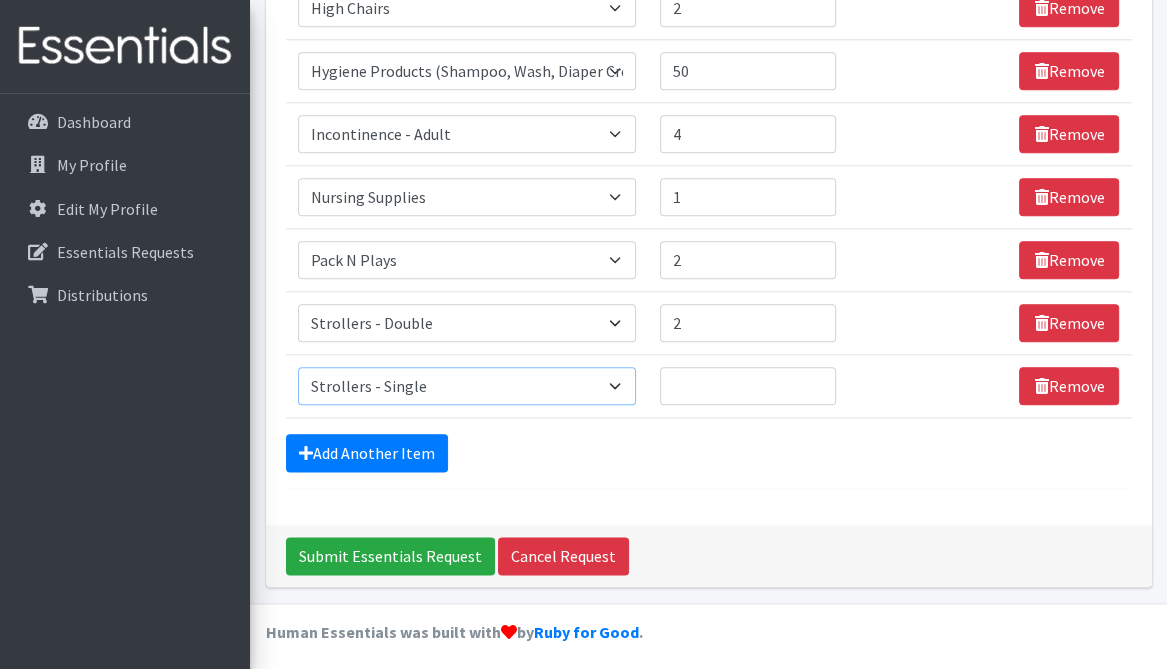 click on "Select an item
# of Children this order will serve
# of Individuals Living in Household
Activity Mat
Baby Carriers
Bath Tubs
Bed Pads
Bibs
Birthday Box - Boy
Birthday Box - Girl
Blankets/Swaddlers/Sleepsacks
Books
Bottles
Breast Pump
Bundle Me's
Car Seat - 3in1 up to 80 lbs.
Car Seat - Infant up to 22lbs. w/ handle
Clothing Boys Spring/Summer 0-6 Months
Clothing Boys Spring/Summer 12-18 Months
Clothing Boys Spring/Summer 18-24 Months
Clothing Boys Spring/Summer 2T
Clothing Boys Spring/Summer 3T
Clothing Boys Spring/Summer 4T
Clothing Boys Spring/Summer 5T
Clothing Boys Spring/Summer 6-12 Months
Clothing Boys Spring/Summer Premie/NB
Clothing Girls Fall/Winter 6-12 Months
Clothing Girls Spring/Summer 0-6 Months
Clothing Girls Spring/Summer 12-18 Months
Clothing Girls Spring/Summer 18-24 Months
Clothing Girls Spring/Summer 2T
Clothing Girls Spring/Summer 3T
Clothing Girls Spring/Summer 4T
Clothing Girls Spring/Summer 5T
Diaper Bags" at bounding box center (467, 386) 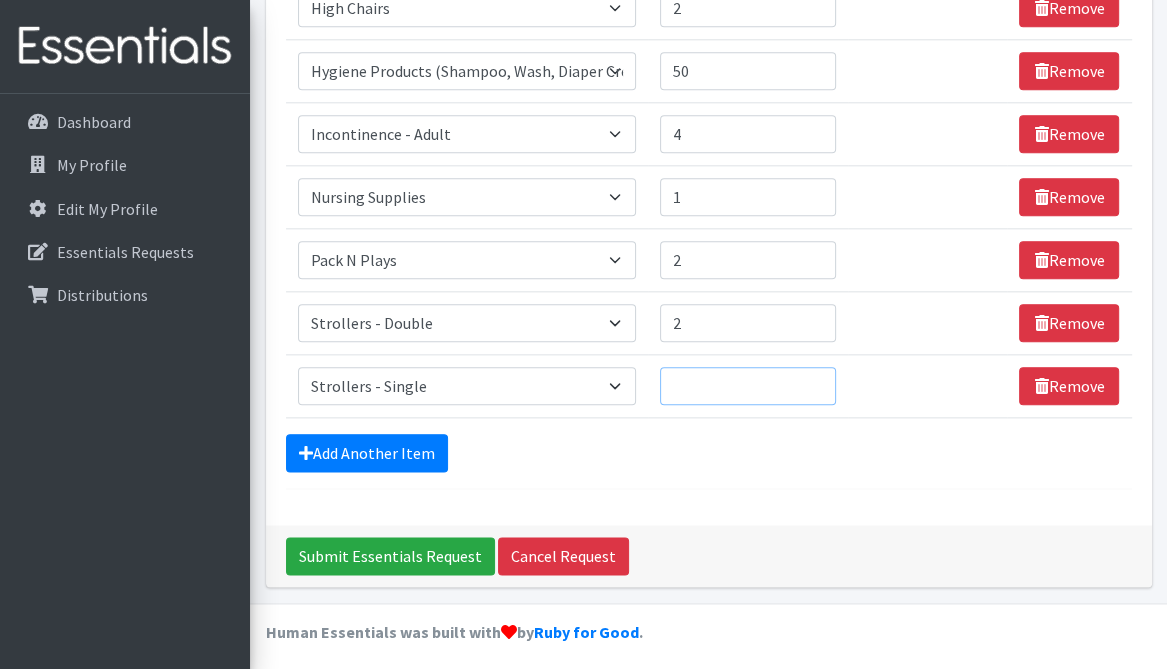 click on "Quantity" at bounding box center [748, 386] 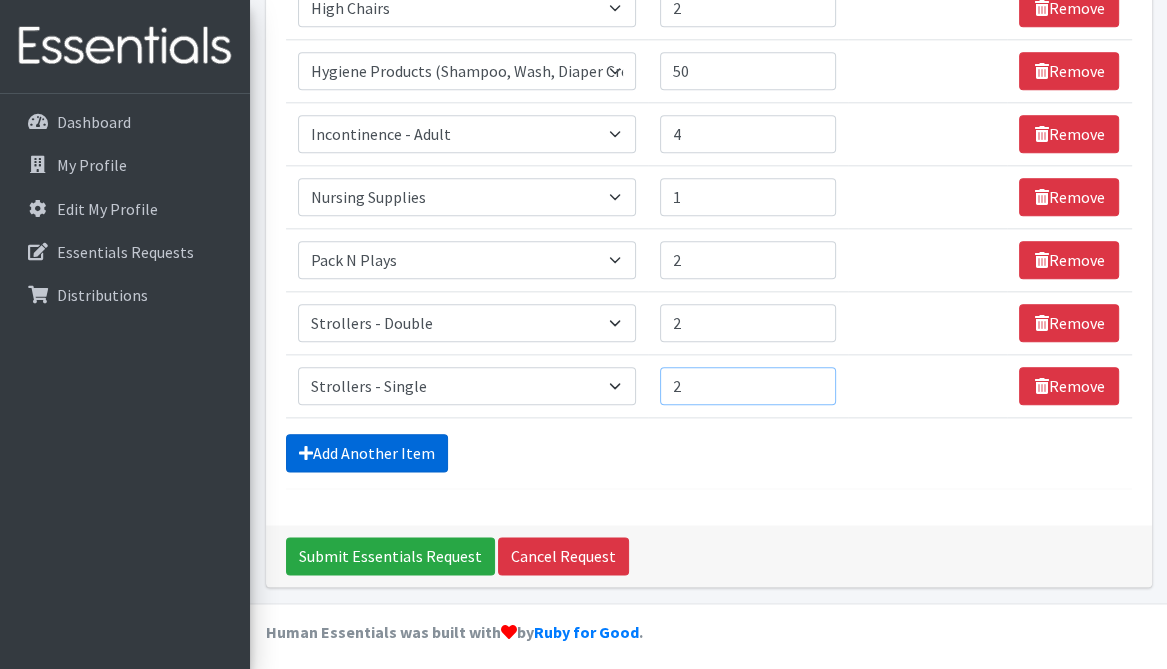 type on "2" 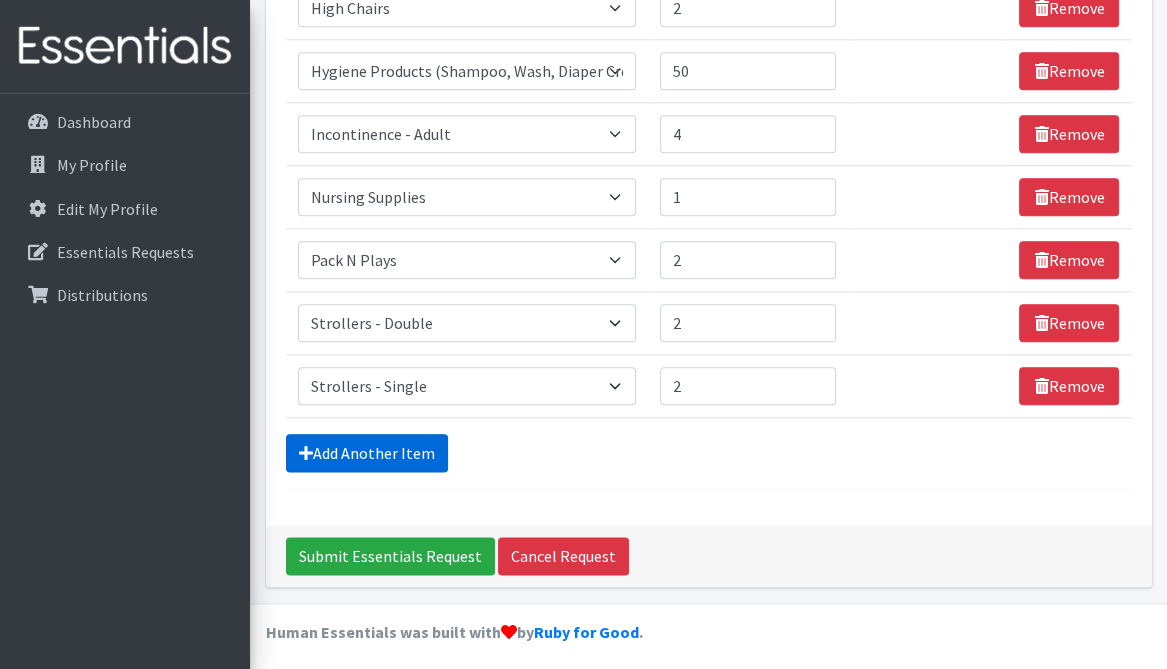 click on "Add Another Item" at bounding box center (367, 453) 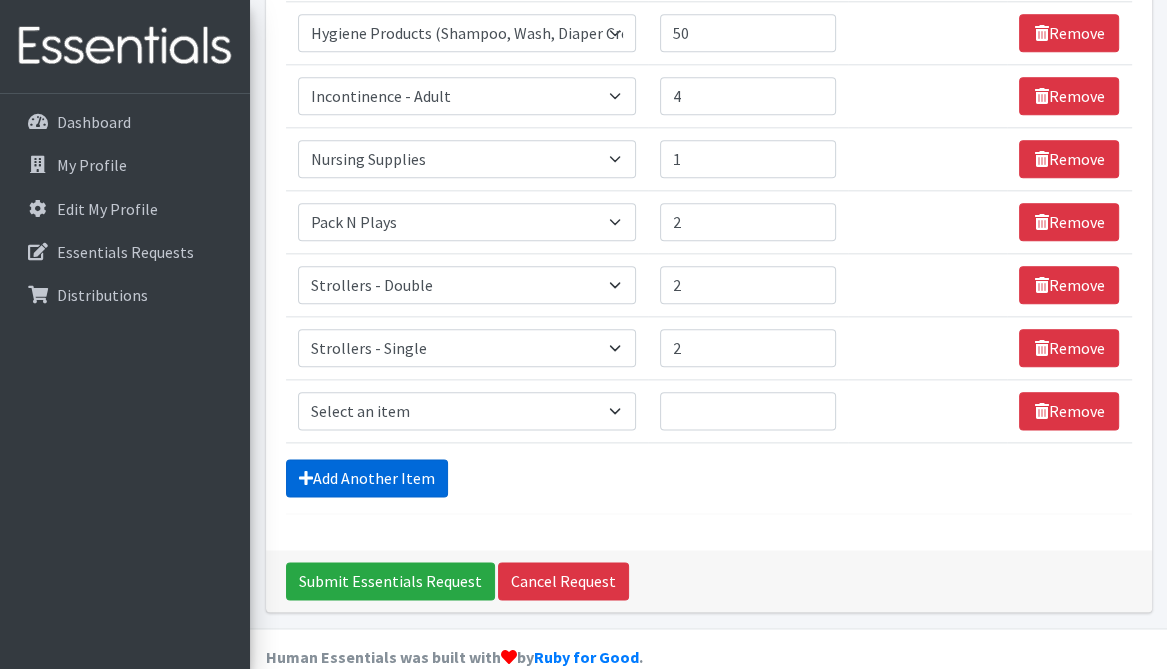 scroll, scrollTop: 1807, scrollLeft: 0, axis: vertical 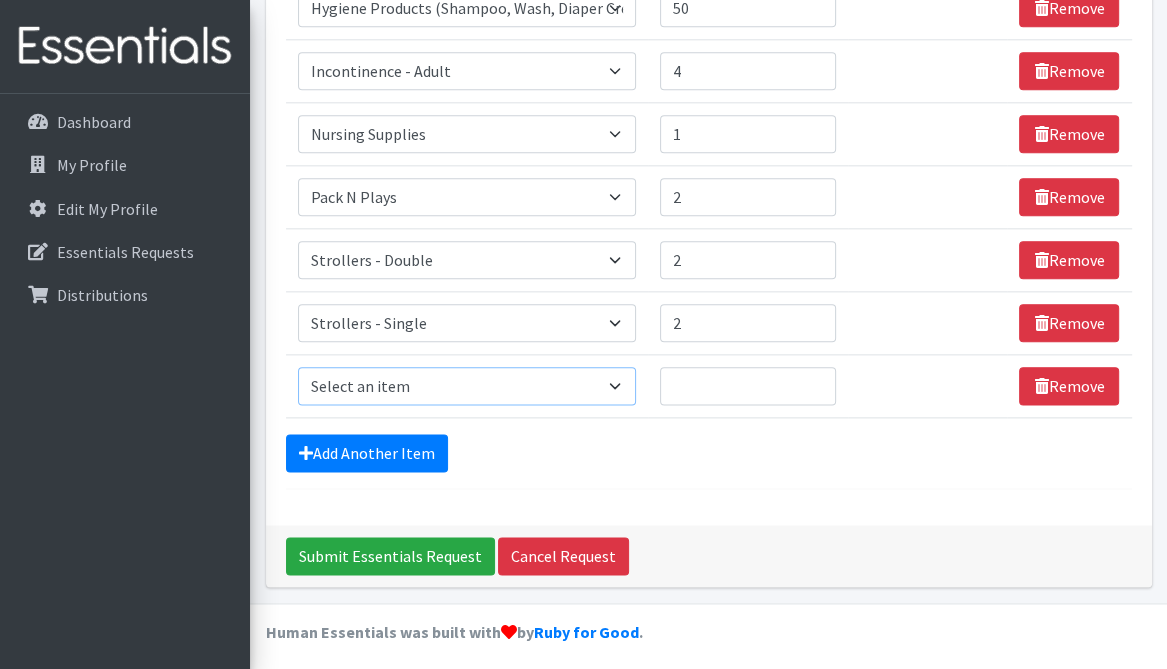 click on "Select an item
# of Children this order will serve
# of Individuals Living in Household
Activity Mat
Baby Carriers
Bath Tubs
Bed Pads
Bibs
Birthday Box - Boy
Birthday Box - Girl
Blankets/Swaddlers/Sleepsacks
Books
Bottles
Breast Pump
Bundle Me's
Car Seat - 3in1 up to 80 lbs.
Car Seat - Infant up to 22lbs. w/ handle
Clothing Boys Spring/Summer 0-6 Months
Clothing Boys Spring/Summer 12-18 Months
Clothing Boys Spring/Summer 18-24 Months
Clothing Boys Spring/Summer 2T
Clothing Boys Spring/Summer 3T
Clothing Boys Spring/Summer 4T
Clothing Boys Spring/Summer 5T
Clothing Boys Spring/Summer 6-12 Months
Clothing Boys Spring/Summer Premie/NB
Clothing Girls Fall/Winter 6-12 Months
Clothing Girls Spring/Summer 0-6 Months
Clothing Girls Spring/Summer 12-18 Months
Clothing Girls Spring/Summer 18-24 Months
Clothing Girls Spring/Summer 2T
Clothing Girls Spring/Summer 3T
Clothing Girls Spring/Summer 4T
Clothing Girls Spring/Summer 5T
Diaper Bags" at bounding box center [467, 386] 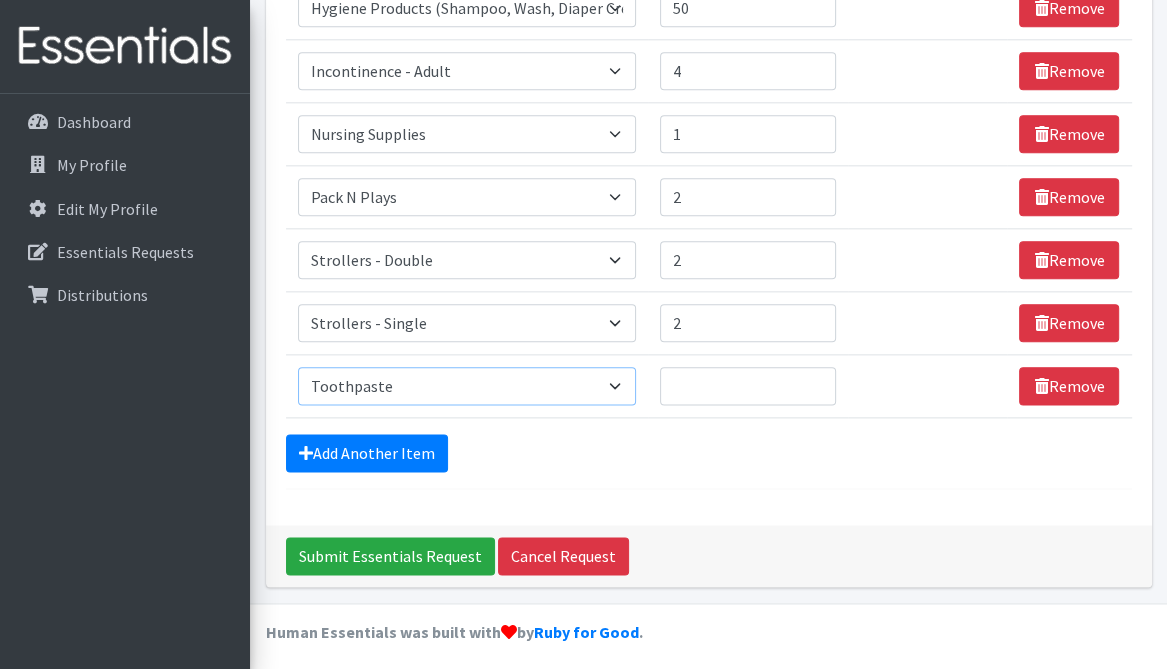 click on "Select an item
# of Children this order will serve
# of Individuals Living in Household
Activity Mat
Baby Carriers
Bath Tubs
Bed Pads
Bibs
Birthday Box - Boy
Birthday Box - Girl
Blankets/Swaddlers/Sleepsacks
Books
Bottles
Breast Pump
Bundle Me's
Car Seat - 3in1 up to 80 lbs.
Car Seat - Infant up to 22lbs. w/ handle
Clothing Boys Spring/Summer 0-6 Months
Clothing Boys Spring/Summer 12-18 Months
Clothing Boys Spring/Summer 18-24 Months
Clothing Boys Spring/Summer 2T
Clothing Boys Spring/Summer 3T
Clothing Boys Spring/Summer 4T
Clothing Boys Spring/Summer 5T
Clothing Boys Spring/Summer 6-12 Months
Clothing Boys Spring/Summer Premie/NB
Clothing Girls Fall/Winter 6-12 Months
Clothing Girls Spring/Summer 0-6 Months
Clothing Girls Spring/Summer 12-18 Months
Clothing Girls Spring/Summer 18-24 Months
Clothing Girls Spring/Summer 2T
Clothing Girls Spring/Summer 3T
Clothing Girls Spring/Summer 4T
Clothing Girls Spring/Summer 5T
Diaper Bags" at bounding box center (467, 386) 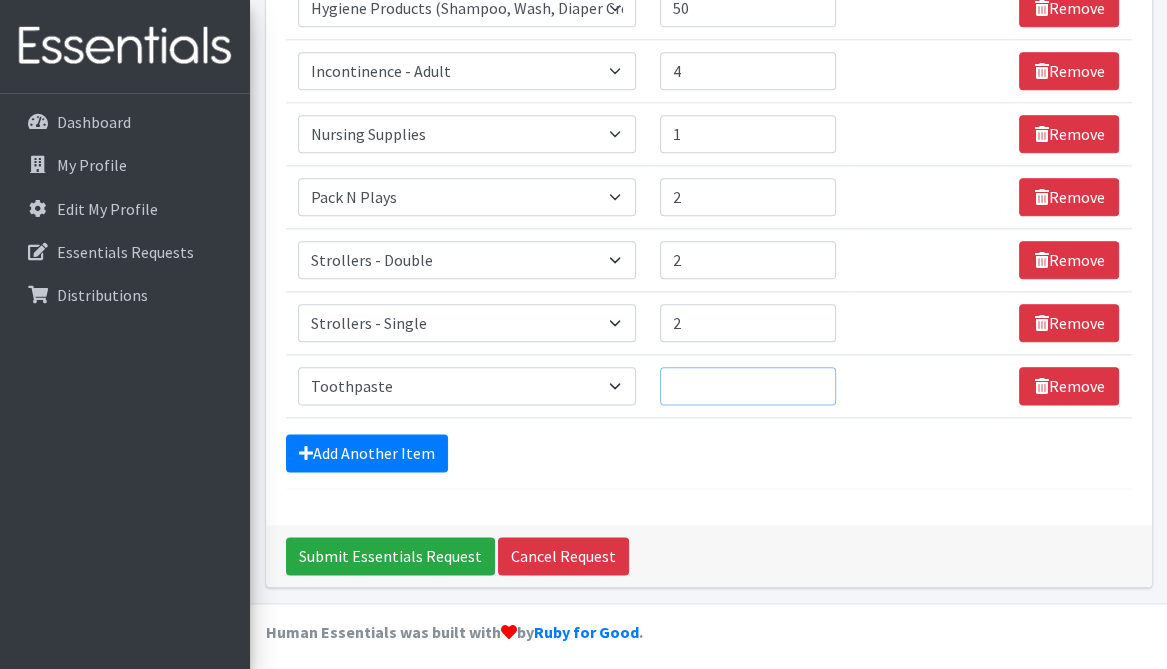 click on "Quantity" at bounding box center [748, 386] 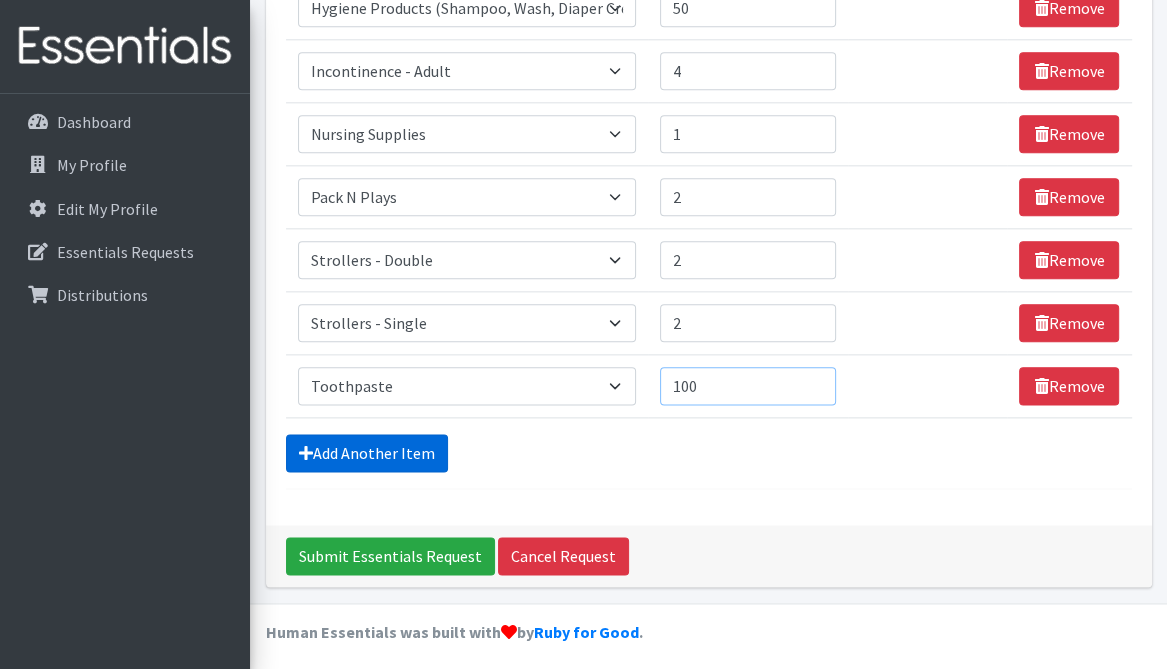type on "100" 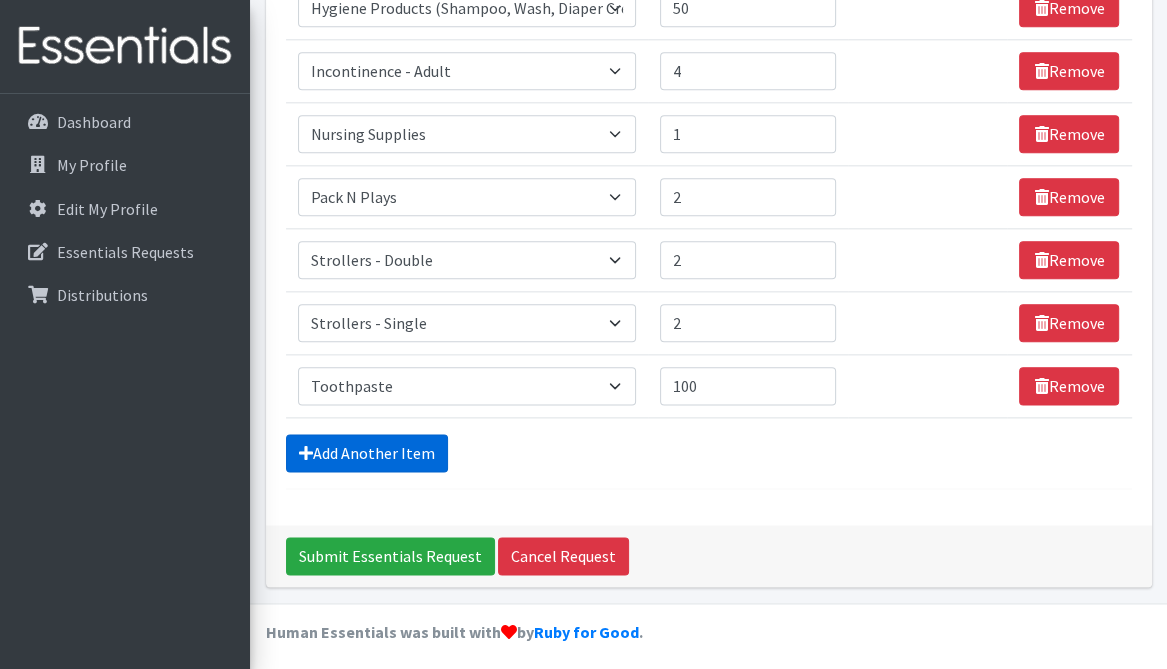 click on "Add Another Item" at bounding box center (367, 453) 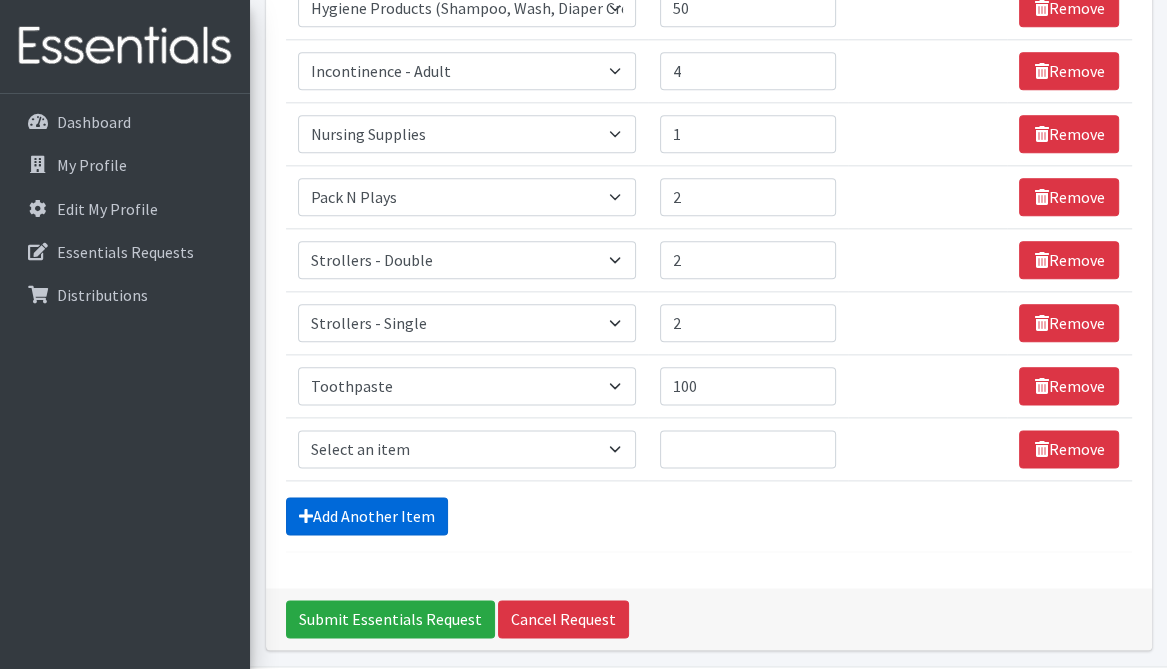 scroll, scrollTop: 1870, scrollLeft: 0, axis: vertical 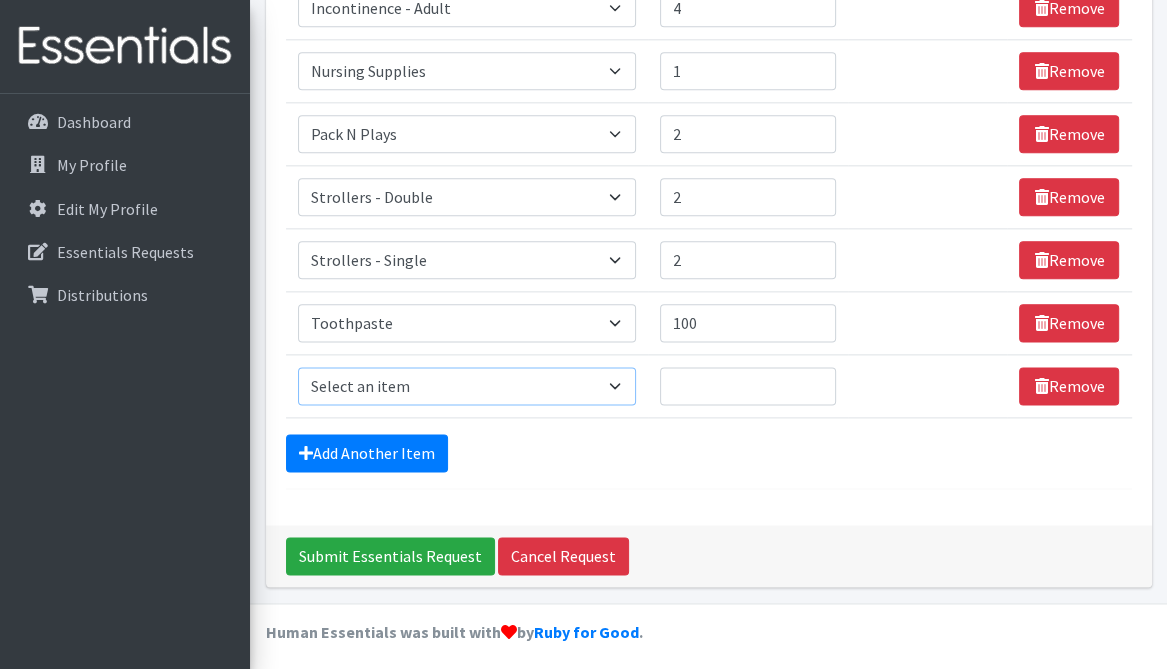 click on "Select an item
# of Children this order will serve
# of Individuals Living in Household
Activity Mat
Baby Carriers
Bath Tubs
Bed Pads
Bibs
Birthday Box - Boy
Birthday Box - Girl
Blankets/Swaddlers/Sleepsacks
Books
Bottles
Breast Pump
Bundle Me's
Car Seat - 3in1 up to 80 lbs.
Car Seat - Infant up to 22lbs. w/ handle
Clothing Boys Spring/Summer 0-6 Months
Clothing Boys Spring/Summer 12-18 Months
Clothing Boys Spring/Summer 18-24 Months
Clothing Boys Spring/Summer 2T
Clothing Boys Spring/Summer 3T
Clothing Boys Spring/Summer 4T
Clothing Boys Spring/Summer 5T
Clothing Boys Spring/Summer 6-12 Months
Clothing Boys Spring/Summer Premie/NB
Clothing Girls Fall/Winter 6-12 Months
Clothing Girls Spring/Summer 0-6 Months
Clothing Girls Spring/Summer 12-18 Months
Clothing Girls Spring/Summer 18-24 Months
Clothing Girls Spring/Summer 2T
Clothing Girls Spring/Summer 3T
Clothing Girls Spring/Summer 4T
Clothing Girls Spring/Summer 5T
Diaper Bags" at bounding box center (467, 386) 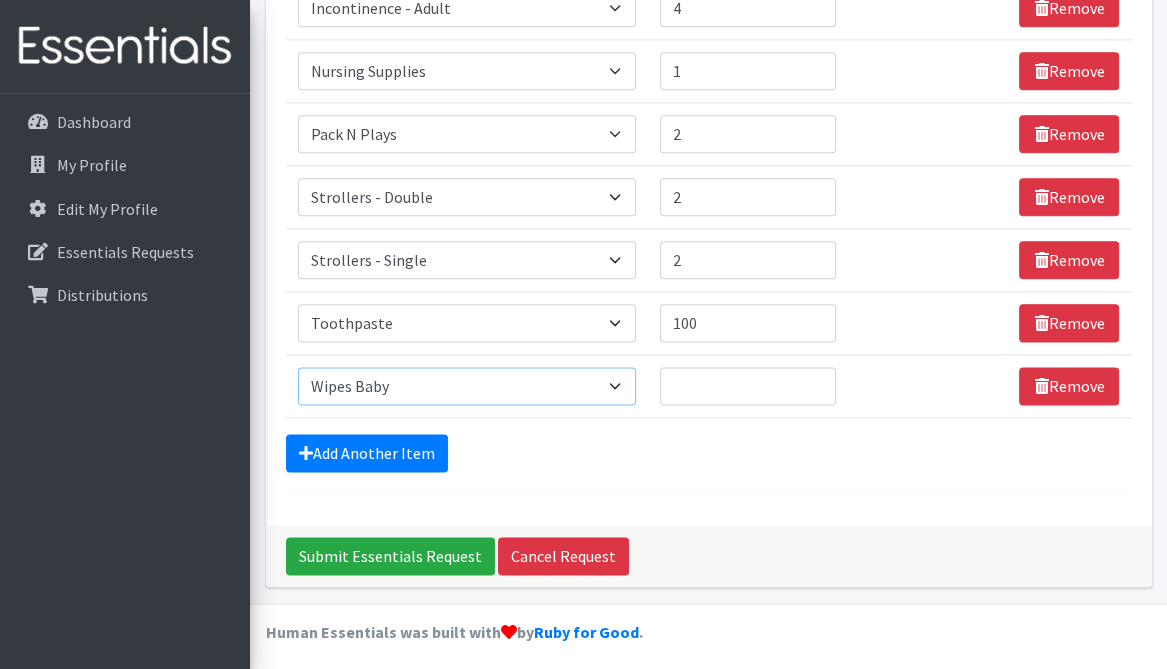 click on "Select an item
# of Children this order will serve
# of Individuals Living in Household
Activity Mat
Baby Carriers
Bath Tubs
Bed Pads
Bibs
Birthday Box - Boy
Birthday Box - Girl
Blankets/Swaddlers/Sleepsacks
Books
Bottles
Breast Pump
Bundle Me's
Car Seat - 3in1 up to 80 lbs.
Car Seat - Infant up to 22lbs. w/ handle
Clothing Boys Spring/Summer 0-6 Months
Clothing Boys Spring/Summer 12-18 Months
Clothing Boys Spring/Summer 18-24 Months
Clothing Boys Spring/Summer 2T
Clothing Boys Spring/Summer 3T
Clothing Boys Spring/Summer 4T
Clothing Boys Spring/Summer 5T
Clothing Boys Spring/Summer 6-12 Months
Clothing Boys Spring/Summer Premie/NB
Clothing Girls Fall/Winter 6-12 Months
Clothing Girls Spring/Summer 0-6 Months
Clothing Girls Spring/Summer 12-18 Months
Clothing Girls Spring/Summer 18-24 Months
Clothing Girls Spring/Summer 2T
Clothing Girls Spring/Summer 3T
Clothing Girls Spring/Summer 4T
Clothing Girls Spring/Summer 5T
Diaper Bags" at bounding box center [467, 386] 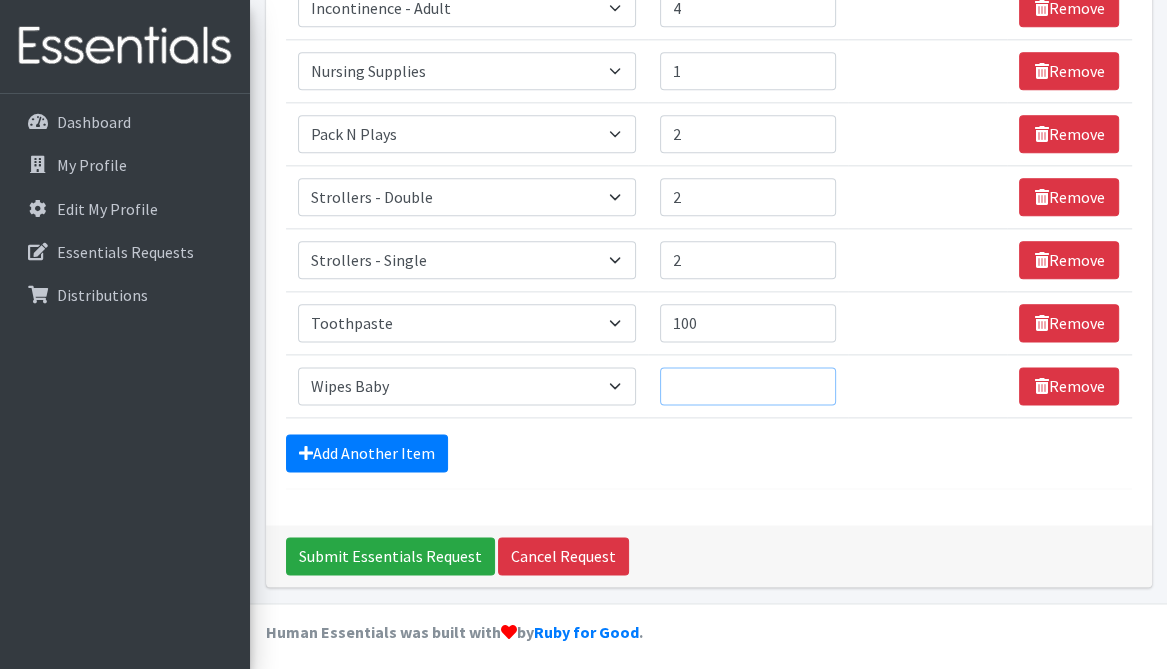 click on "Quantity" at bounding box center (748, 386) 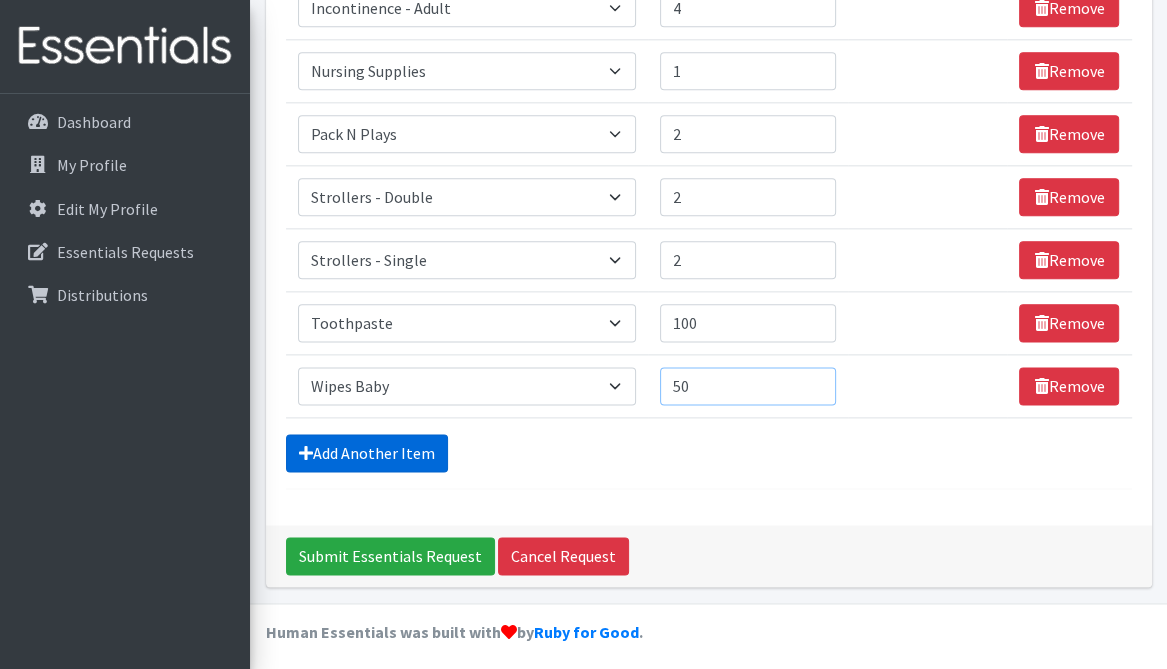 type on "50" 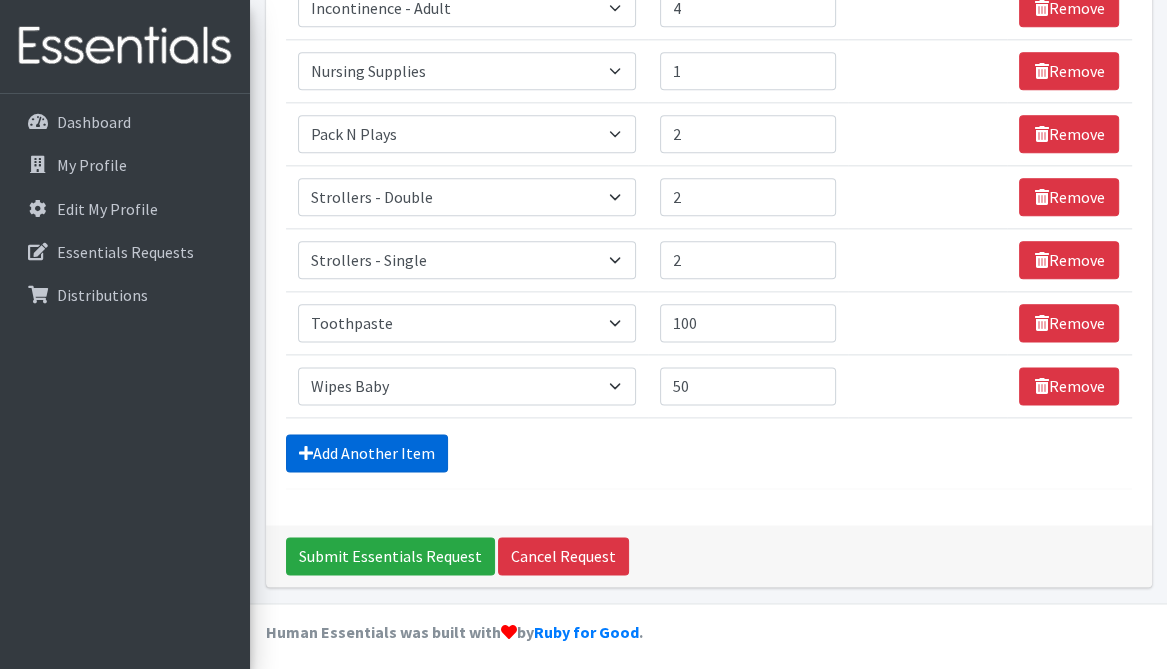 click on "Add Another Item" at bounding box center [367, 453] 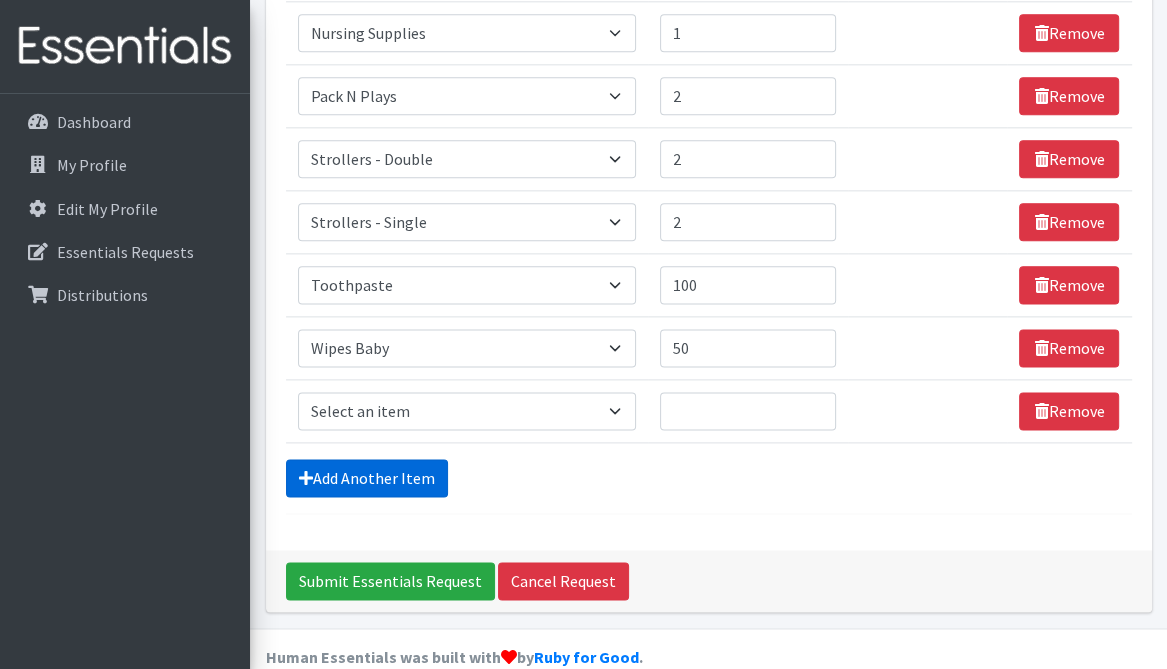 scroll, scrollTop: 1933, scrollLeft: 0, axis: vertical 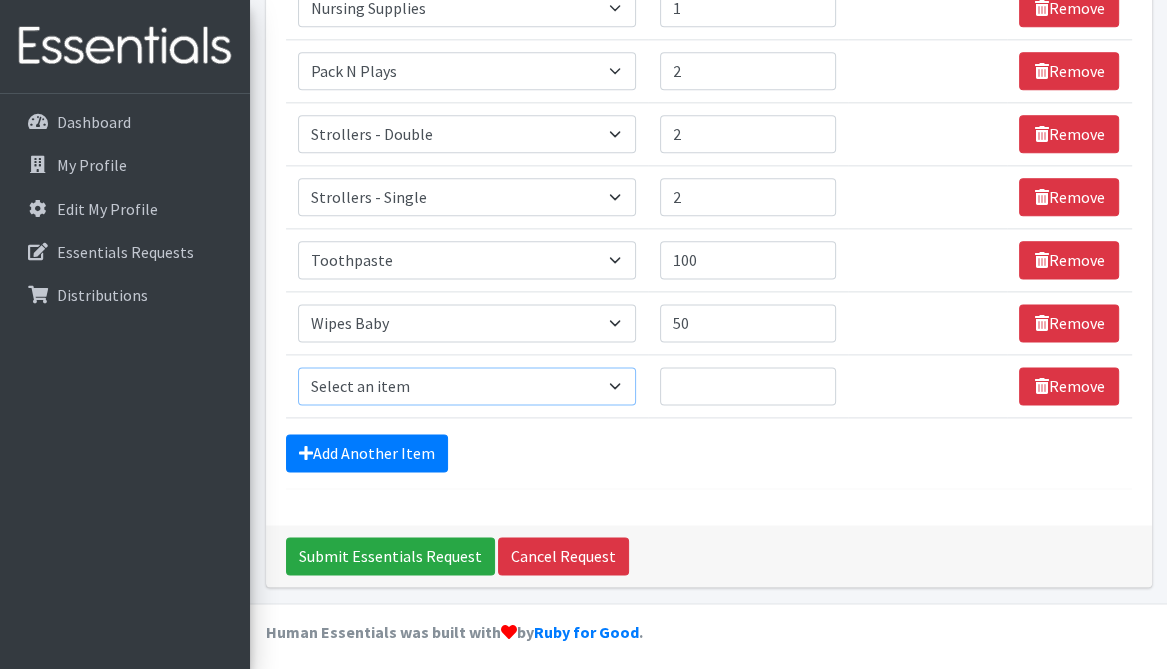 click on "Select an item
# of Children this order will serve
# of Individuals Living in Household
Activity Mat
Baby Carriers
Bath Tubs
Bed Pads
Bibs
Birthday Box - Boy
Birthday Box - Girl
Blankets/Swaddlers/Sleepsacks
Books
Bottles
Breast Pump
Bundle Me's
Car Seat - 3in1 up to 80 lbs.
Car Seat - Infant up to 22lbs. w/ handle
Clothing Boys Spring/Summer 0-6 Months
Clothing Boys Spring/Summer 12-18 Months
Clothing Boys Spring/Summer 18-24 Months
Clothing Boys Spring/Summer 2T
Clothing Boys Spring/Summer 3T
Clothing Boys Spring/Summer 4T
Clothing Boys Spring/Summer 5T
Clothing Boys Spring/Summer 6-12 Months
Clothing Boys Spring/Summer Premie/NB
Clothing Girls Fall/Winter 6-12 Months
Clothing Girls Spring/Summer 0-6 Months
Clothing Girls Spring/Summer 12-18 Months
Clothing Girls Spring/Summer 18-24 Months
Clothing Girls Spring/Summer 2T
Clothing Girls Spring/Summer 3T
Clothing Girls Spring/Summer 4T
Clothing Girls Spring/Summer 5T
Diaper Bags" at bounding box center (467, 386) 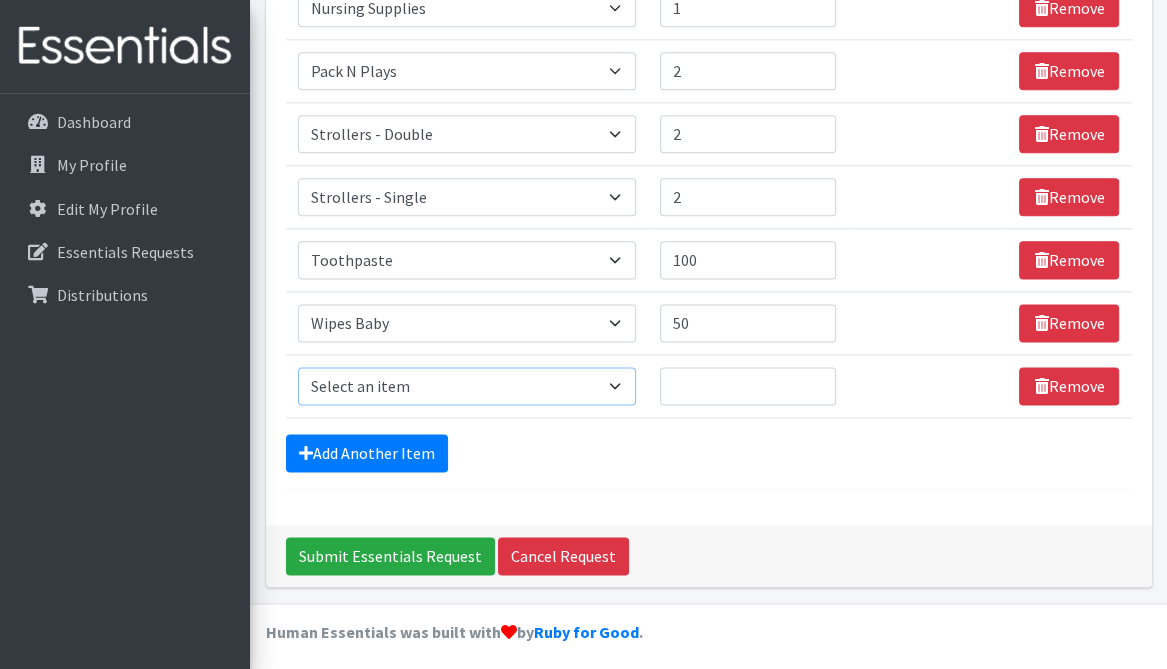 select on "1974" 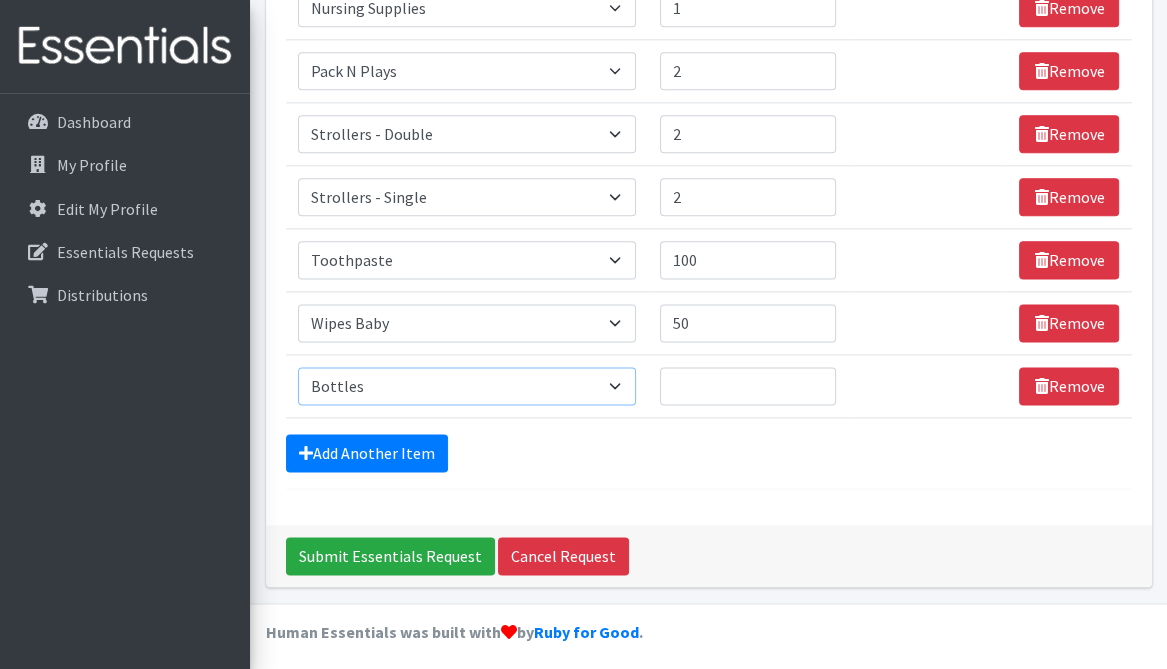 click on "Select an item
# of Children this order will serve
# of Individuals Living in Household
Activity Mat
Baby Carriers
Bath Tubs
Bed Pads
Bibs
Birthday Box - Boy
Birthday Box - Girl
Blankets/Swaddlers/Sleepsacks
Books
Bottles
Breast Pump
Bundle Me's
Car Seat - 3in1 up to 80 lbs.
Car Seat - Infant up to 22lbs. w/ handle
Clothing Boys Spring/Summer 0-6 Months
Clothing Boys Spring/Summer 12-18 Months
Clothing Boys Spring/Summer 18-24 Months
Clothing Boys Spring/Summer 2T
Clothing Boys Spring/Summer 3T
Clothing Boys Spring/Summer 4T
Clothing Boys Spring/Summer 5T
Clothing Boys Spring/Summer 6-12 Months
Clothing Boys Spring/Summer Premie/NB
Clothing Girls Fall/Winter 6-12 Months
Clothing Girls Spring/Summer 0-6 Months
Clothing Girls Spring/Summer 12-18 Months
Clothing Girls Spring/Summer 18-24 Months
Clothing Girls Spring/Summer 2T
Clothing Girls Spring/Summer 3T
Clothing Girls Spring/Summer 4T
Clothing Girls Spring/Summer 5T
Diaper Bags" at bounding box center [467, 386] 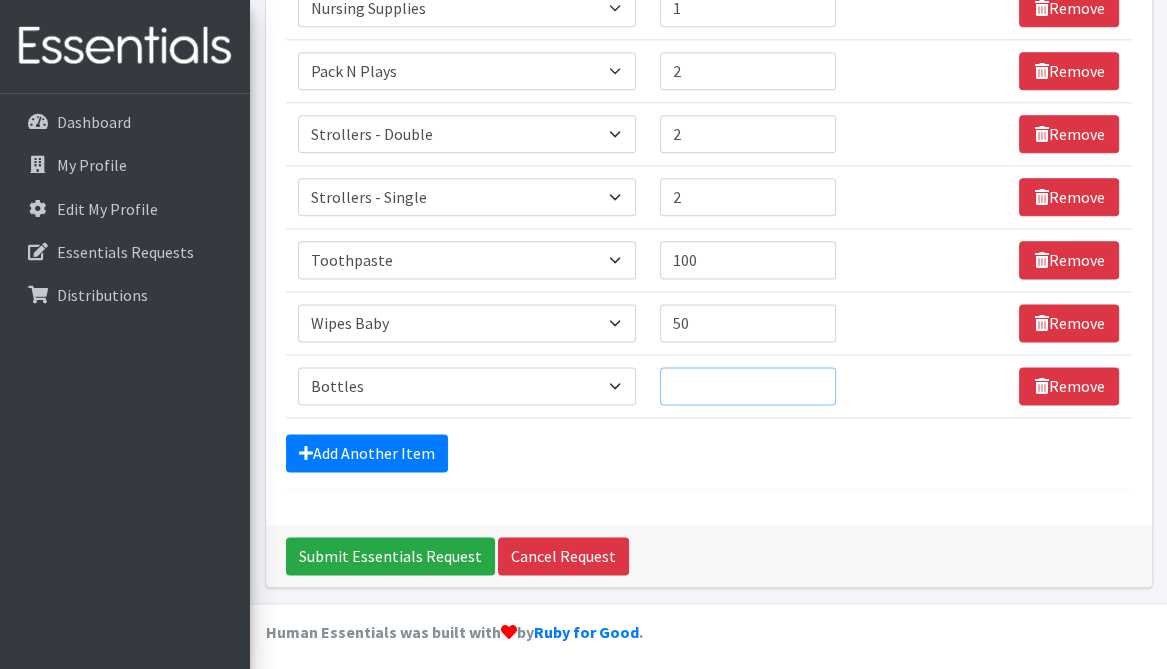 click on "Quantity" at bounding box center [748, 386] 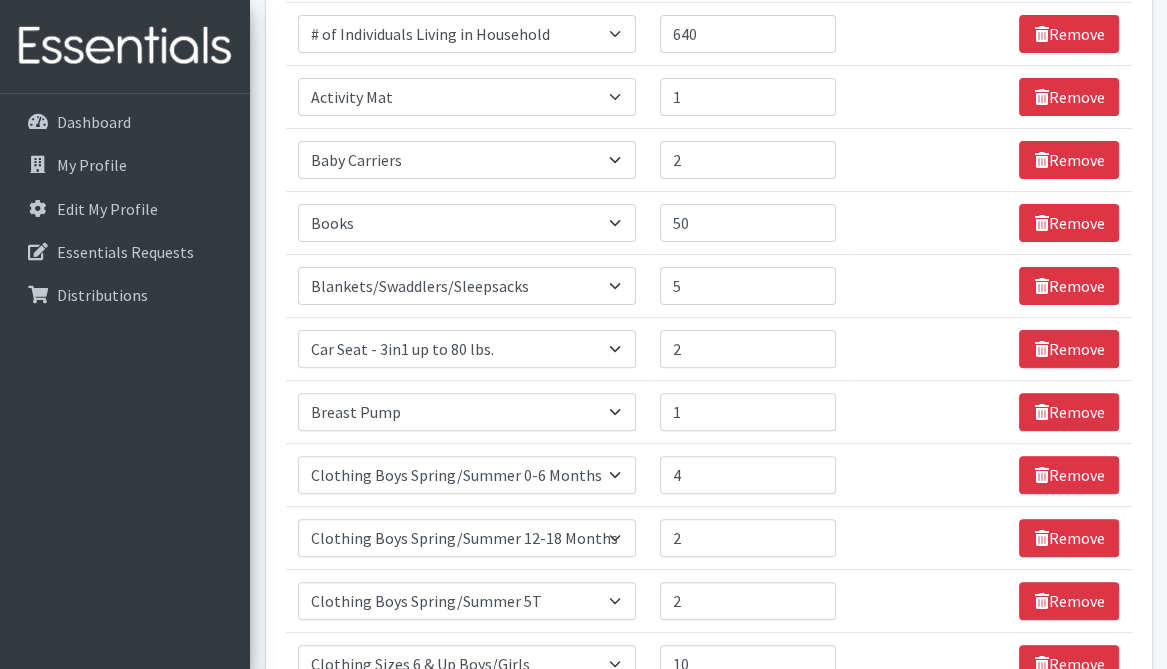 scroll, scrollTop: 171, scrollLeft: 0, axis: vertical 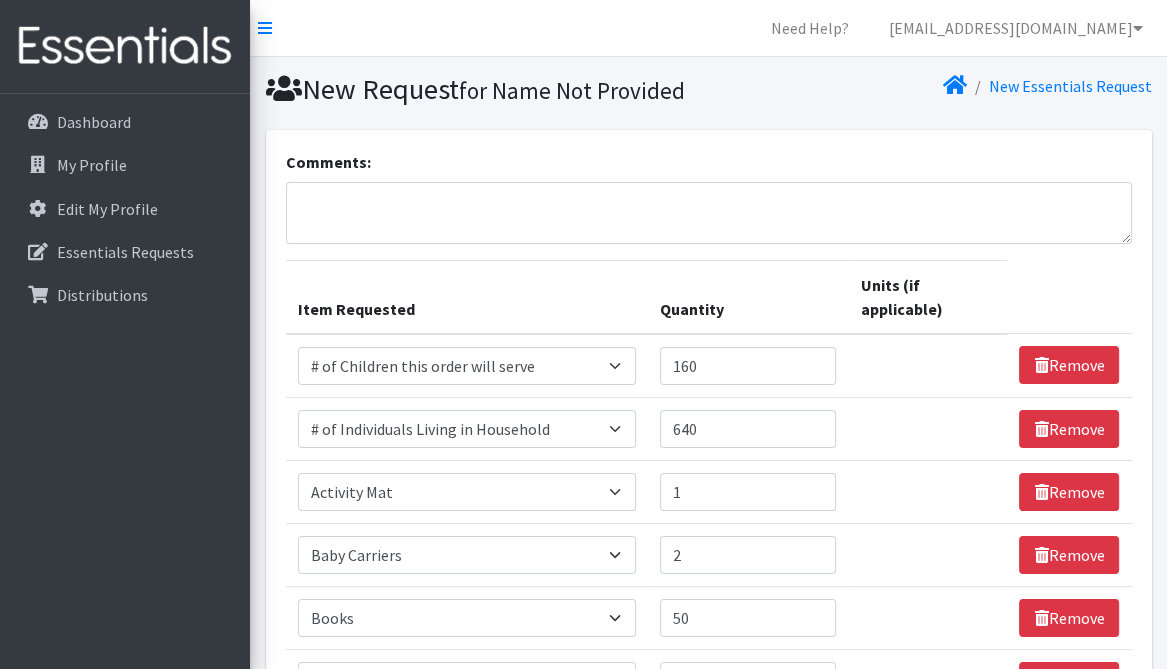 type on "20" 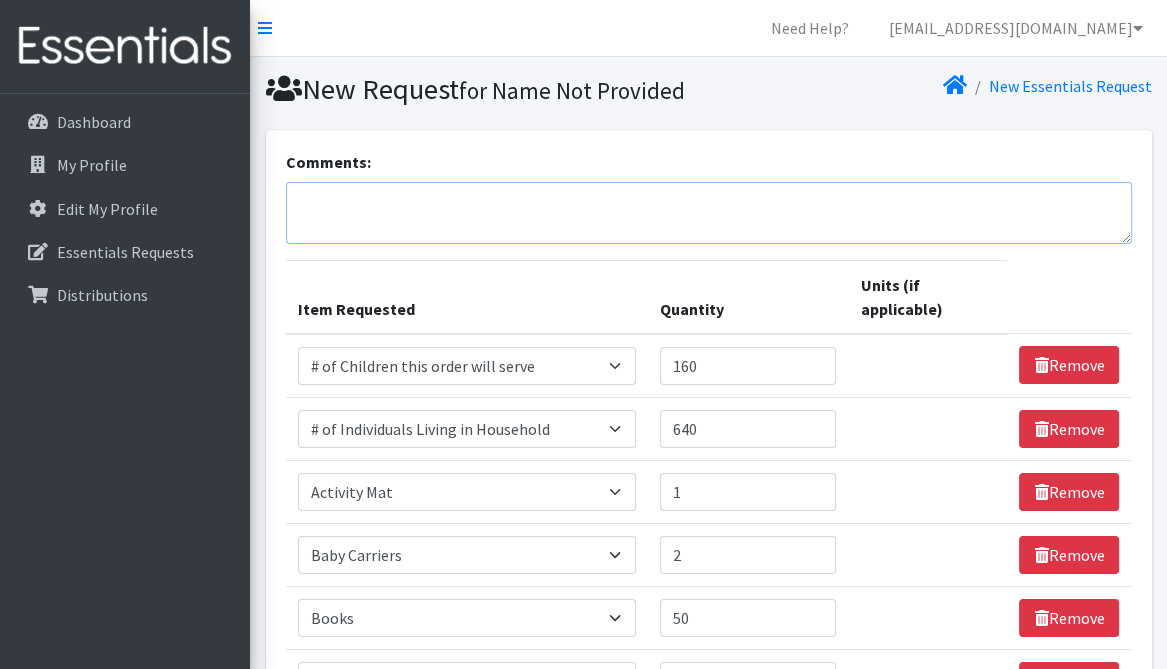 click on "Comments:" at bounding box center (709, 213) 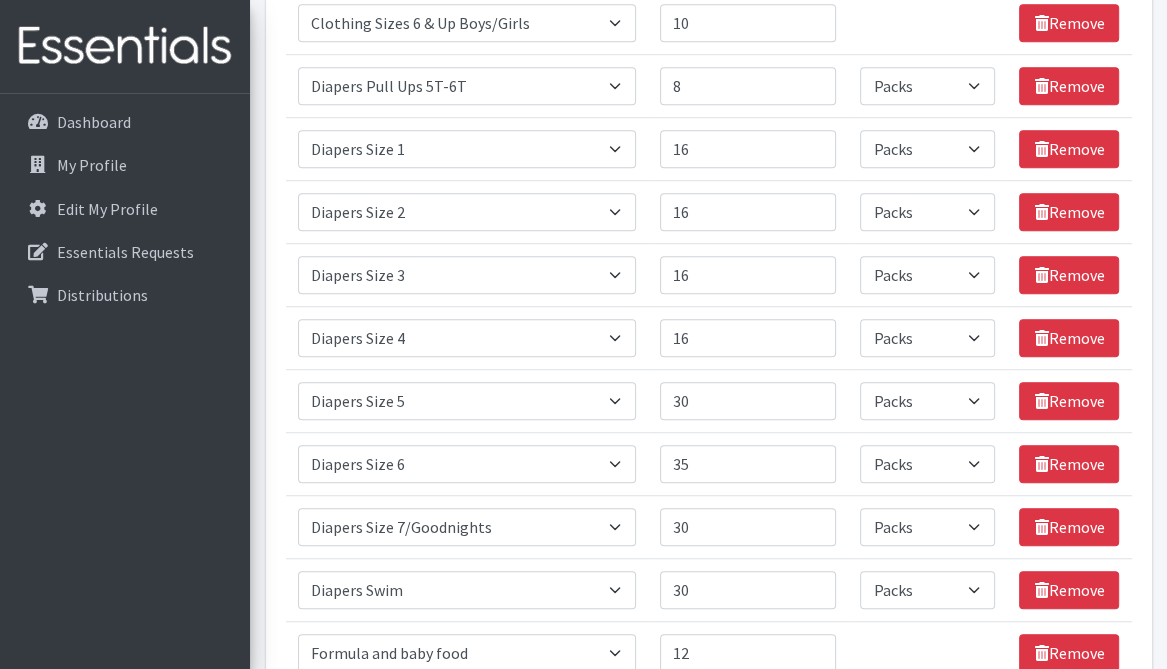 scroll, scrollTop: 1041, scrollLeft: 0, axis: vertical 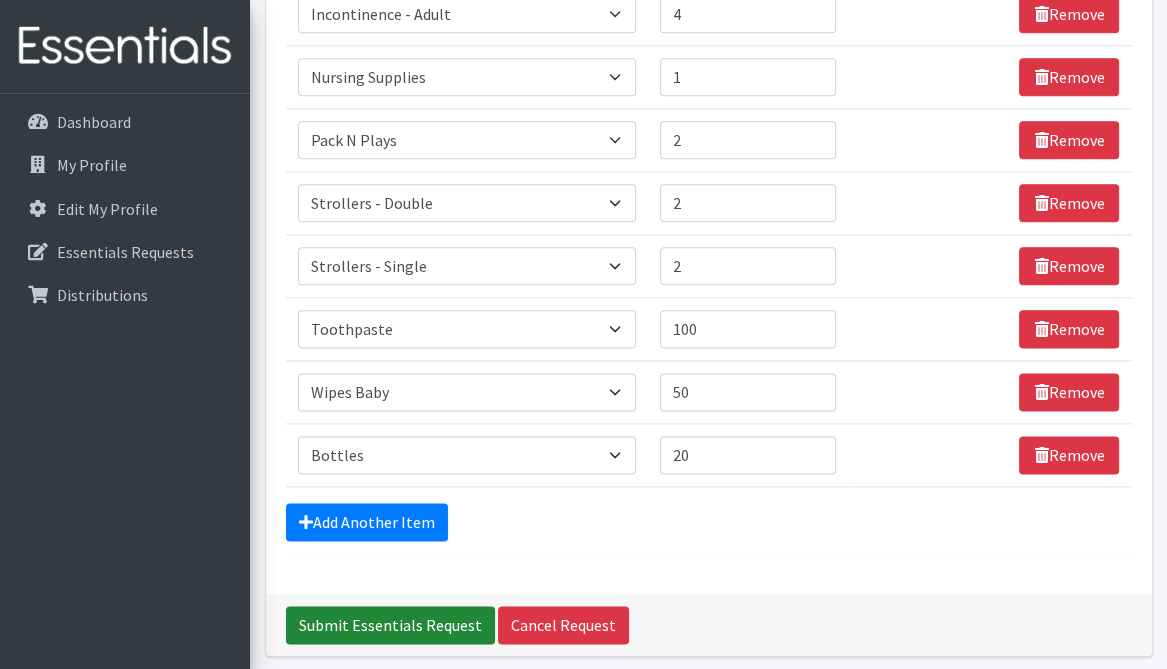 type on "We are getting many requests for enfamil formula and bottles. We will take any shoes that you have.
Thank you!" 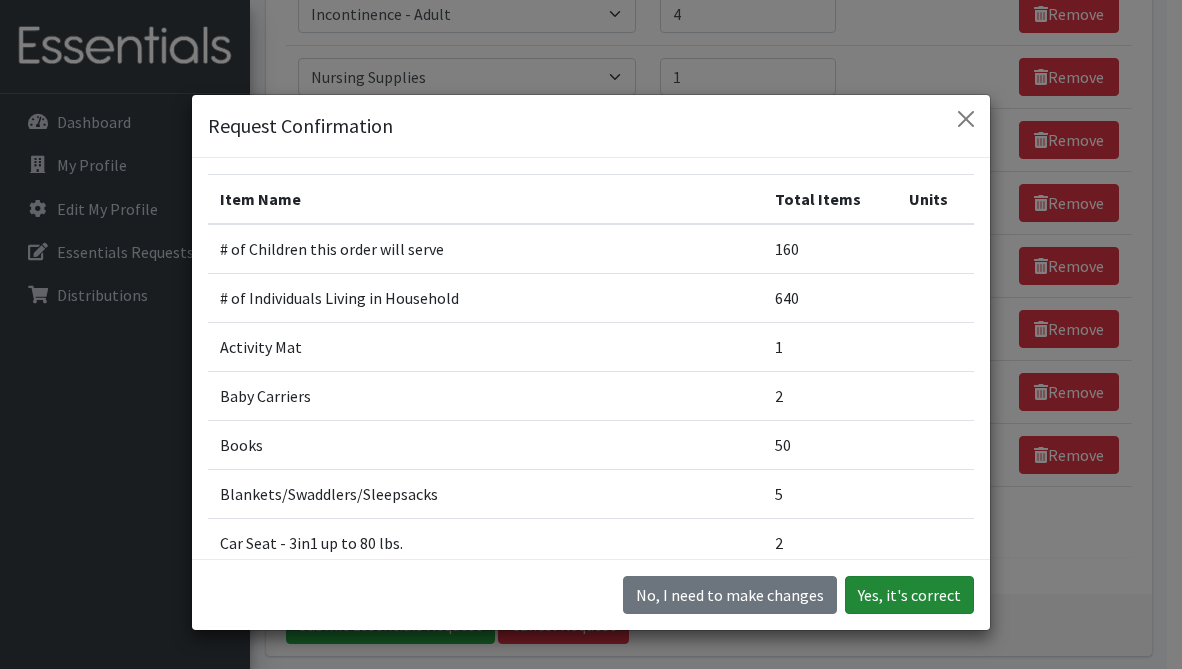 click on "Yes, it's correct" at bounding box center (909, 595) 